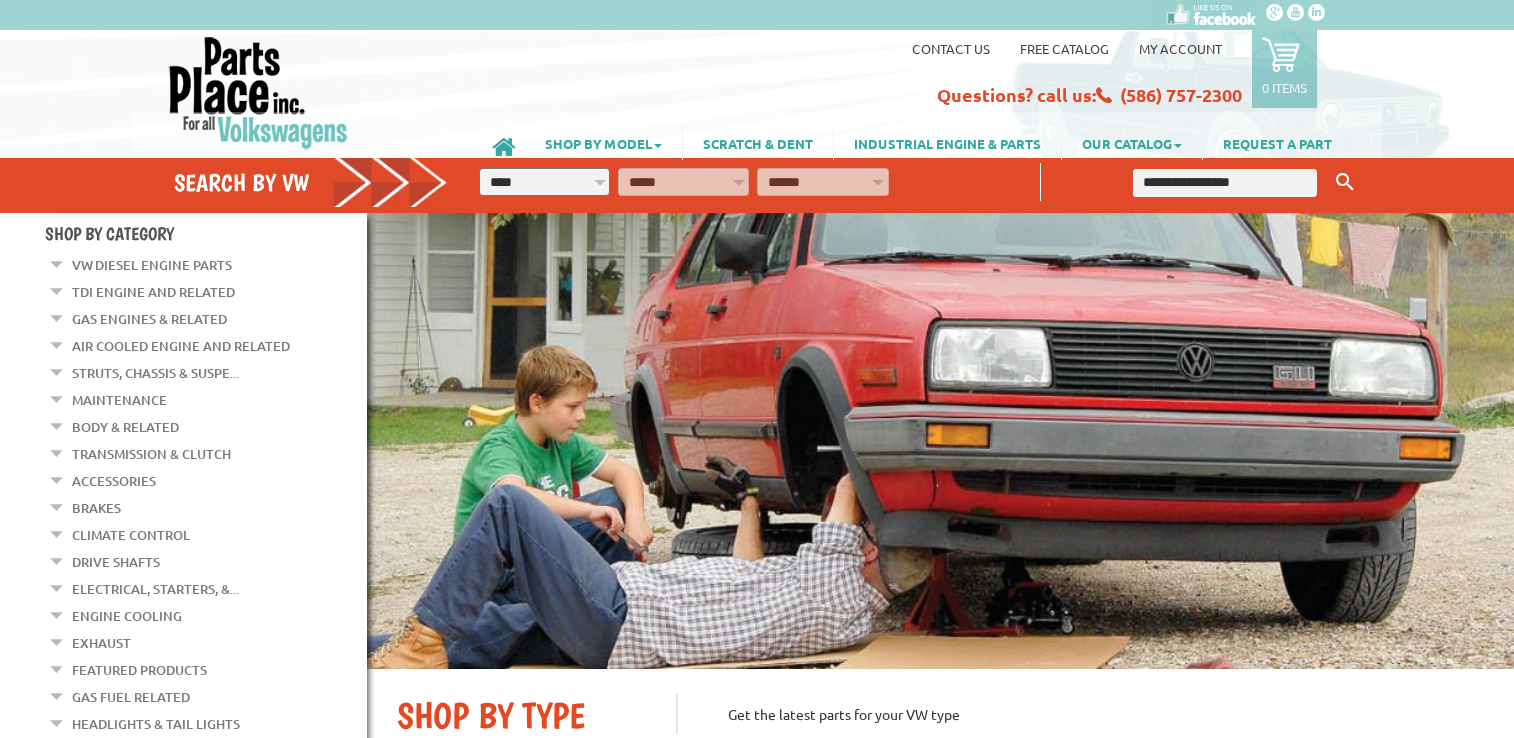scroll, scrollTop: 0, scrollLeft: 0, axis: both 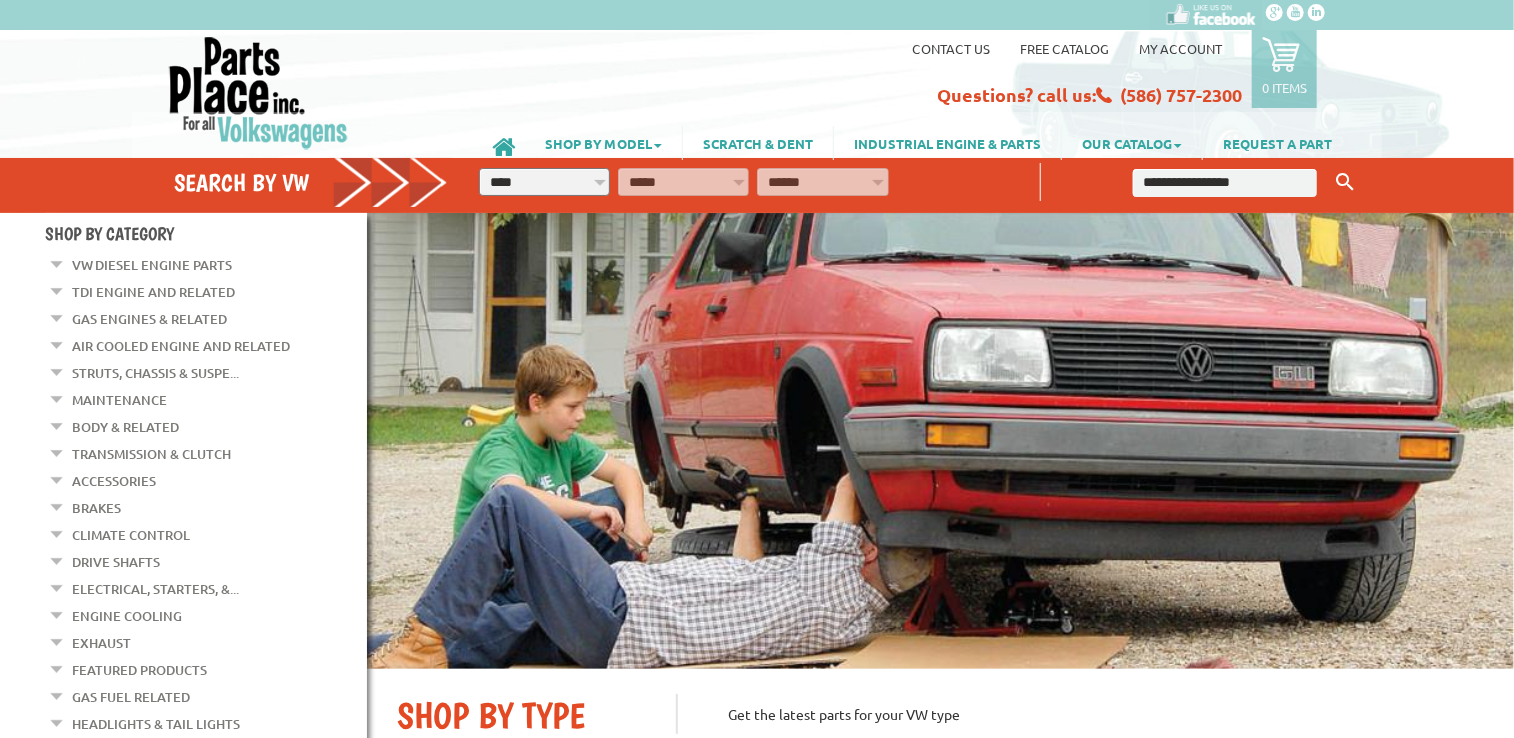 click on "Brakes" at bounding box center [96, 508] 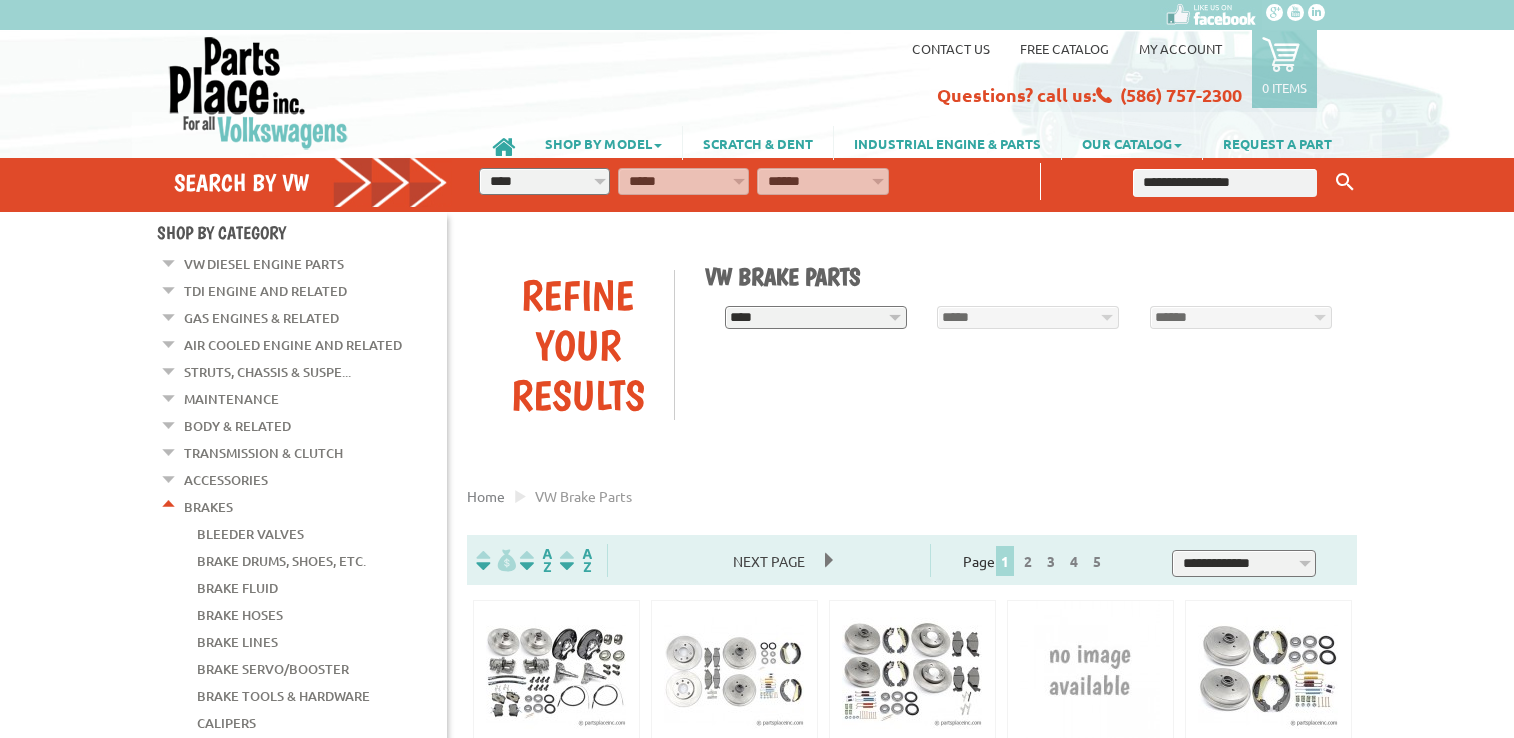 scroll, scrollTop: 0, scrollLeft: 0, axis: both 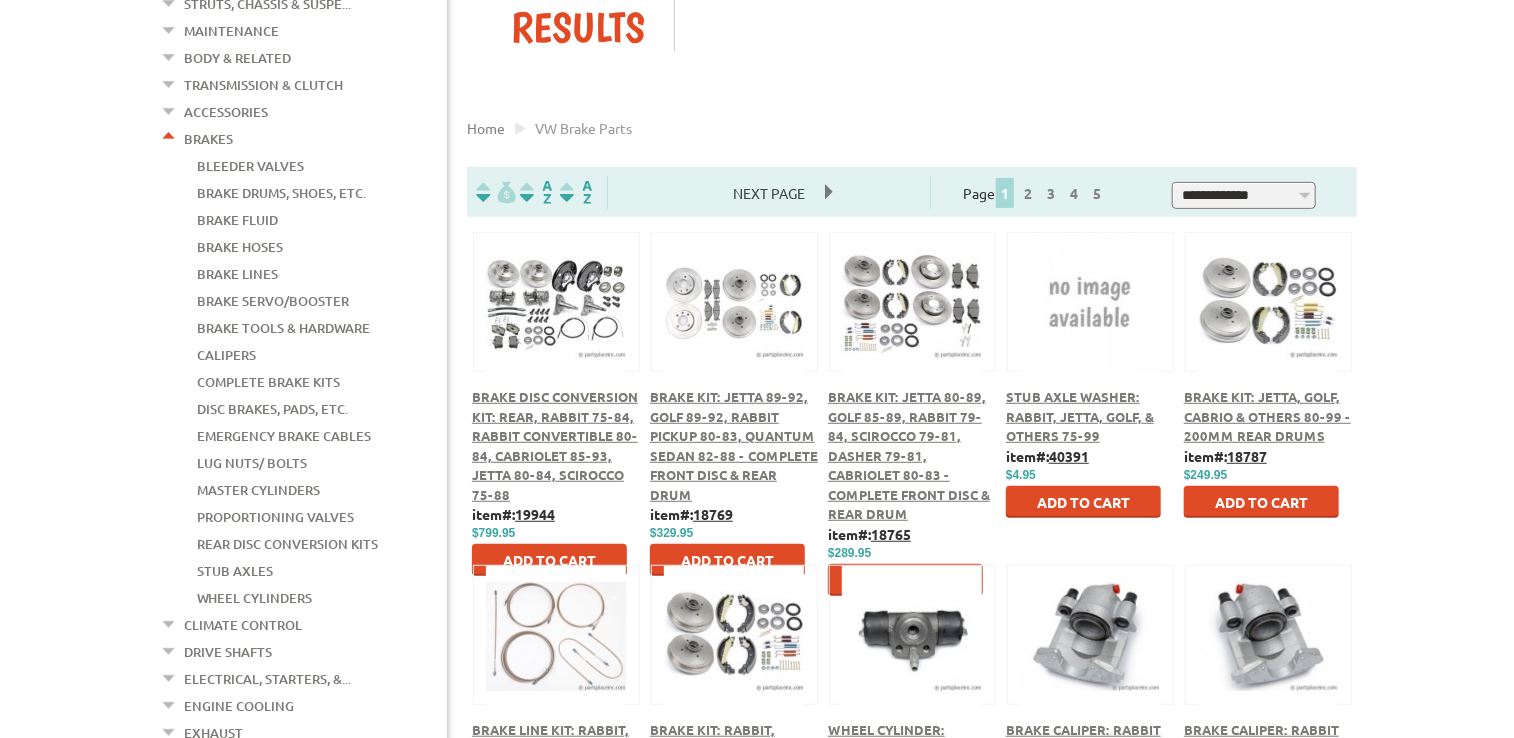 click on "Wheel Cylinders" at bounding box center [254, 598] 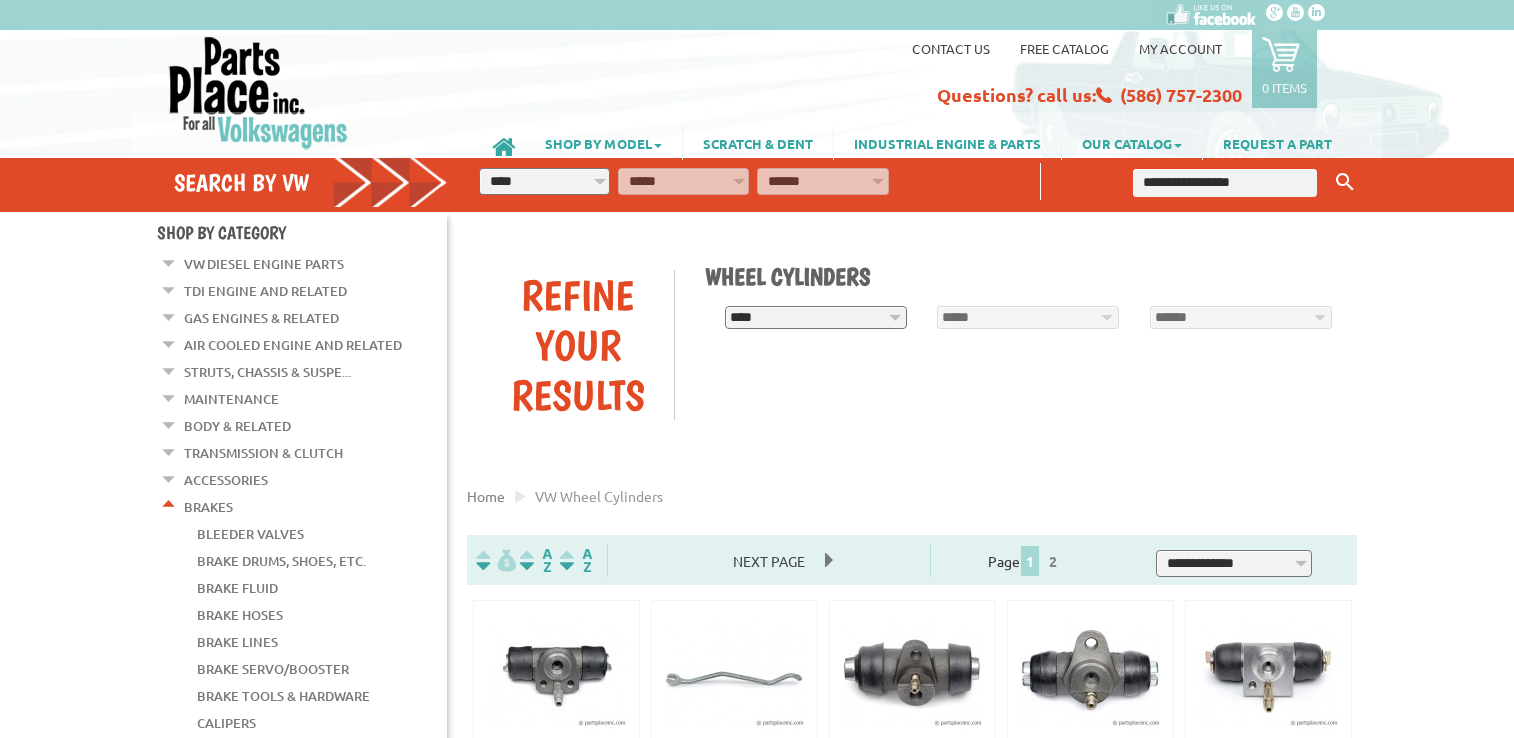 scroll, scrollTop: 0, scrollLeft: 0, axis: both 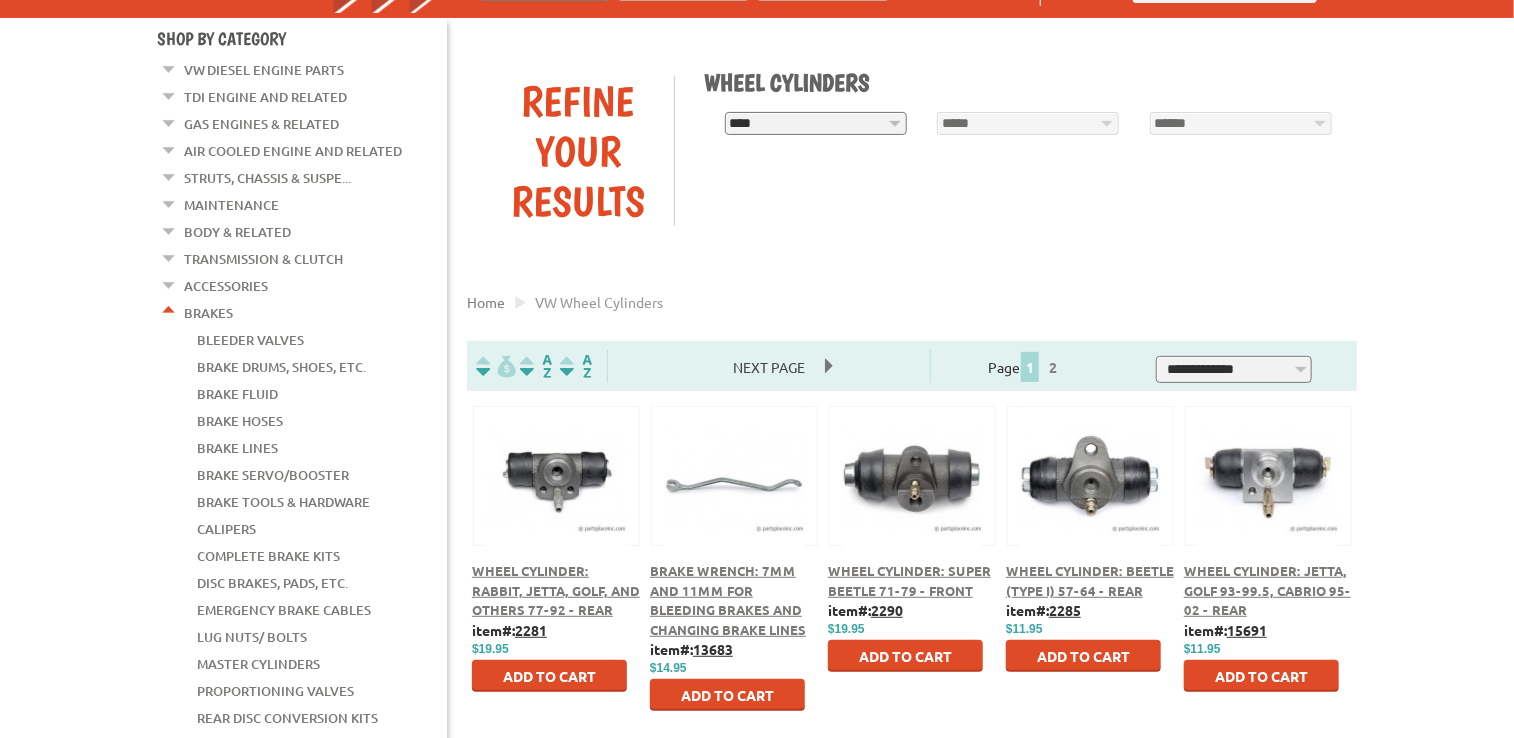 click on "Add to Cart" at bounding box center (1083, 656) 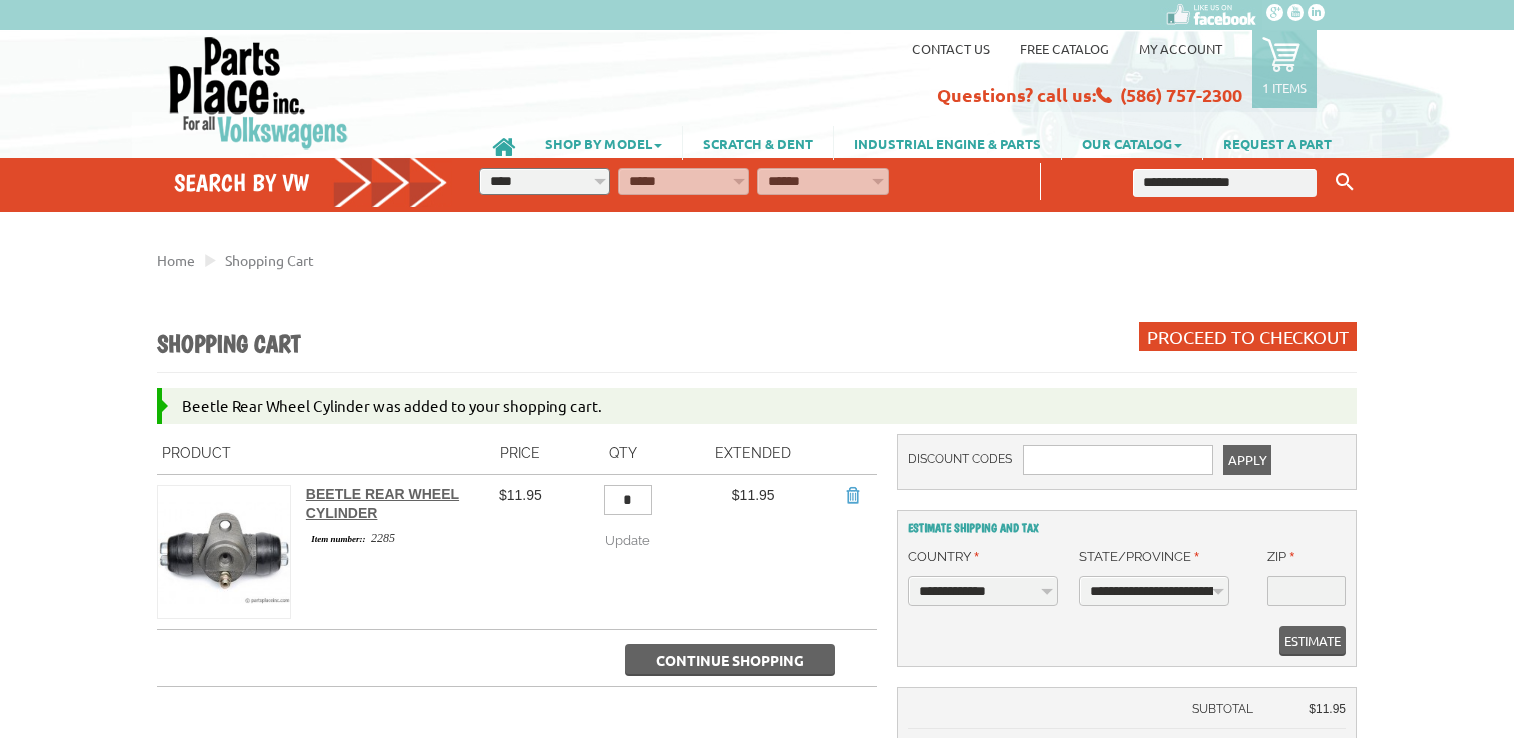 scroll, scrollTop: 0, scrollLeft: 0, axis: both 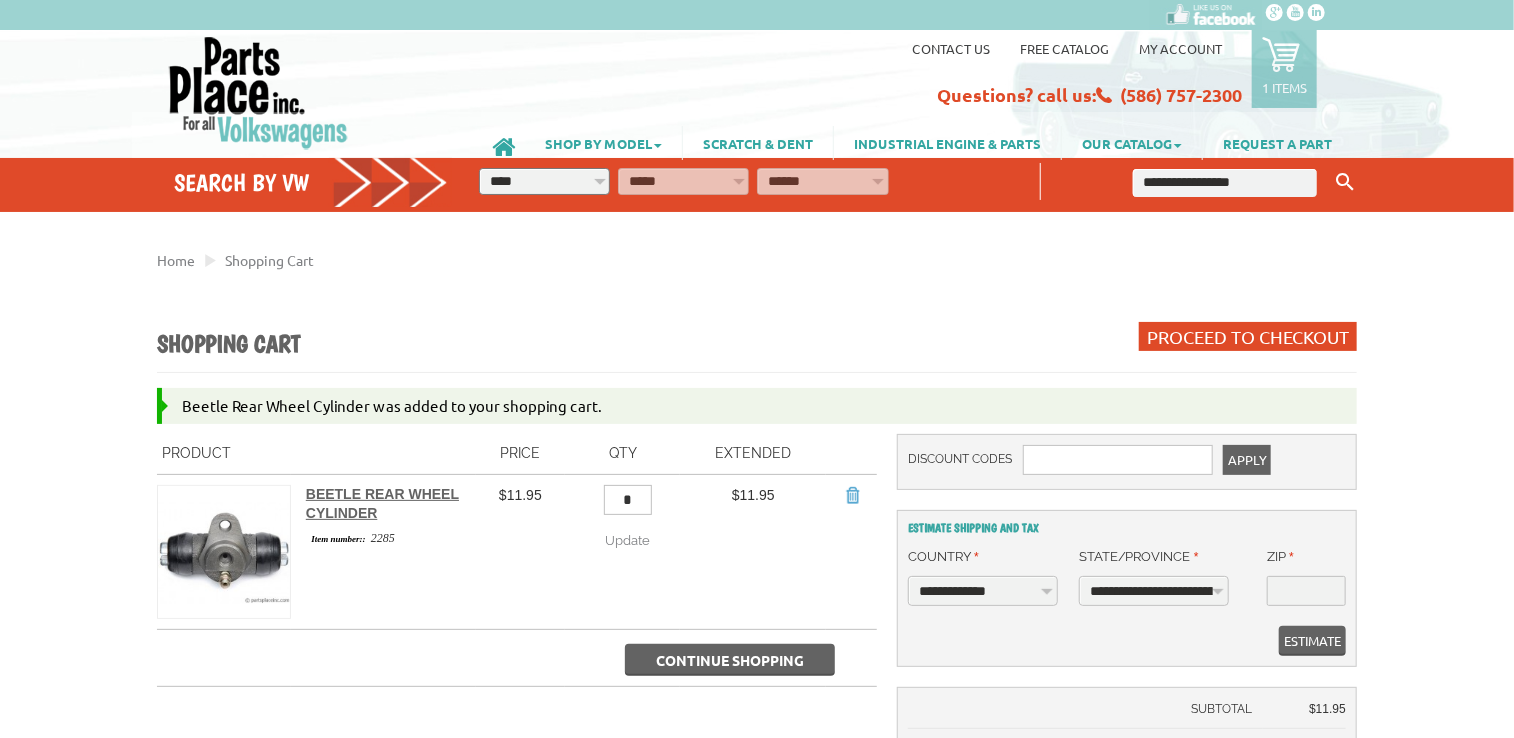 click on "Update" at bounding box center [627, 540] 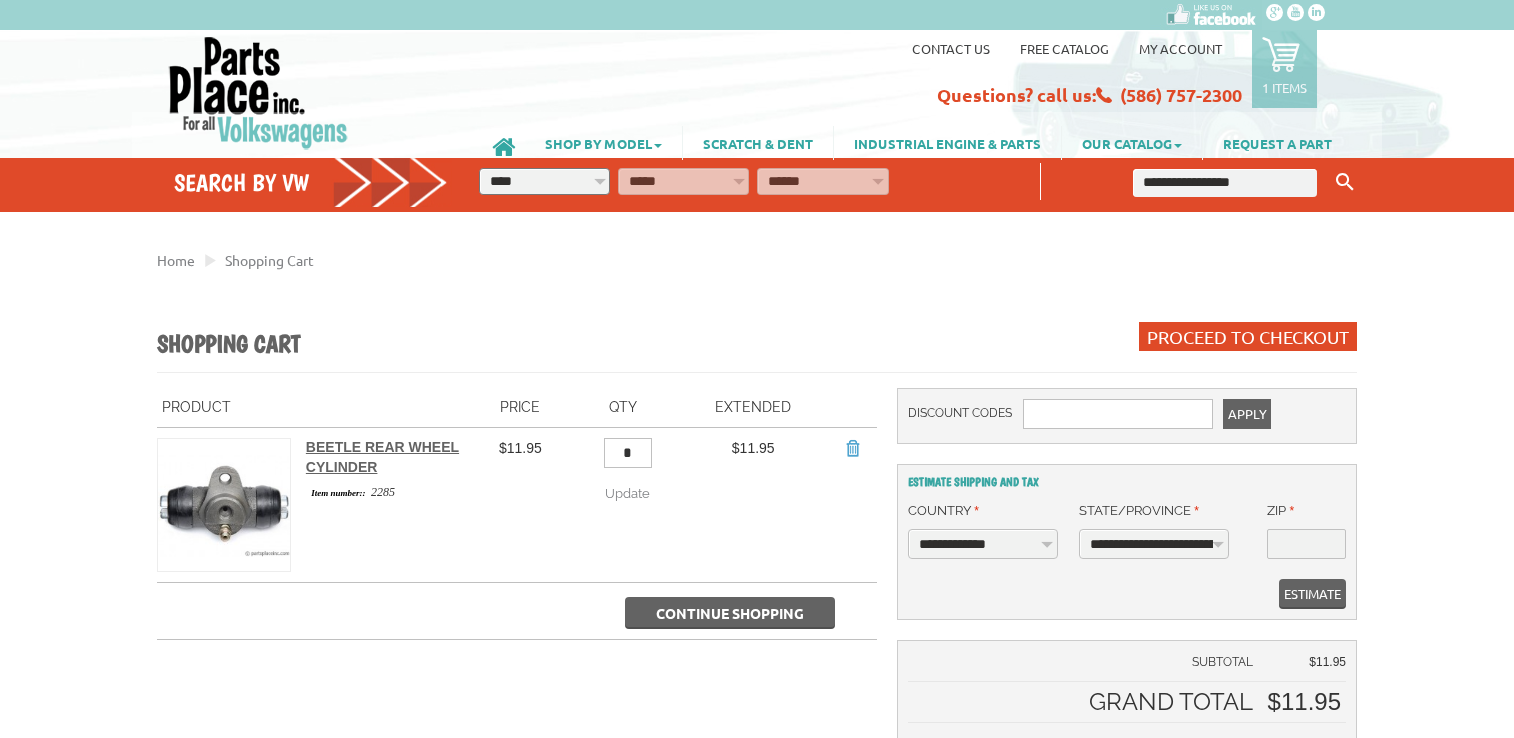 scroll, scrollTop: 0, scrollLeft: 0, axis: both 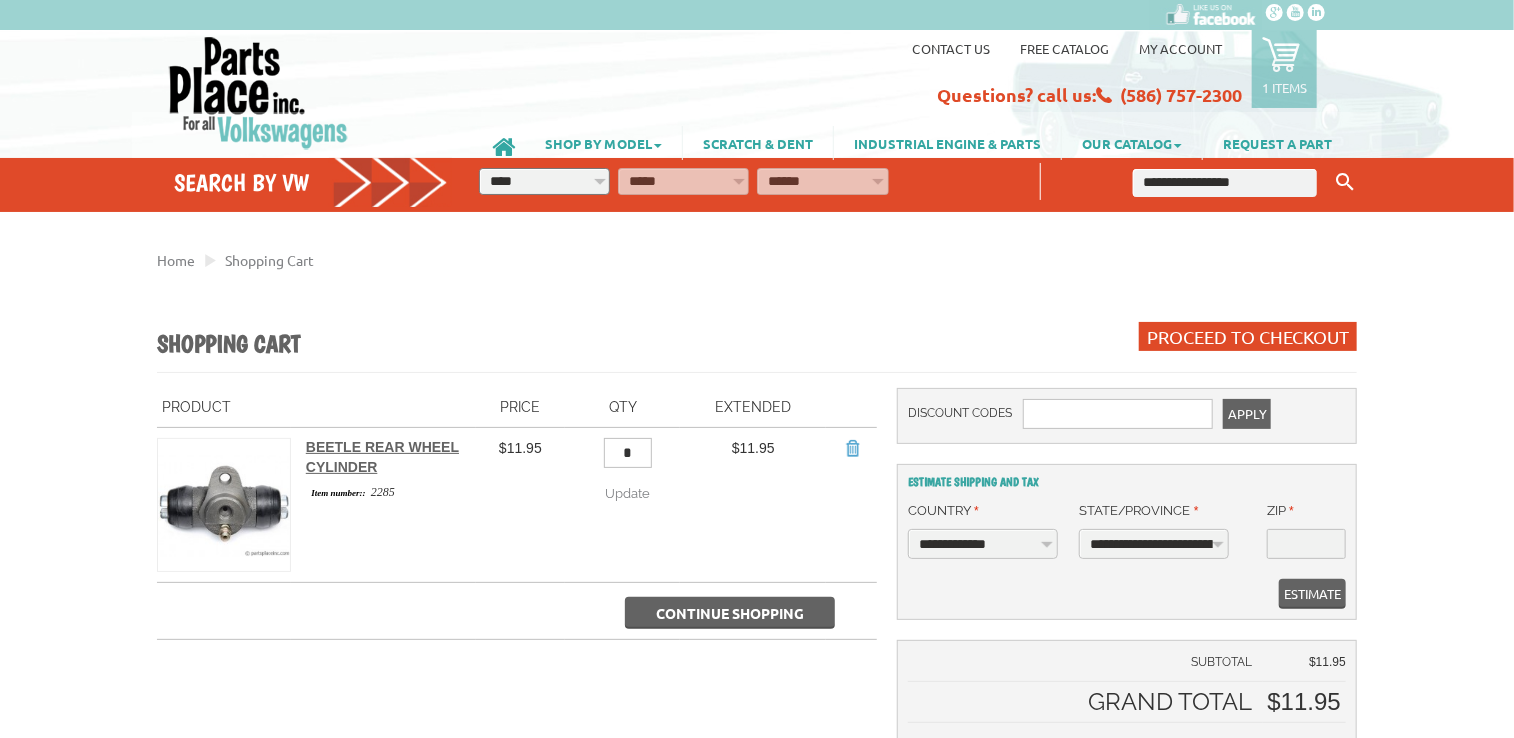 click on "Update" at bounding box center [627, 493] 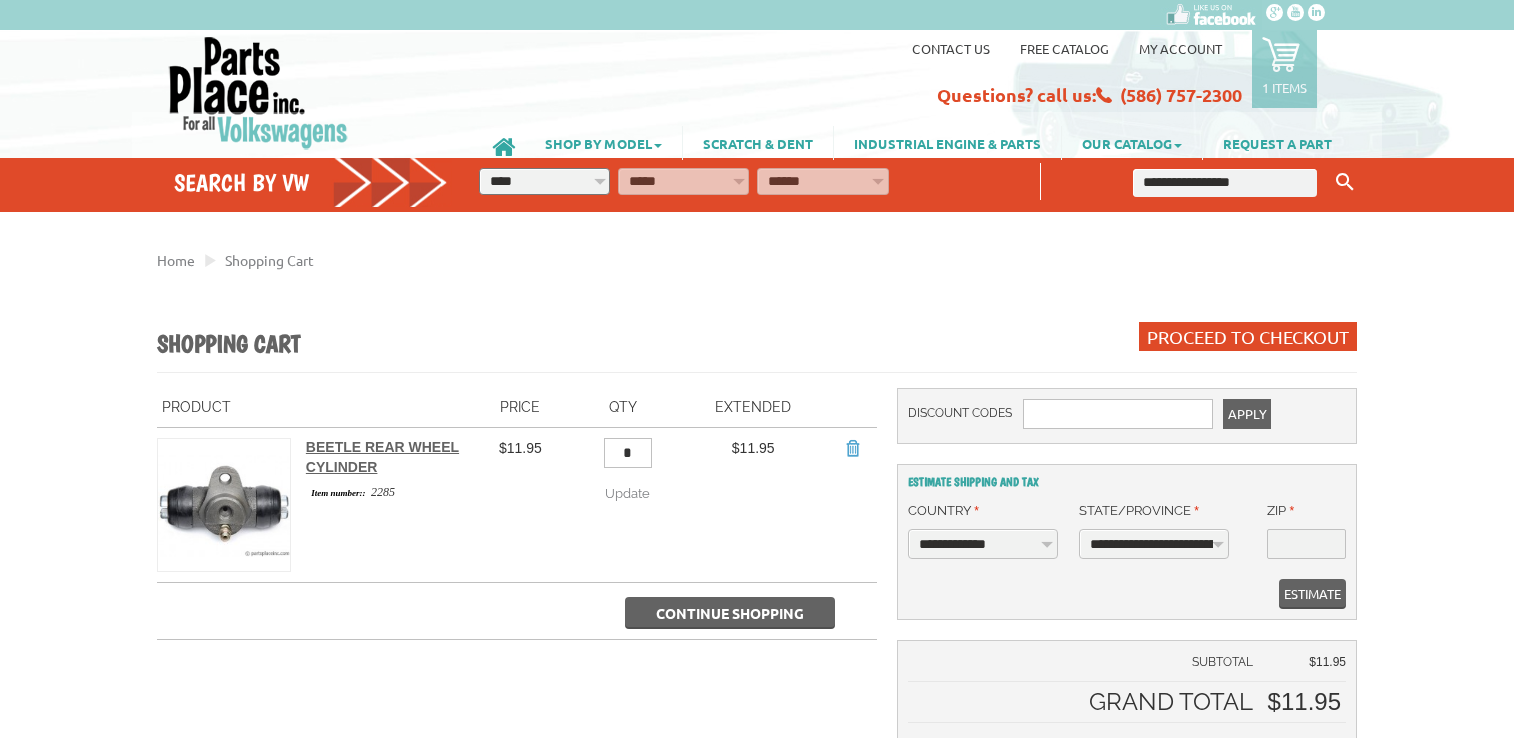 scroll, scrollTop: 0, scrollLeft: 0, axis: both 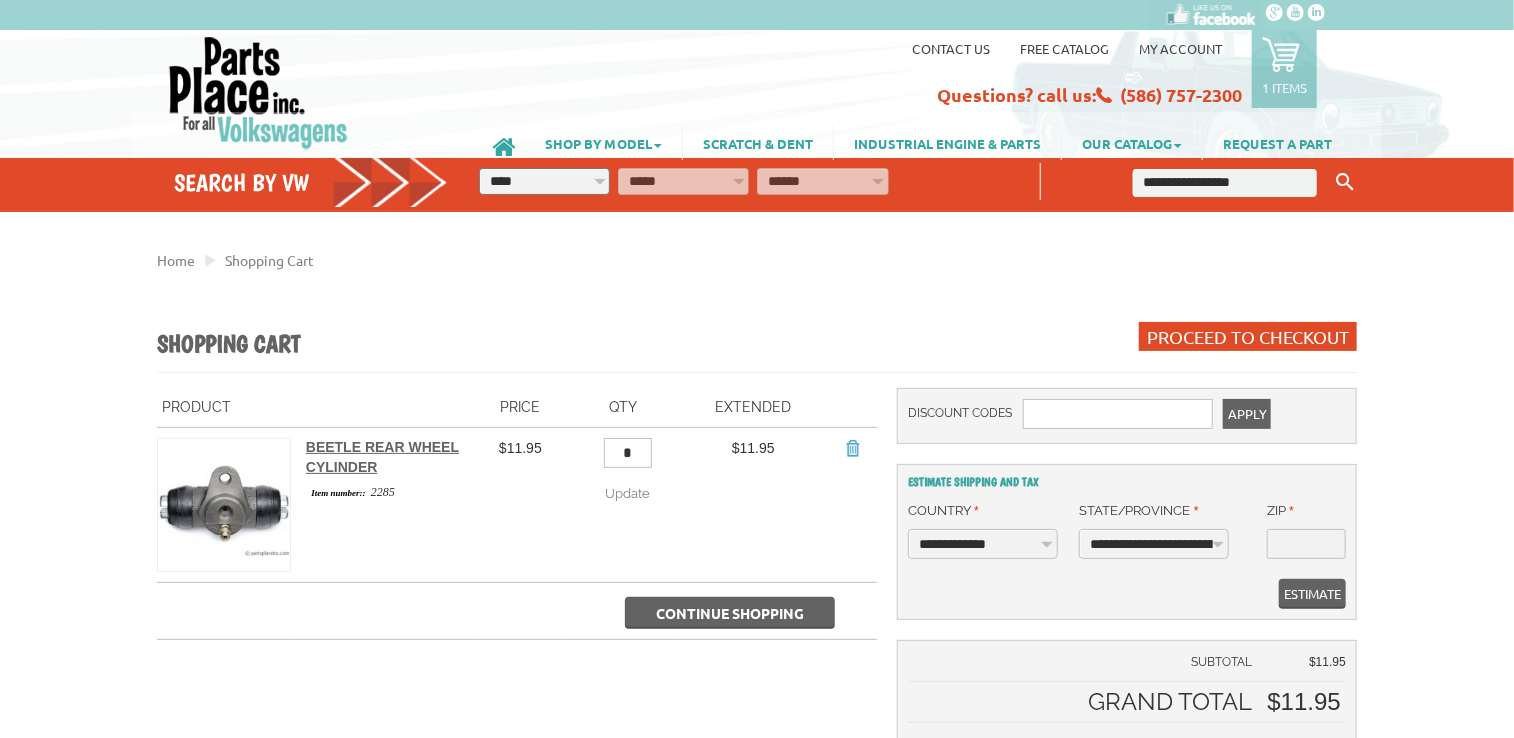 click on "*" at bounding box center (628, 453) 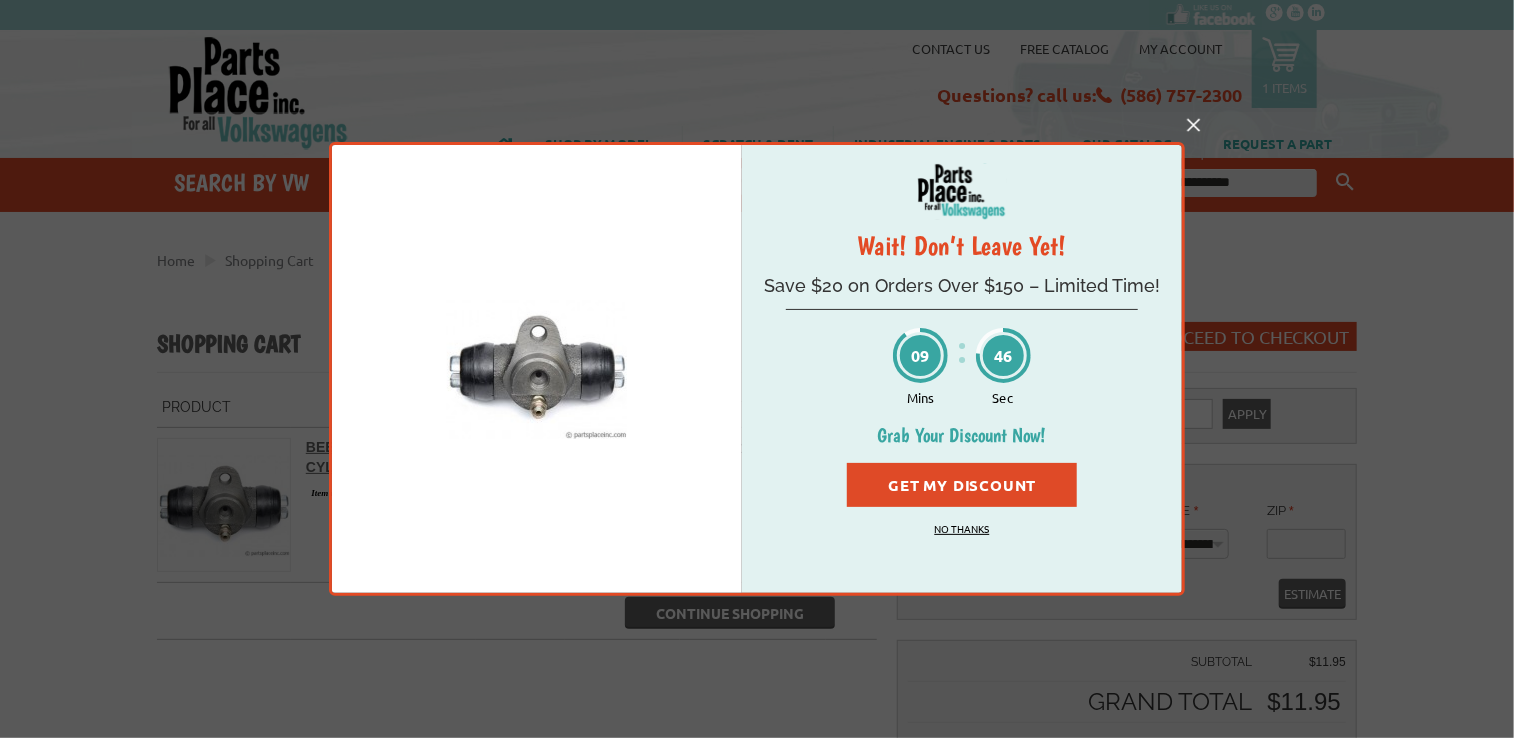 type on "*" 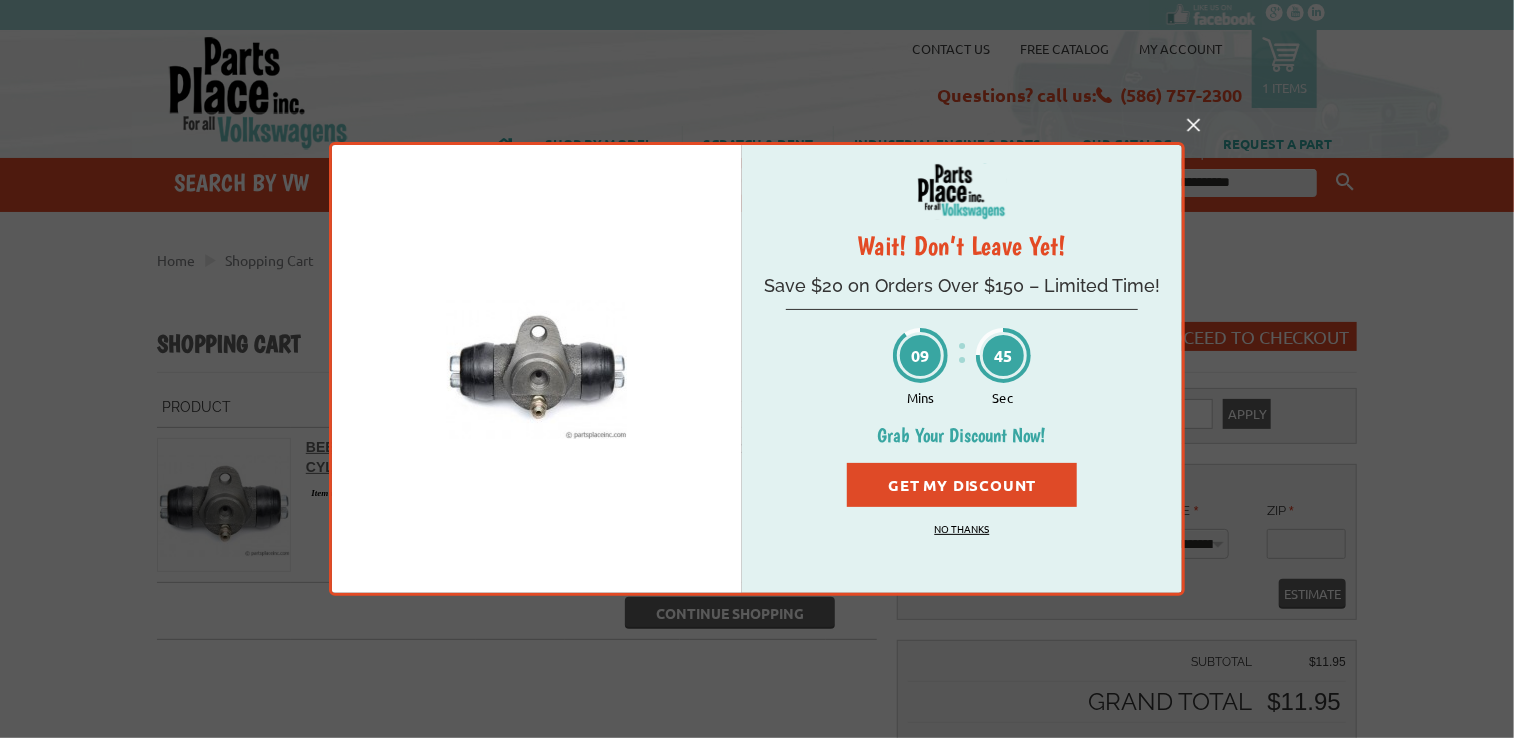 click on "No Thanks" at bounding box center (962, 528) 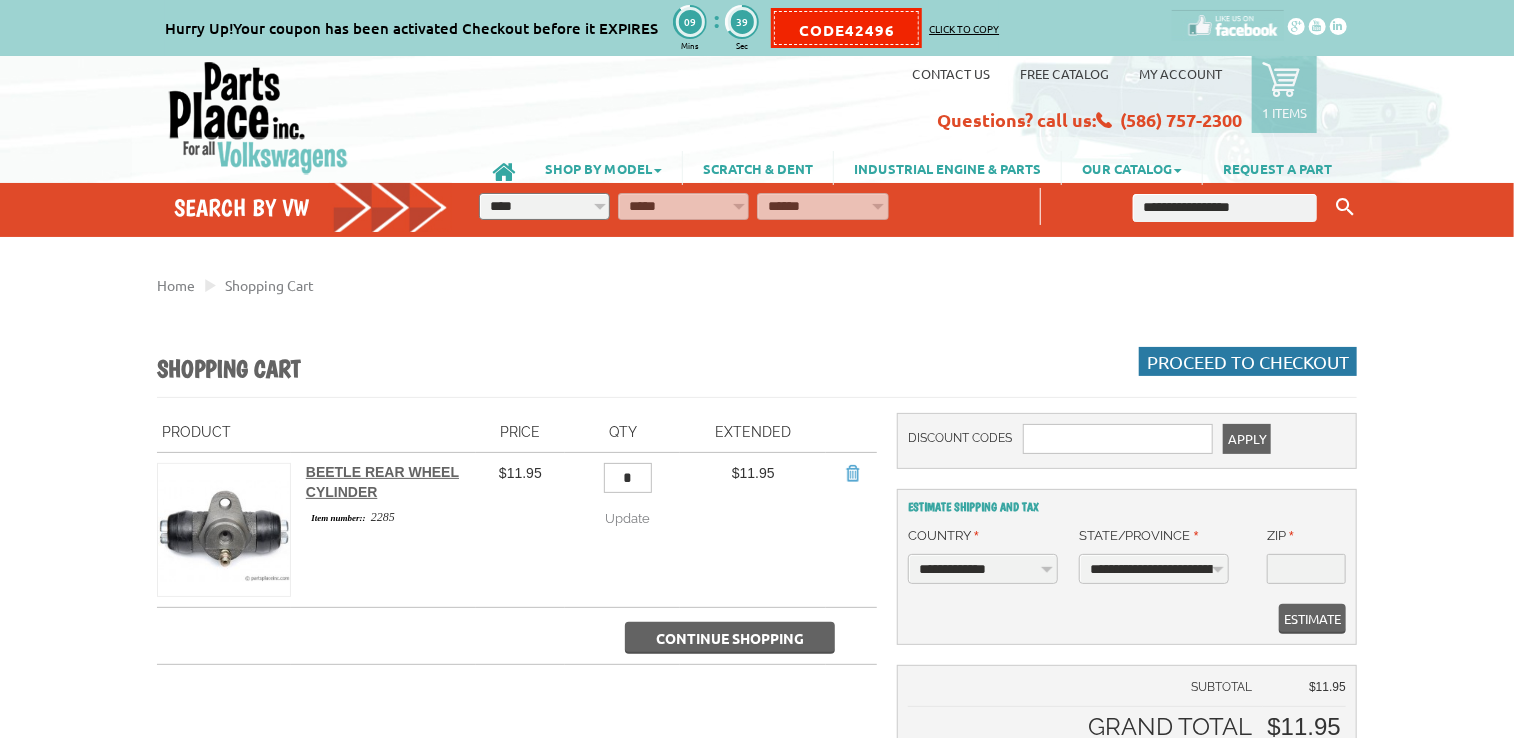 click on "Proceed to Checkout" at bounding box center [1248, 361] 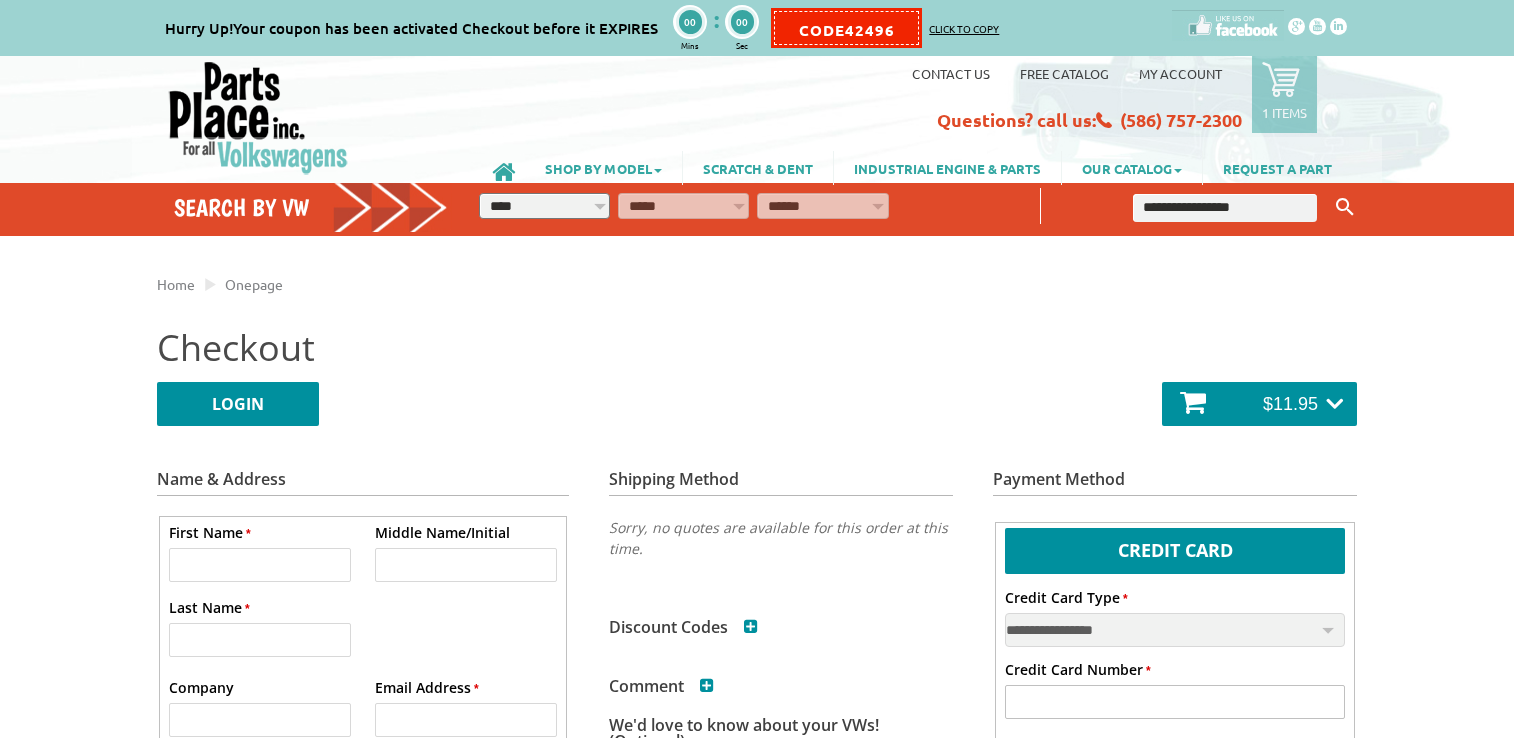 scroll, scrollTop: 0, scrollLeft: 0, axis: both 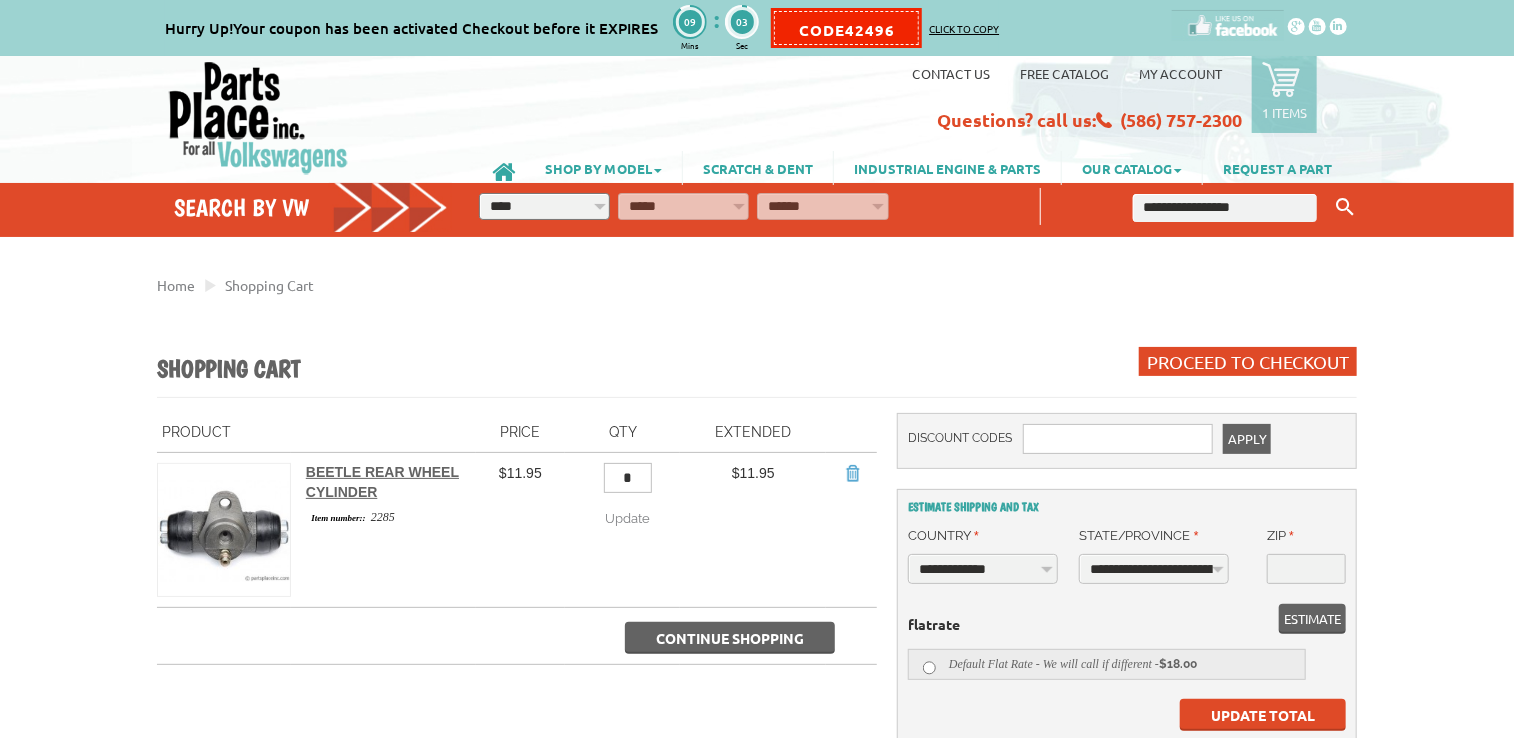 click on "Update" at bounding box center (627, 518) 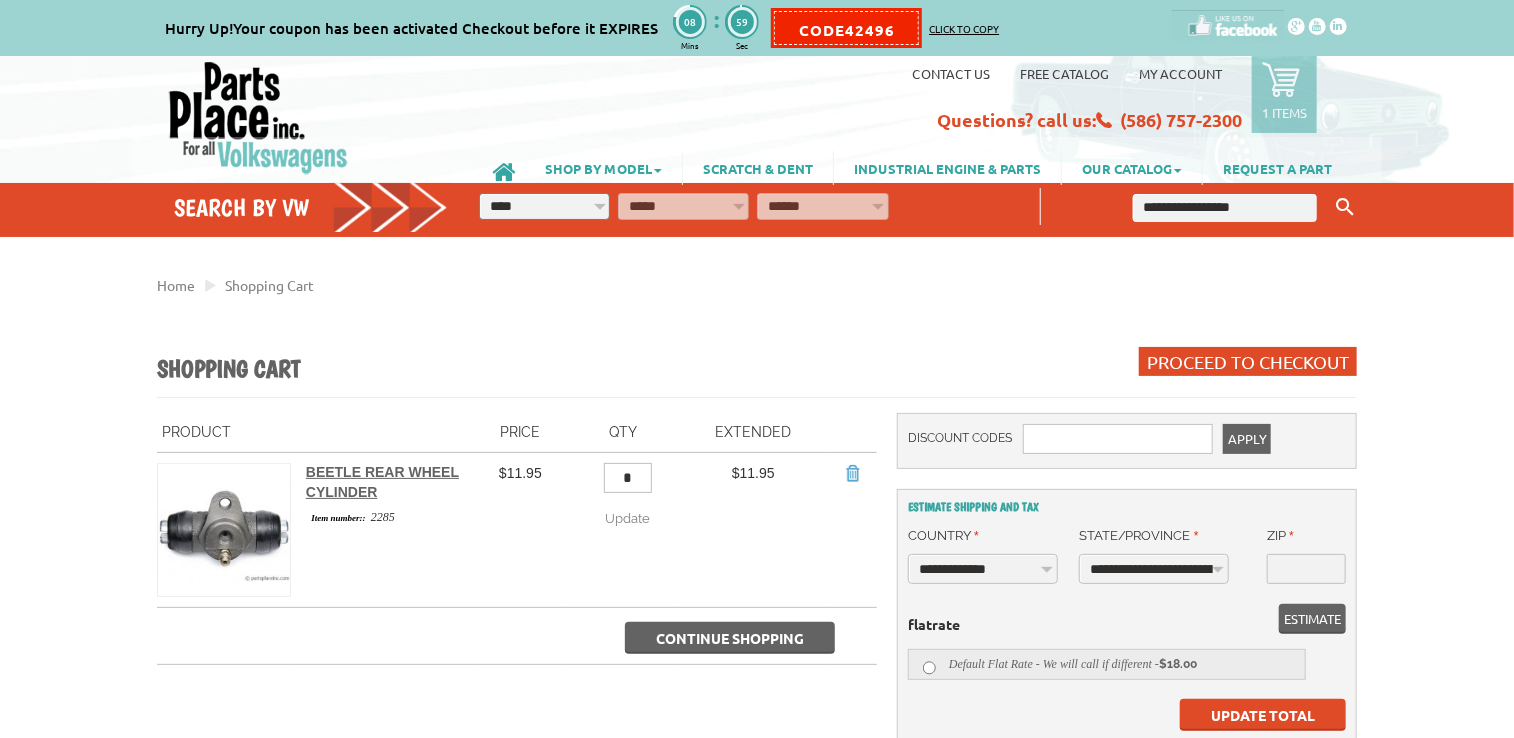 click on "Update" at bounding box center (627, 518) 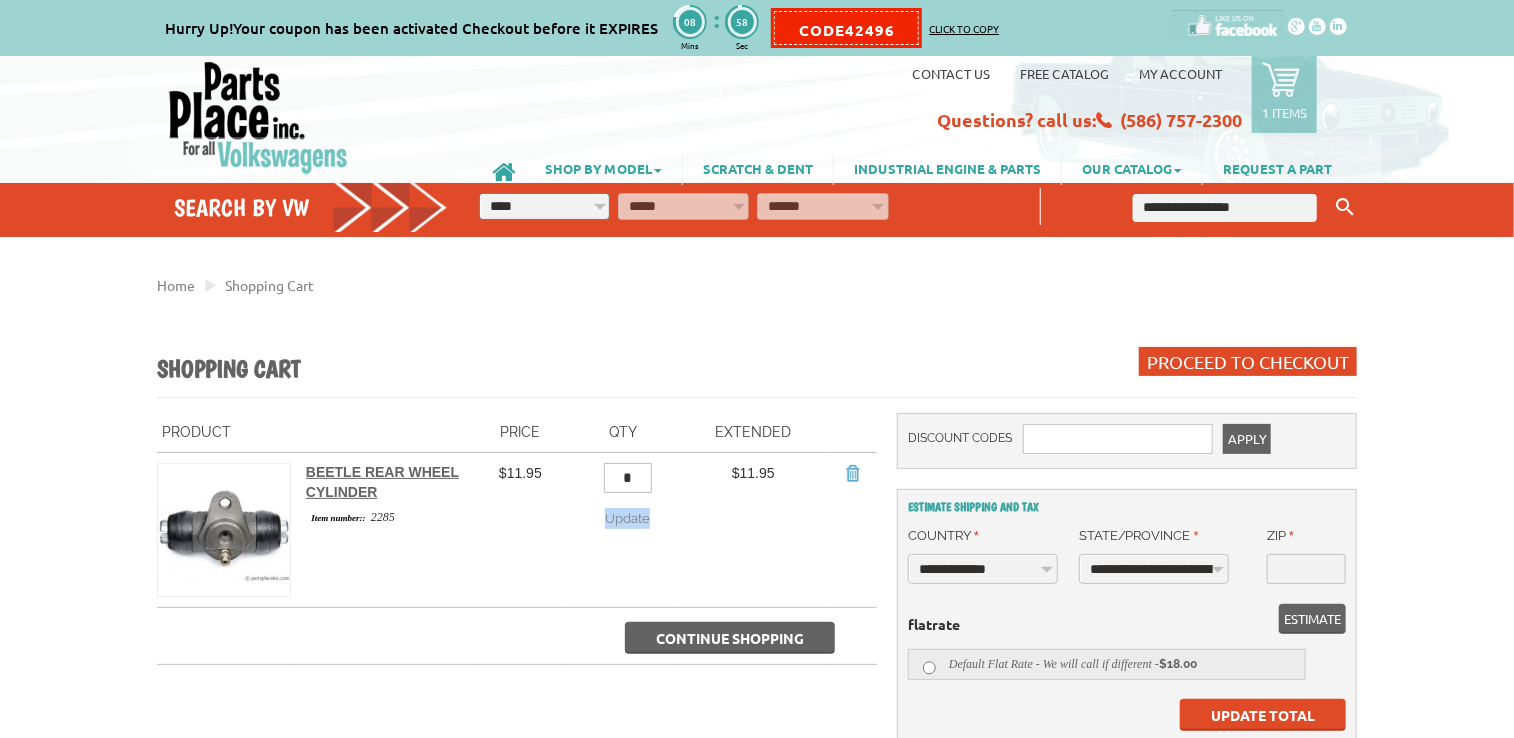 click on "Update" at bounding box center (627, 518) 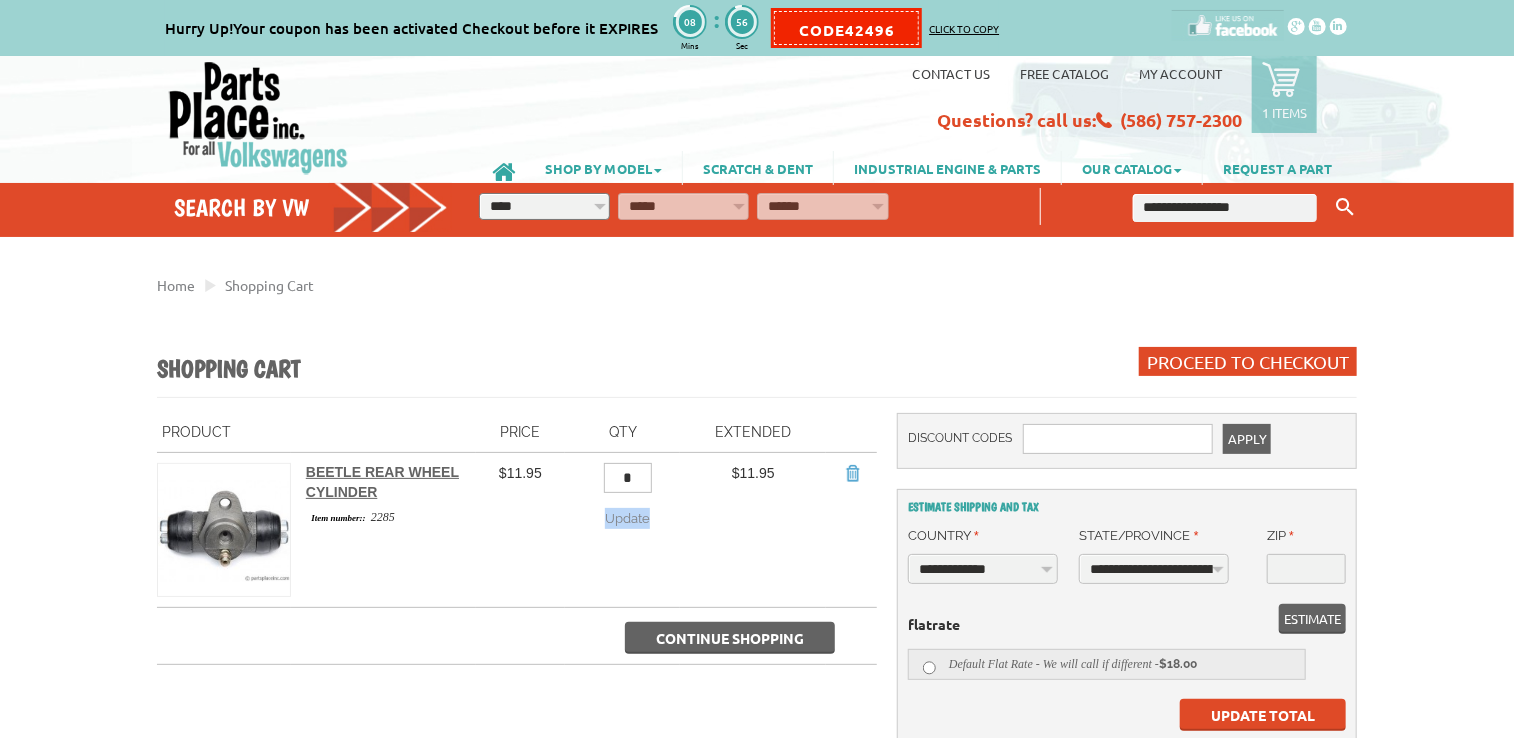 click on "Update" at bounding box center [627, 518] 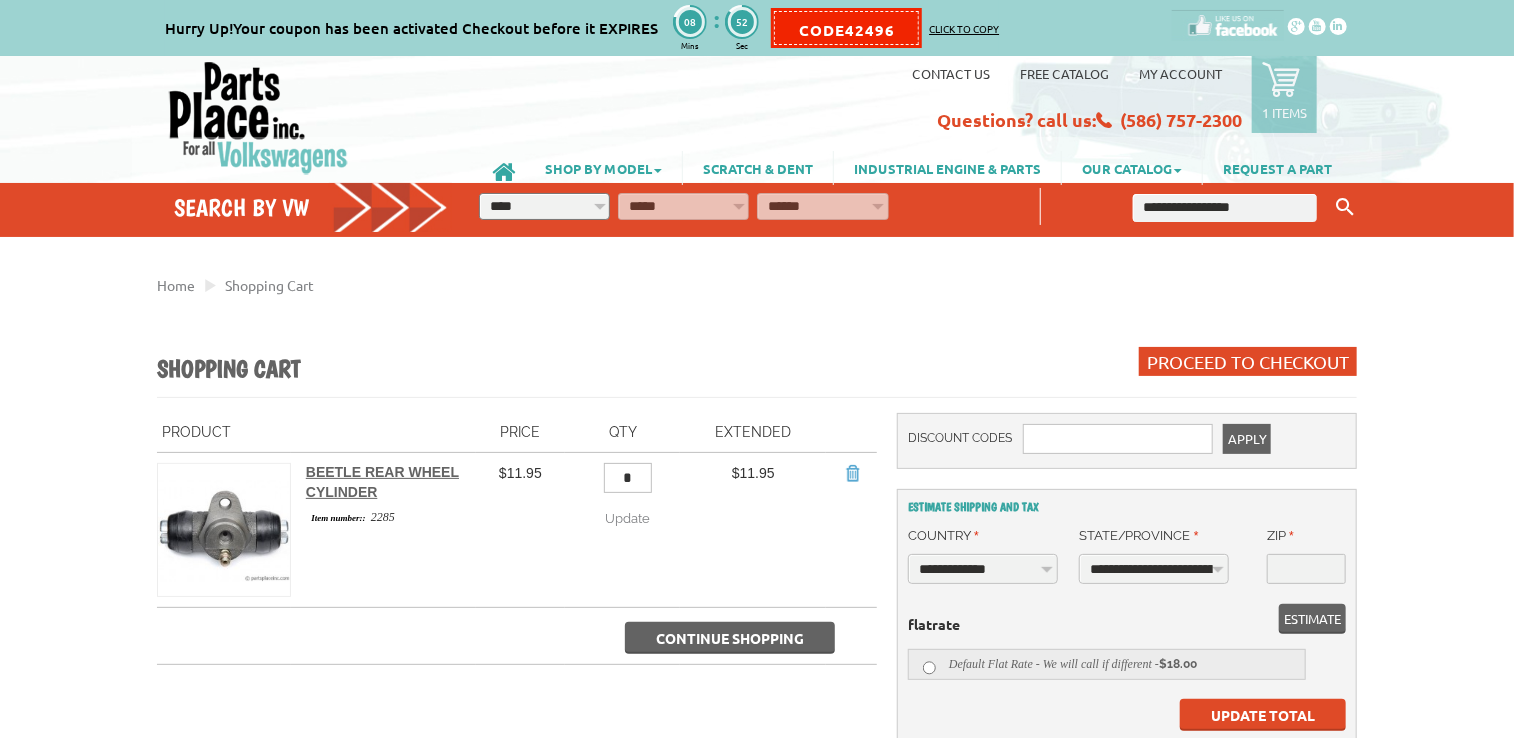 click on "*" at bounding box center (628, 478) 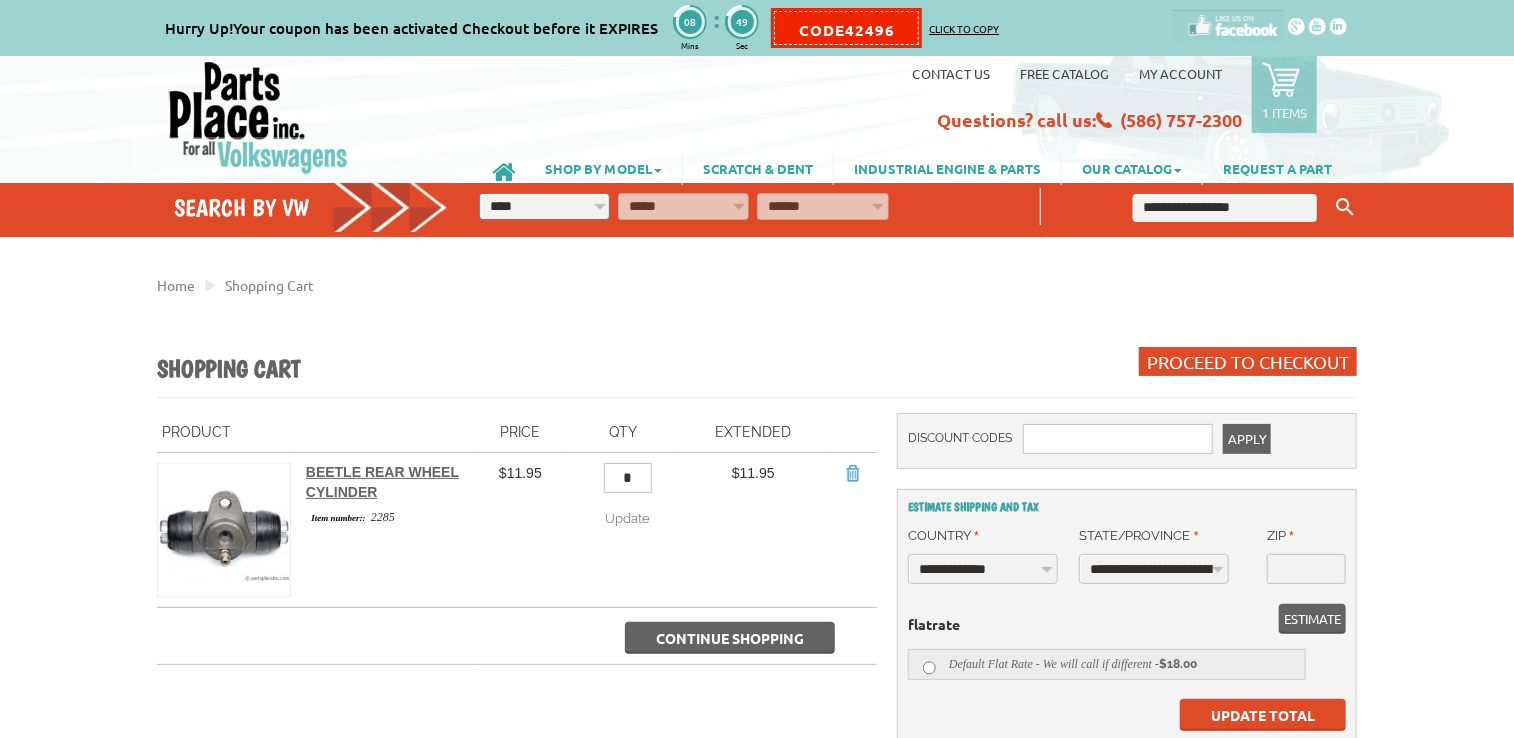 click on "*" at bounding box center (628, 478) 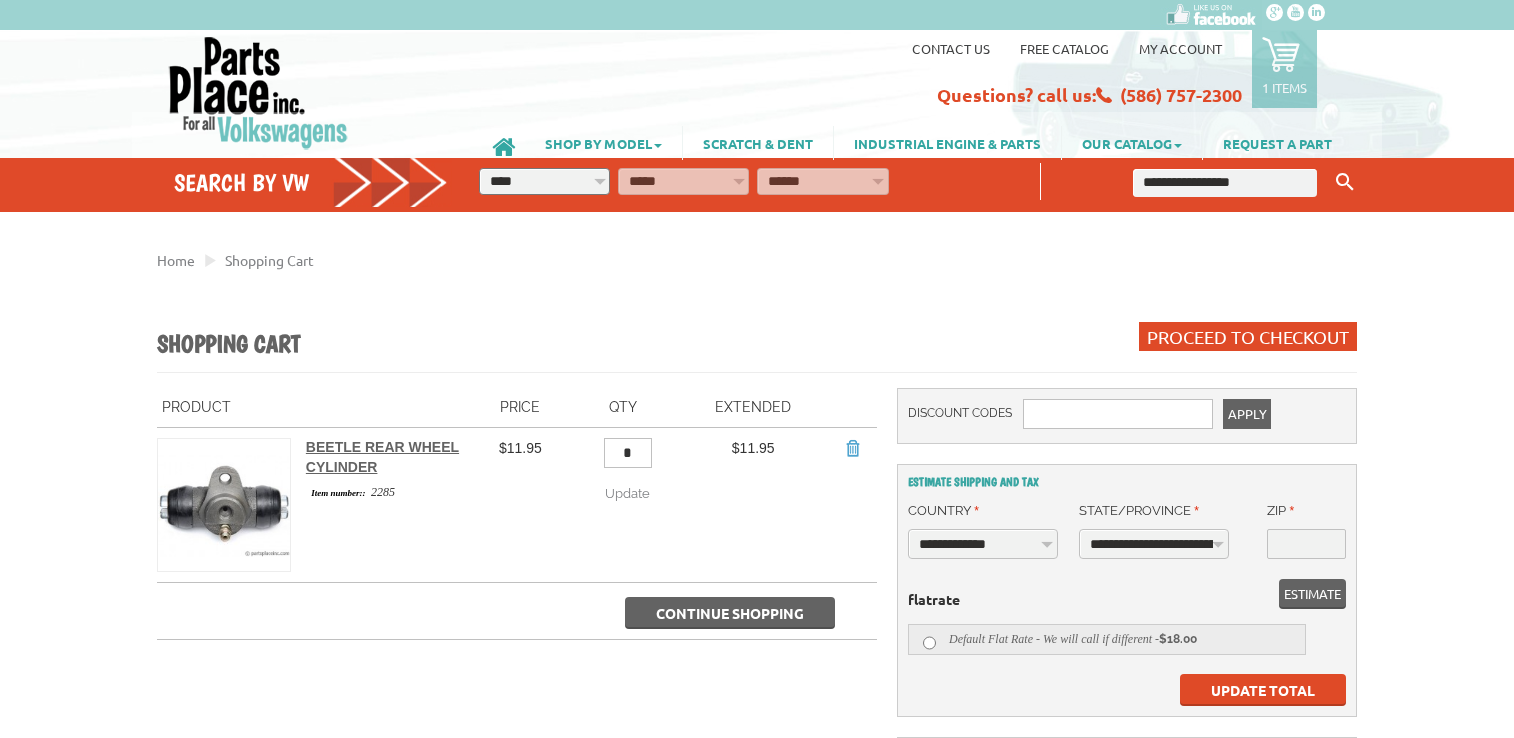 scroll, scrollTop: 0, scrollLeft: 0, axis: both 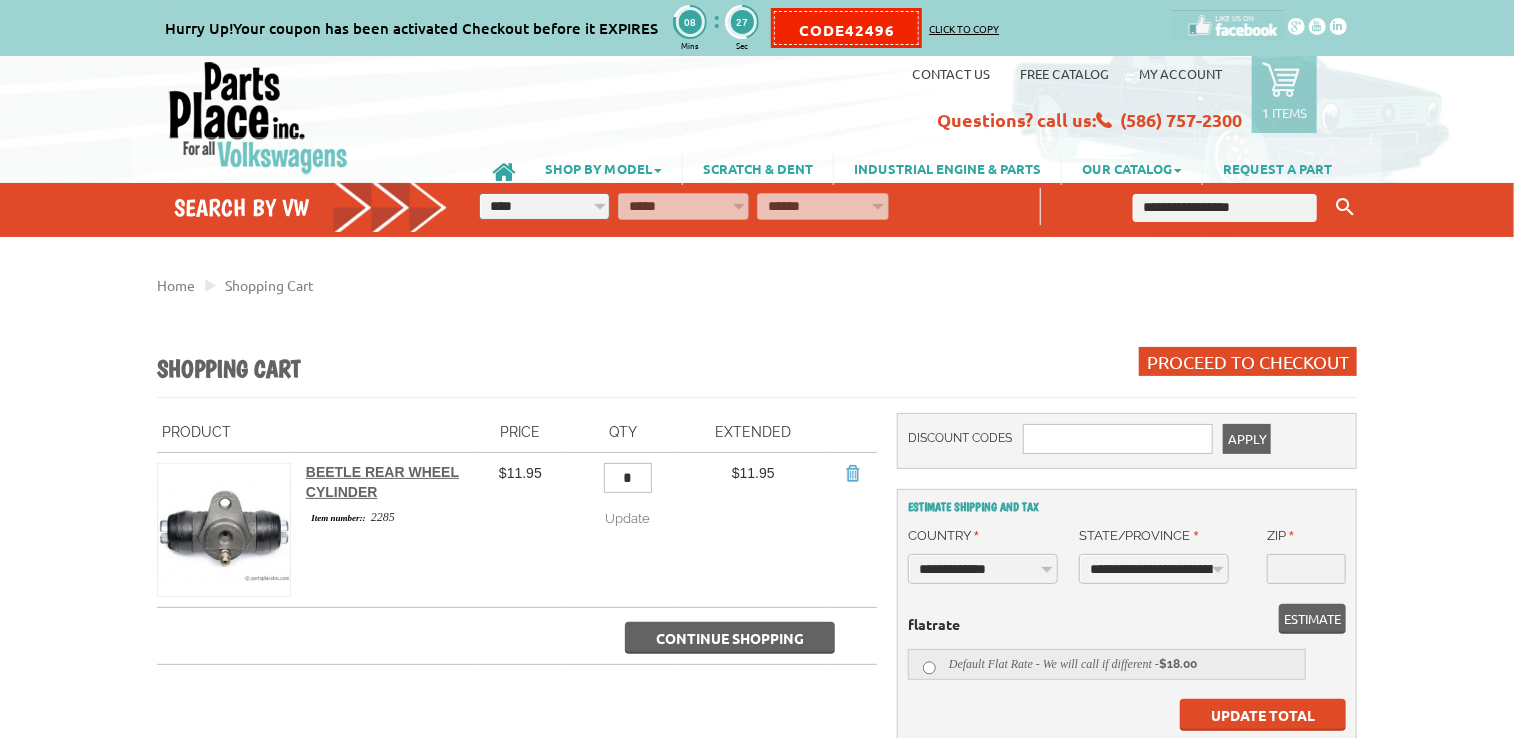 click on "Continue Shopping" at bounding box center [730, 638] 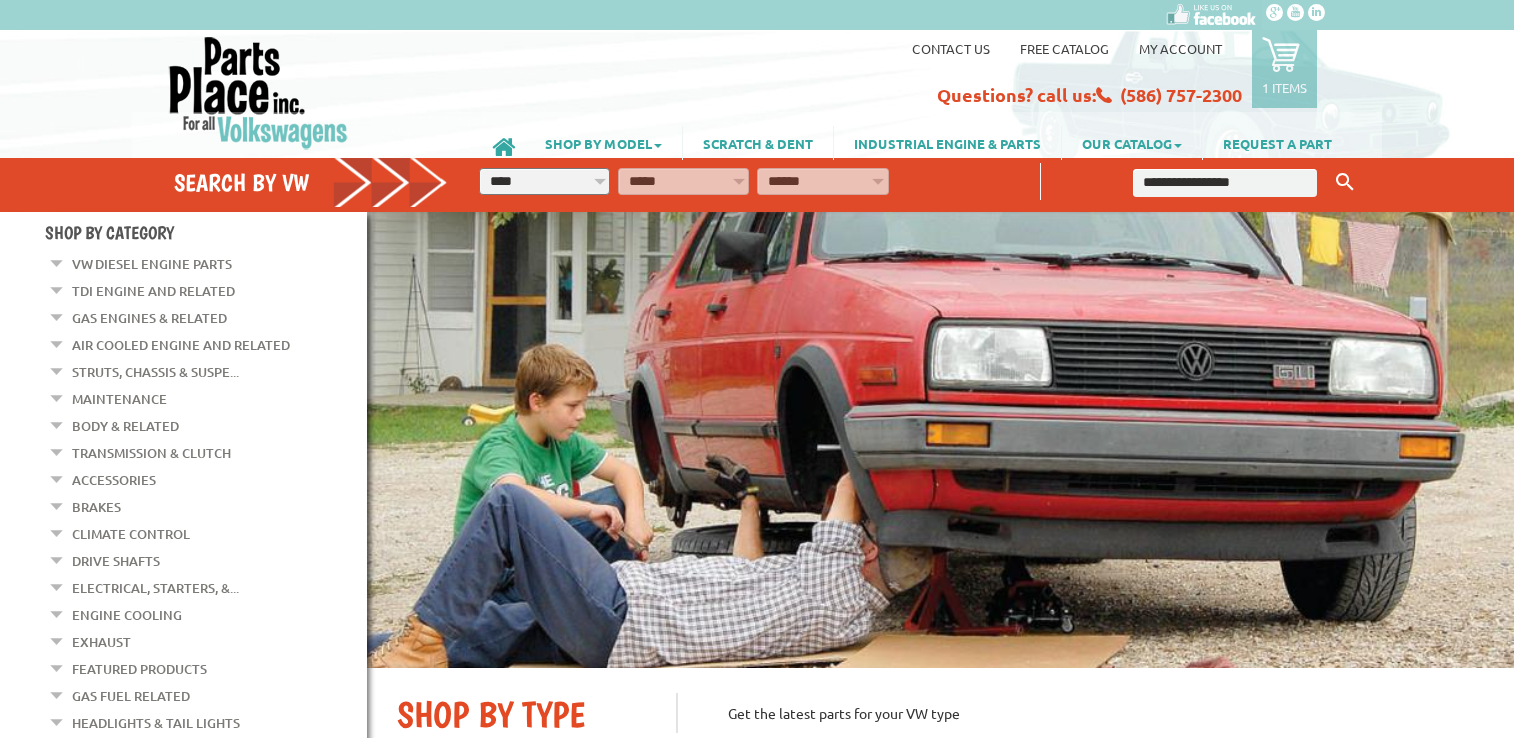 scroll, scrollTop: 0, scrollLeft: 0, axis: both 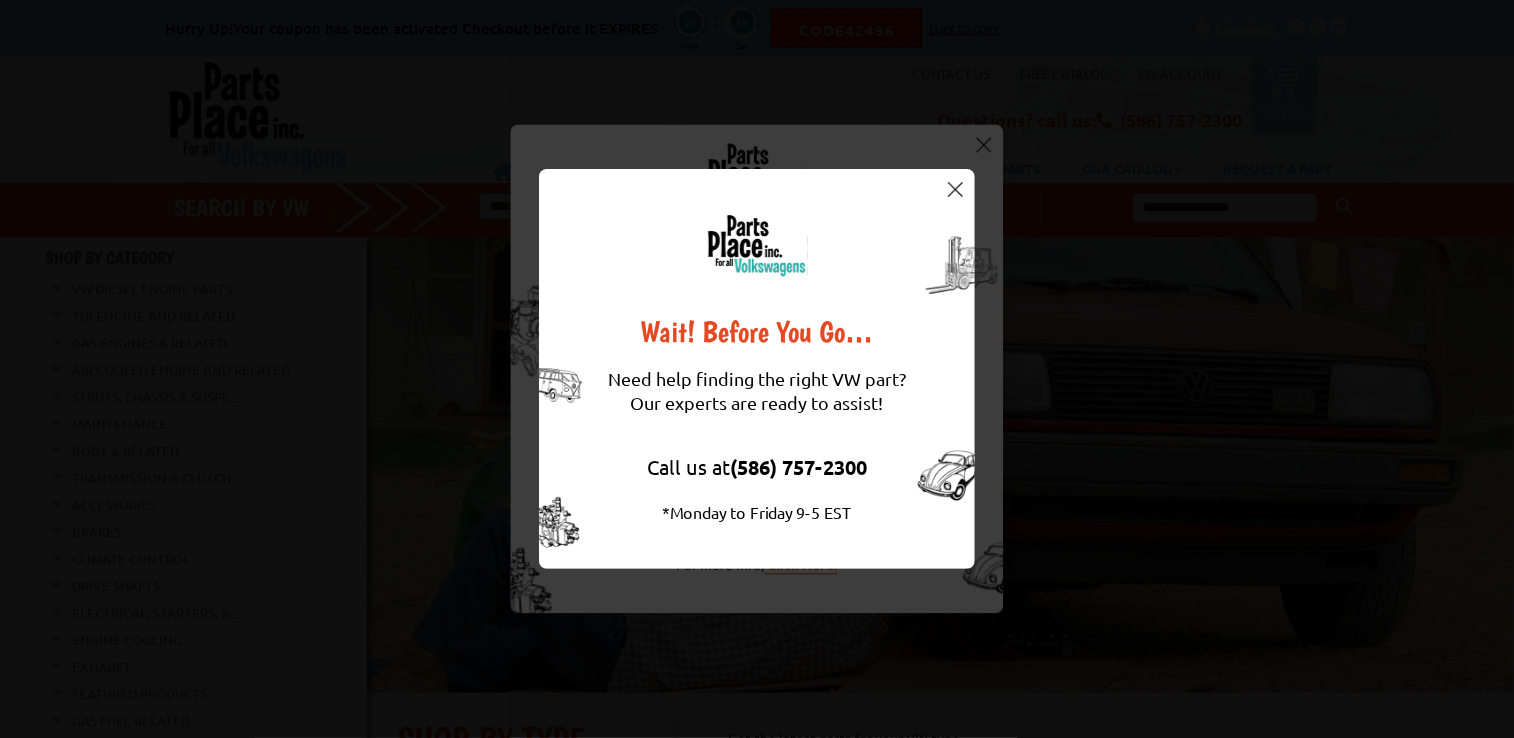 click on "Wait! Before You Go…    Need help finding the right VW part?   Our experts are ready to assist!       Call us at  (586) 757-2300        *Monday to Friday 9-5 EST" at bounding box center [757, 369] 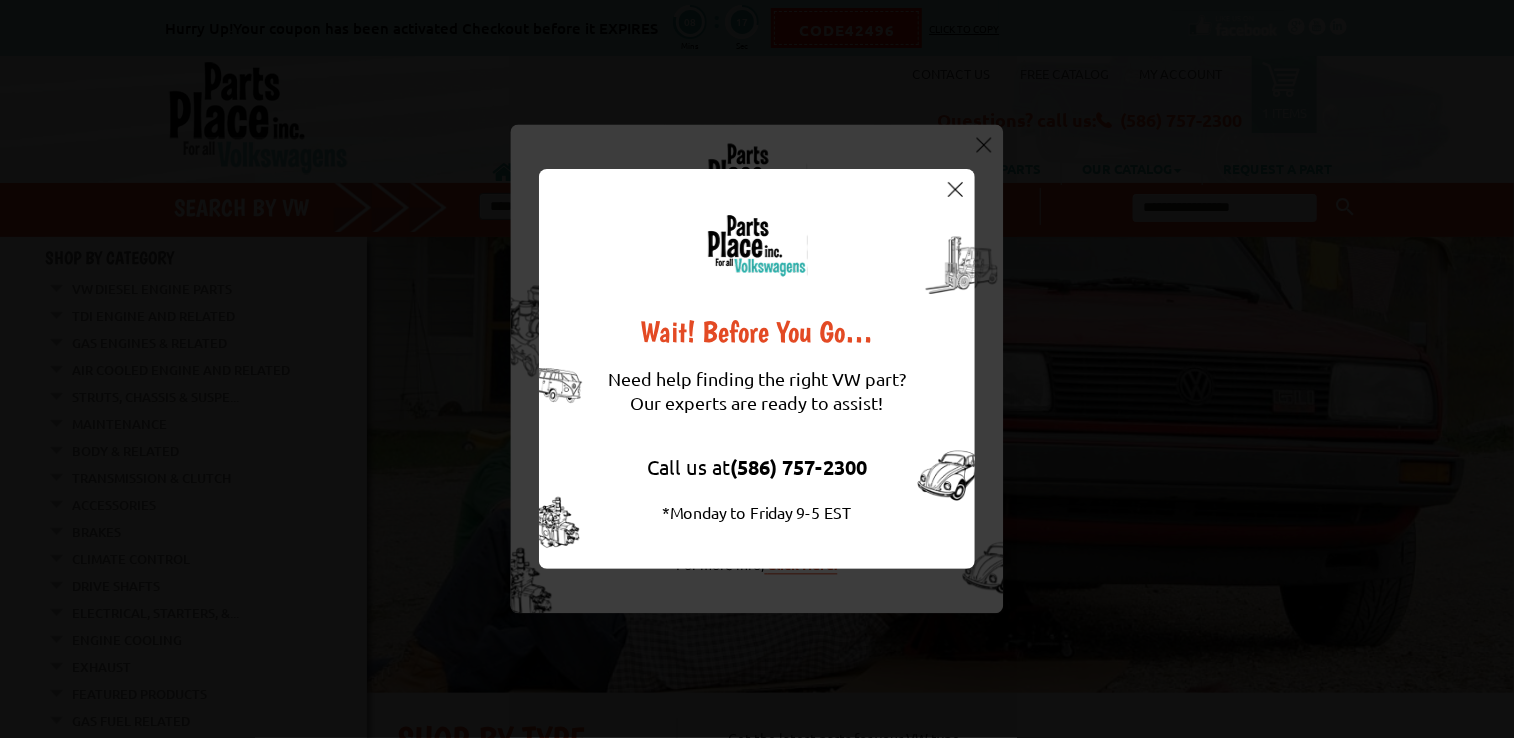 click at bounding box center (955, 189) 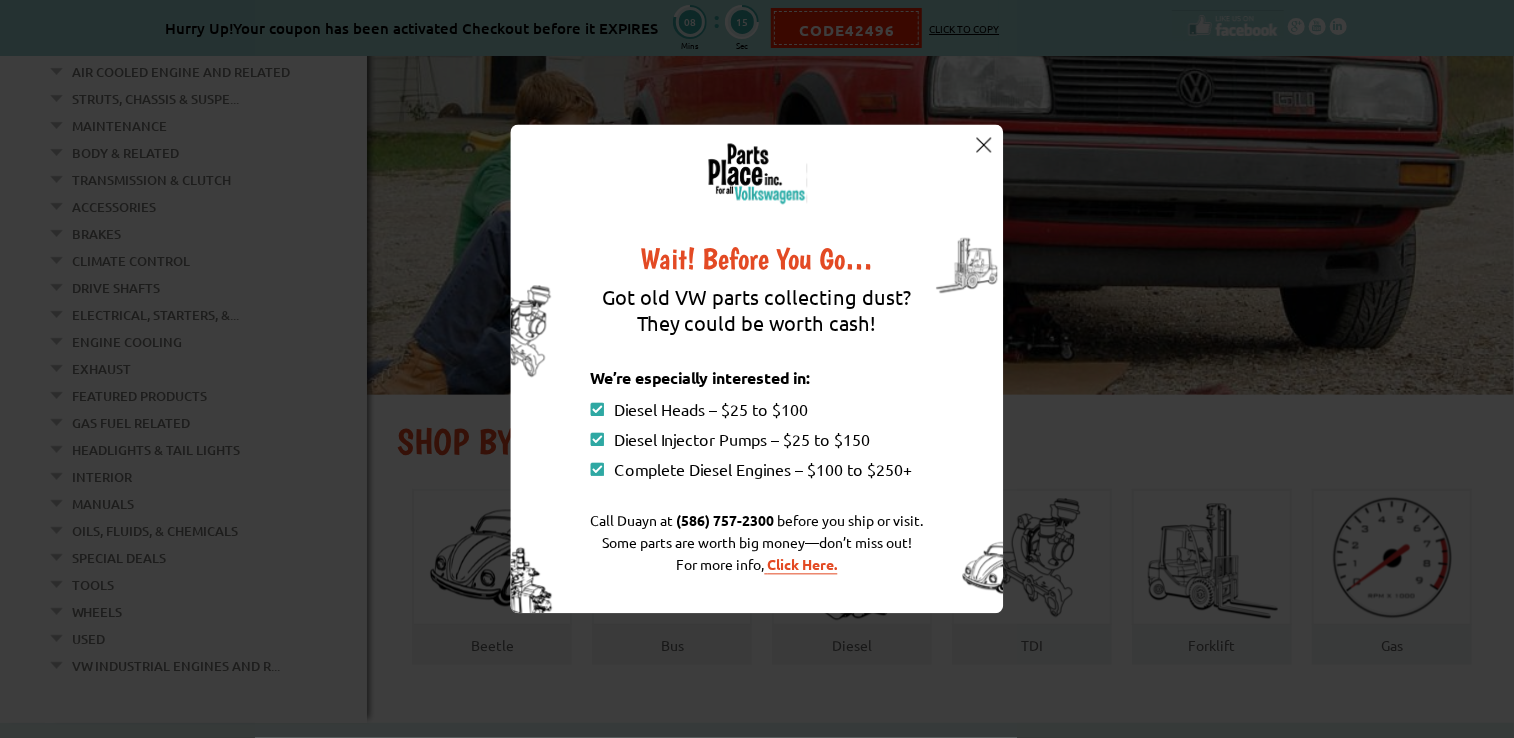 scroll, scrollTop: 302, scrollLeft: 0, axis: vertical 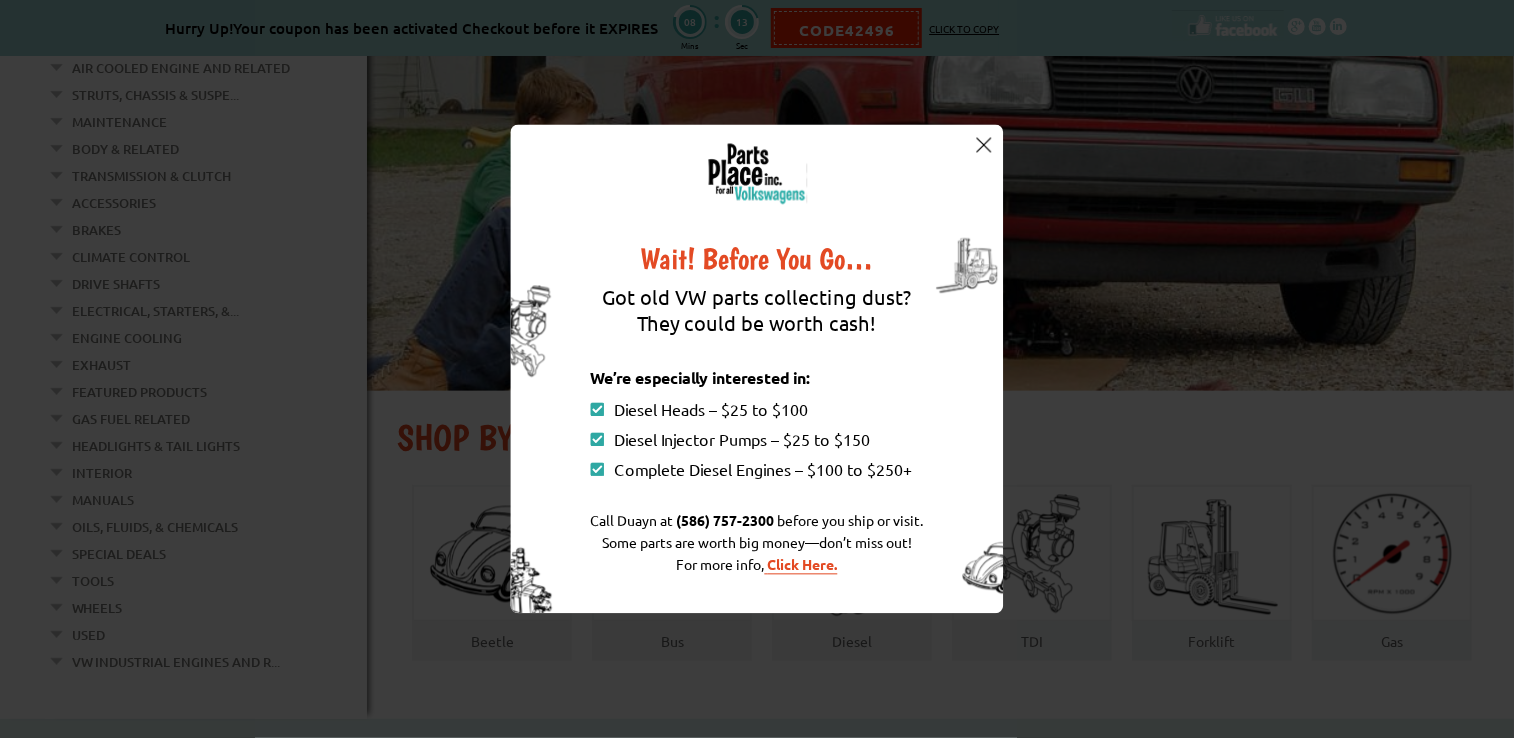 click at bounding box center [983, 144] 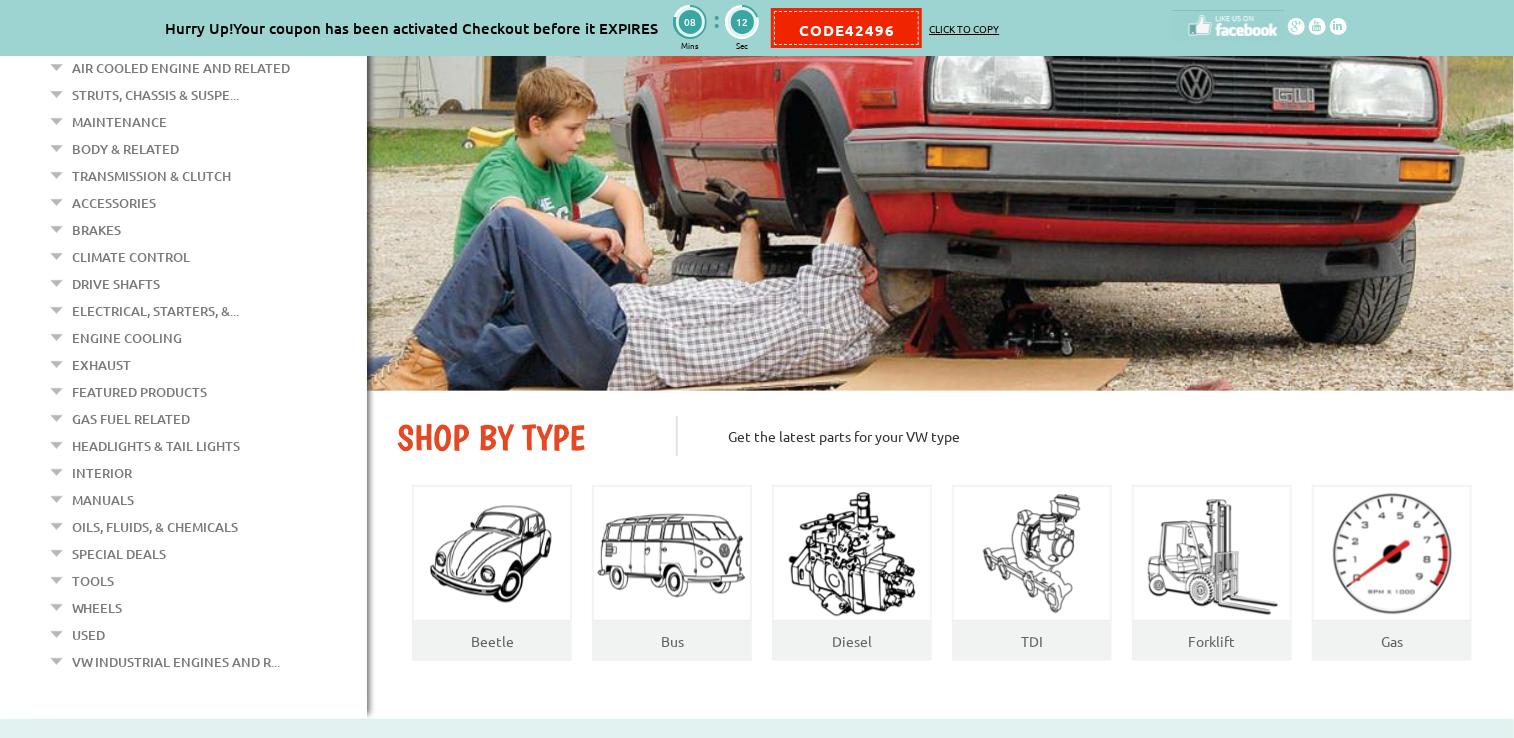 scroll, scrollTop: 0, scrollLeft: 0, axis: both 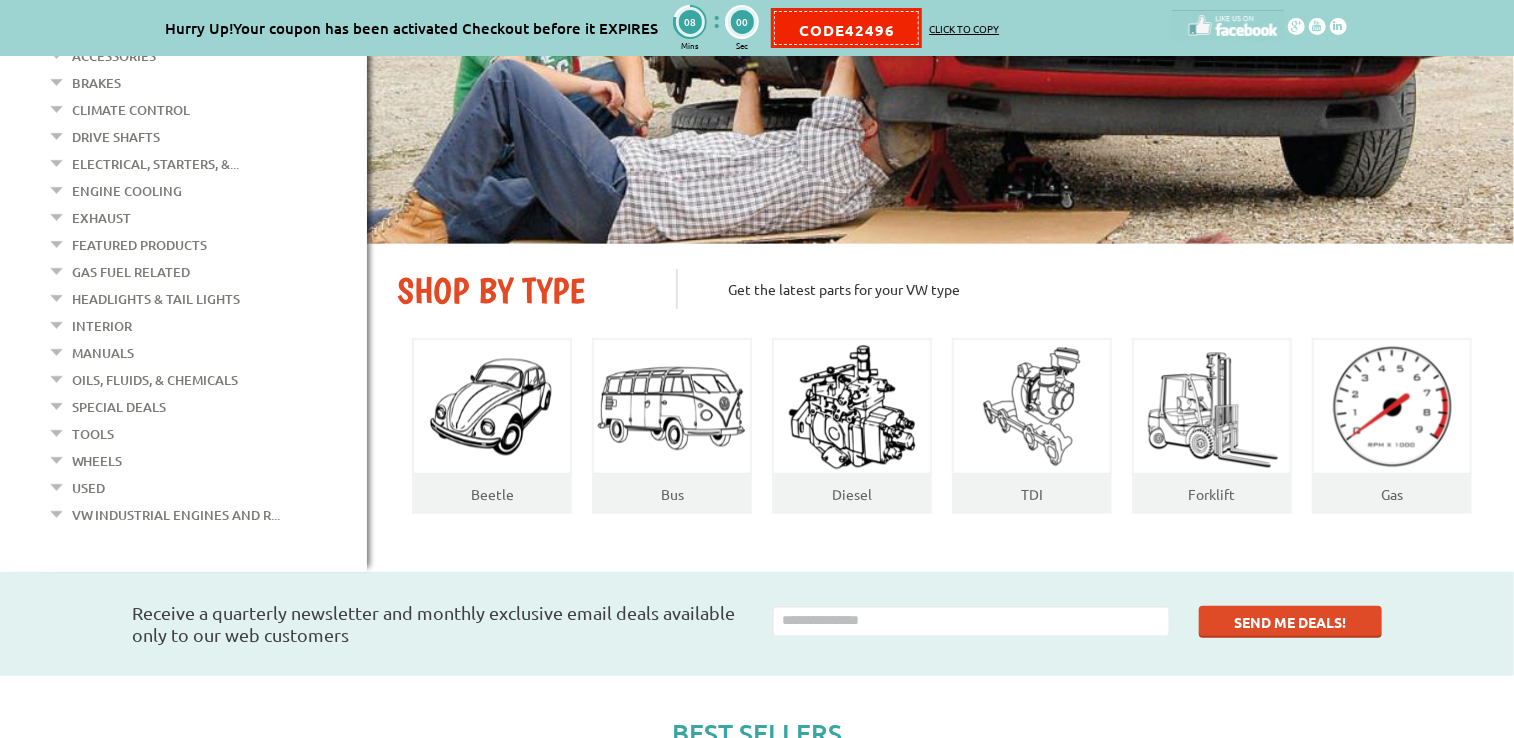click on "Brakes" at bounding box center (96, 83) 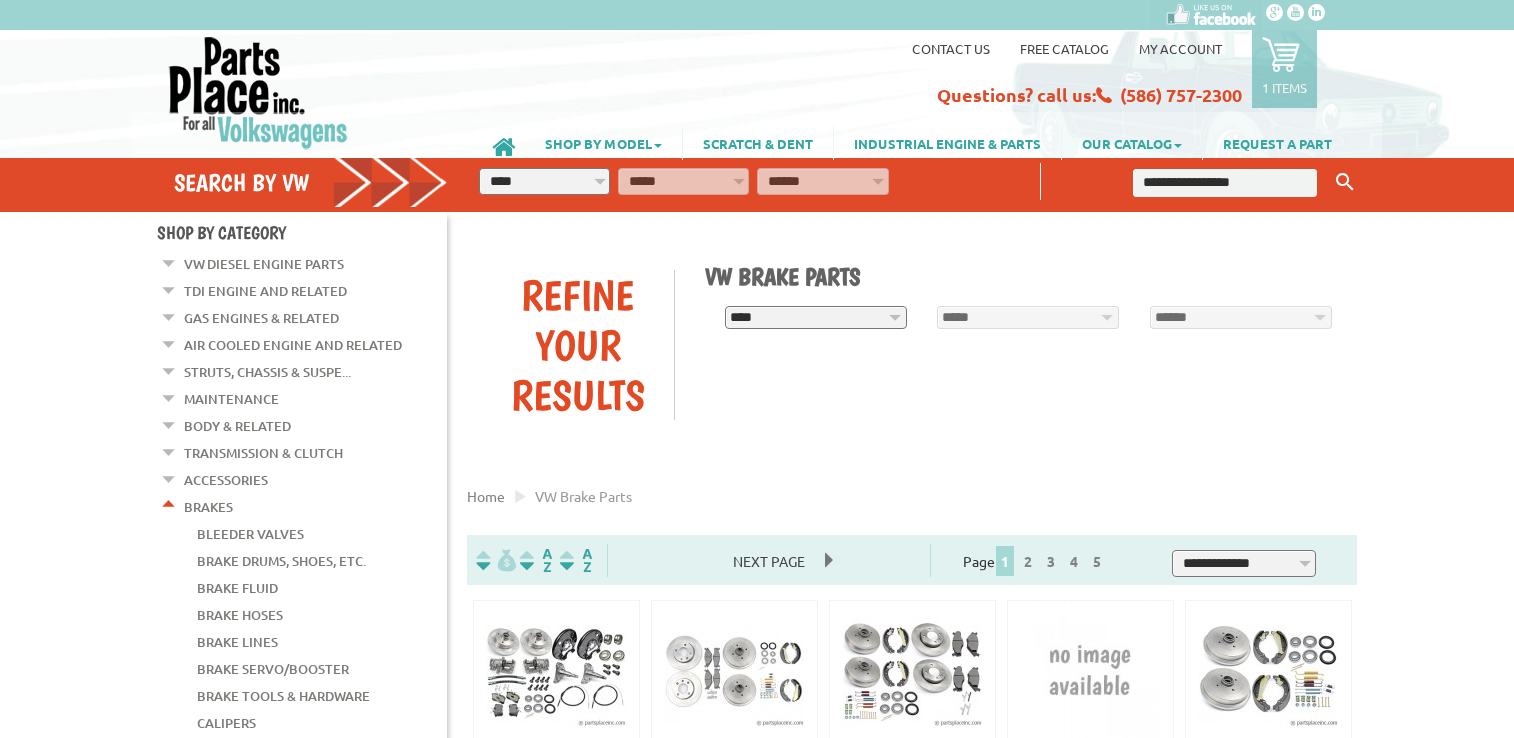 scroll, scrollTop: 0, scrollLeft: 0, axis: both 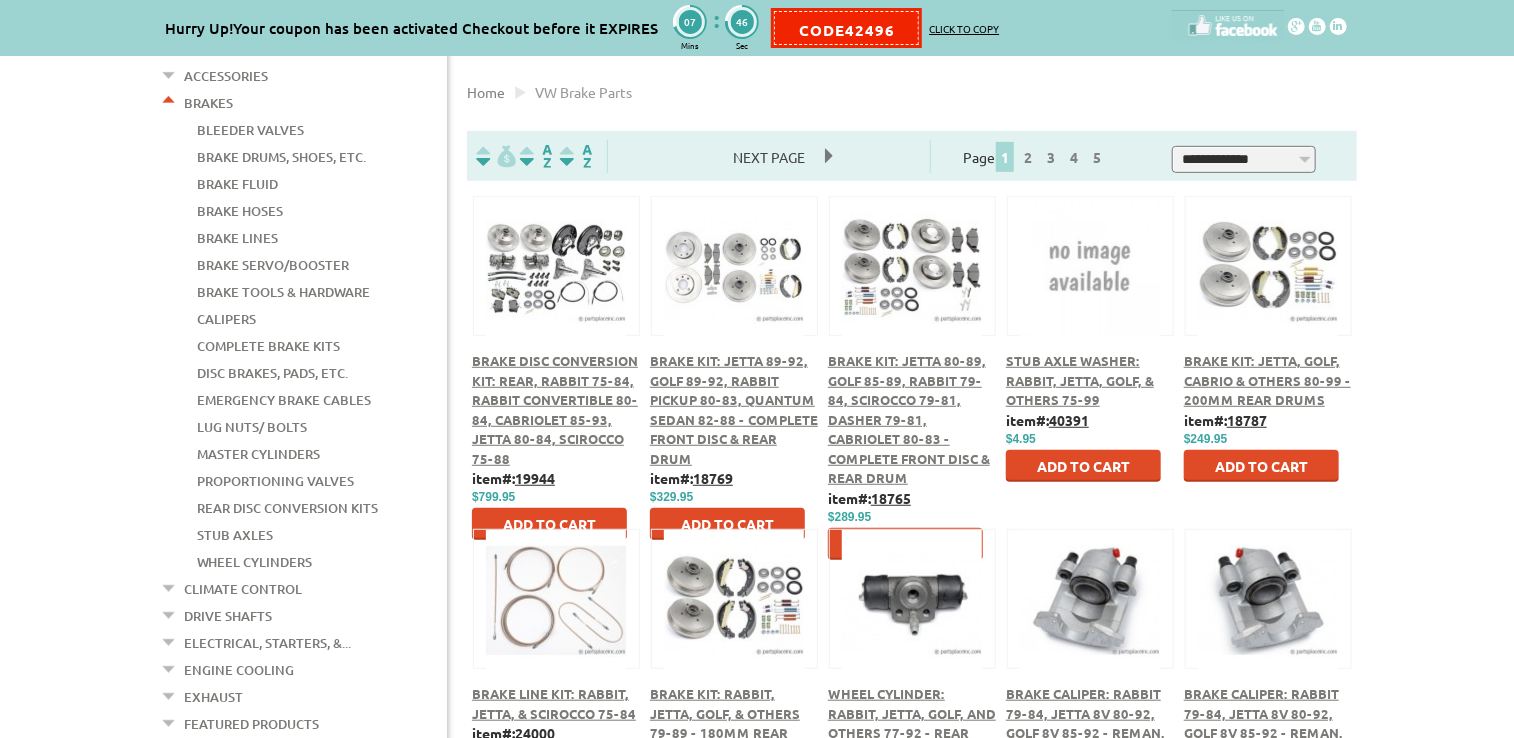 click on "Wheel Cylinders" at bounding box center (254, 562) 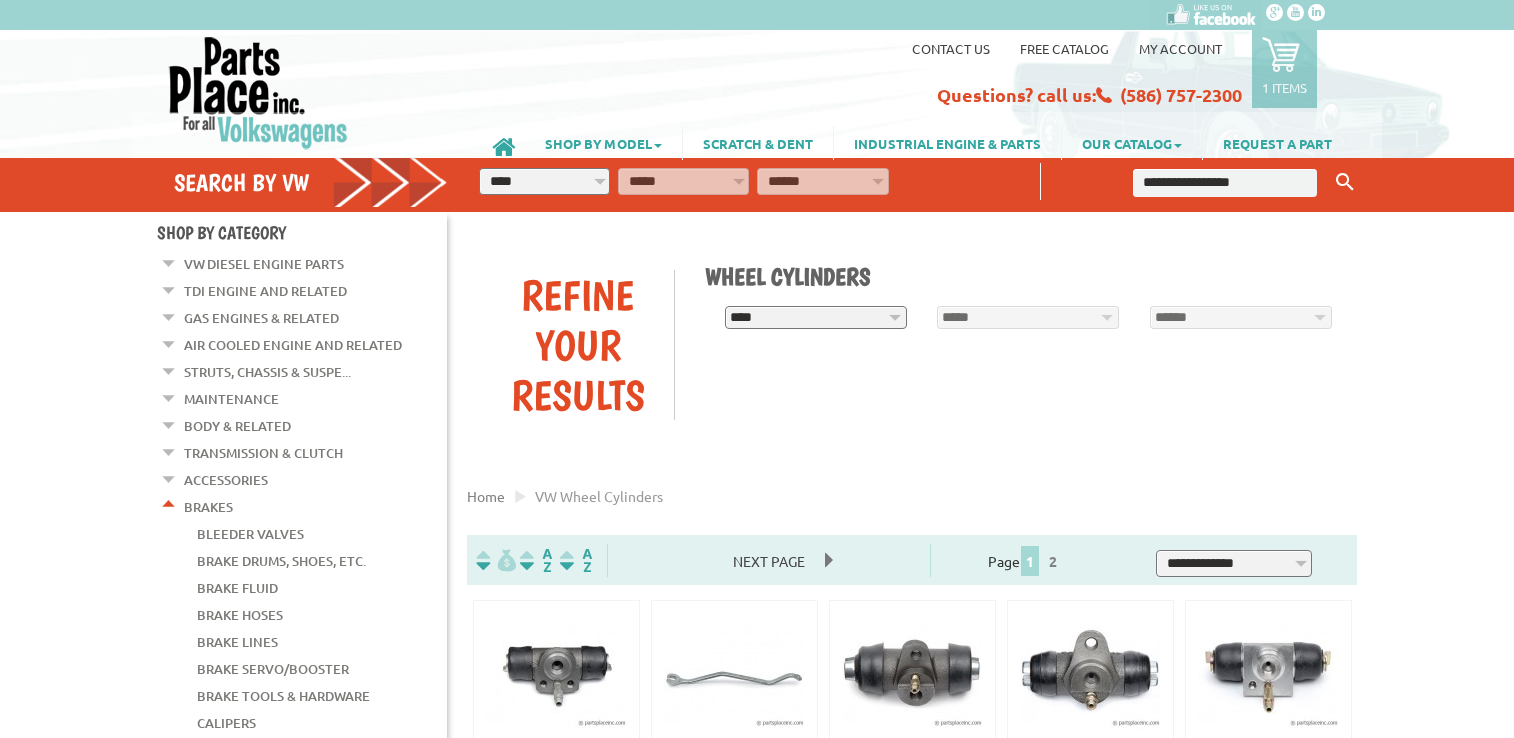 scroll, scrollTop: 0, scrollLeft: 0, axis: both 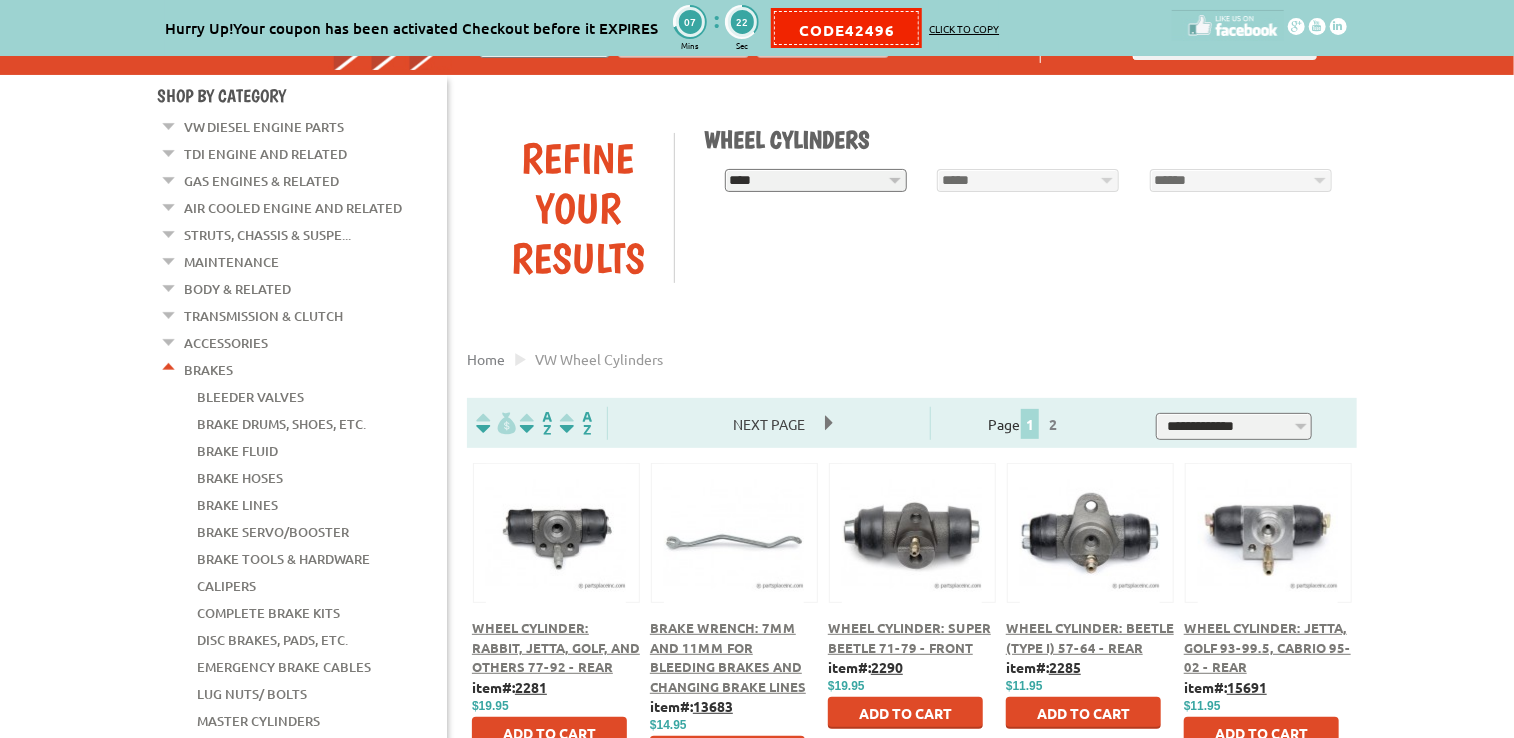 click on "**********" at bounding box center [816, 180] 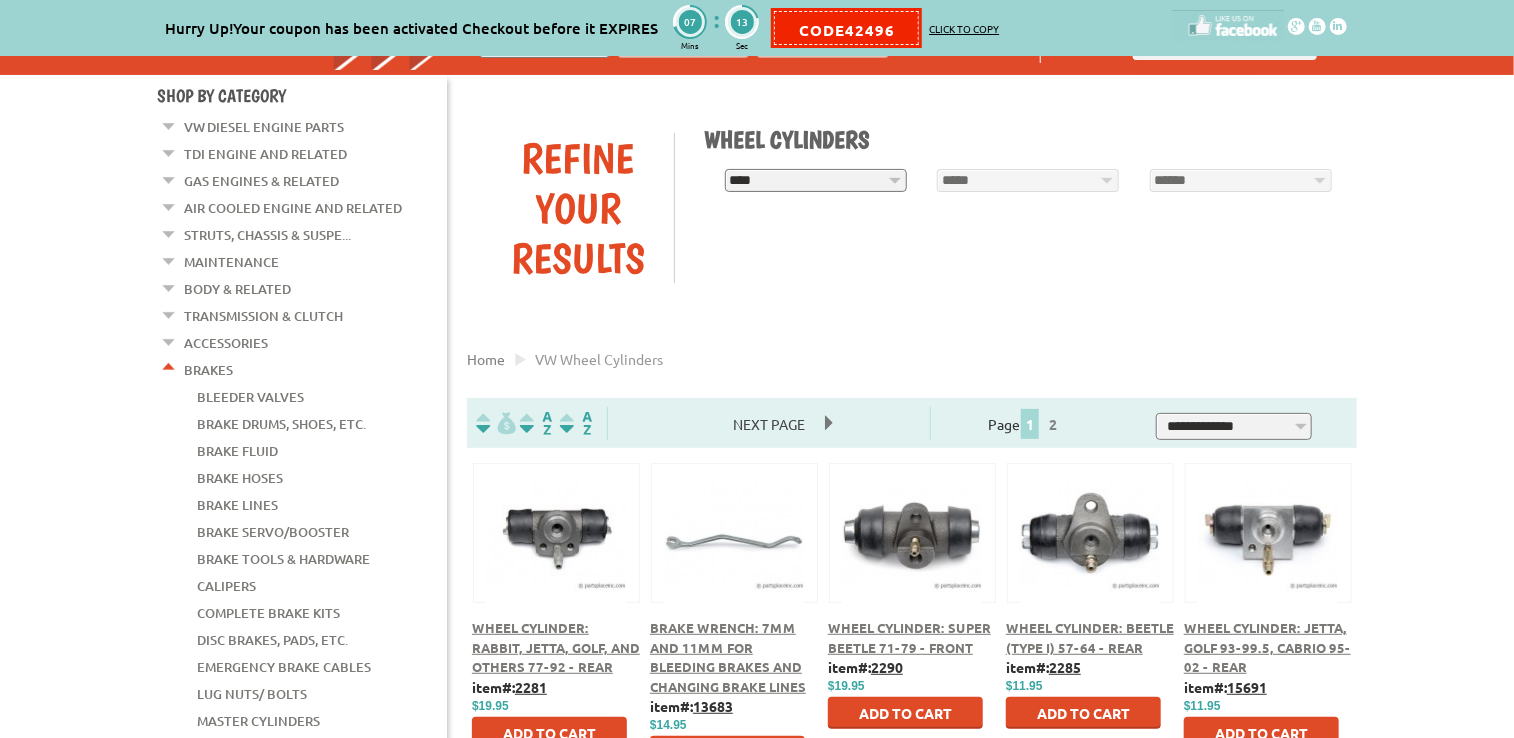 select on "*********" 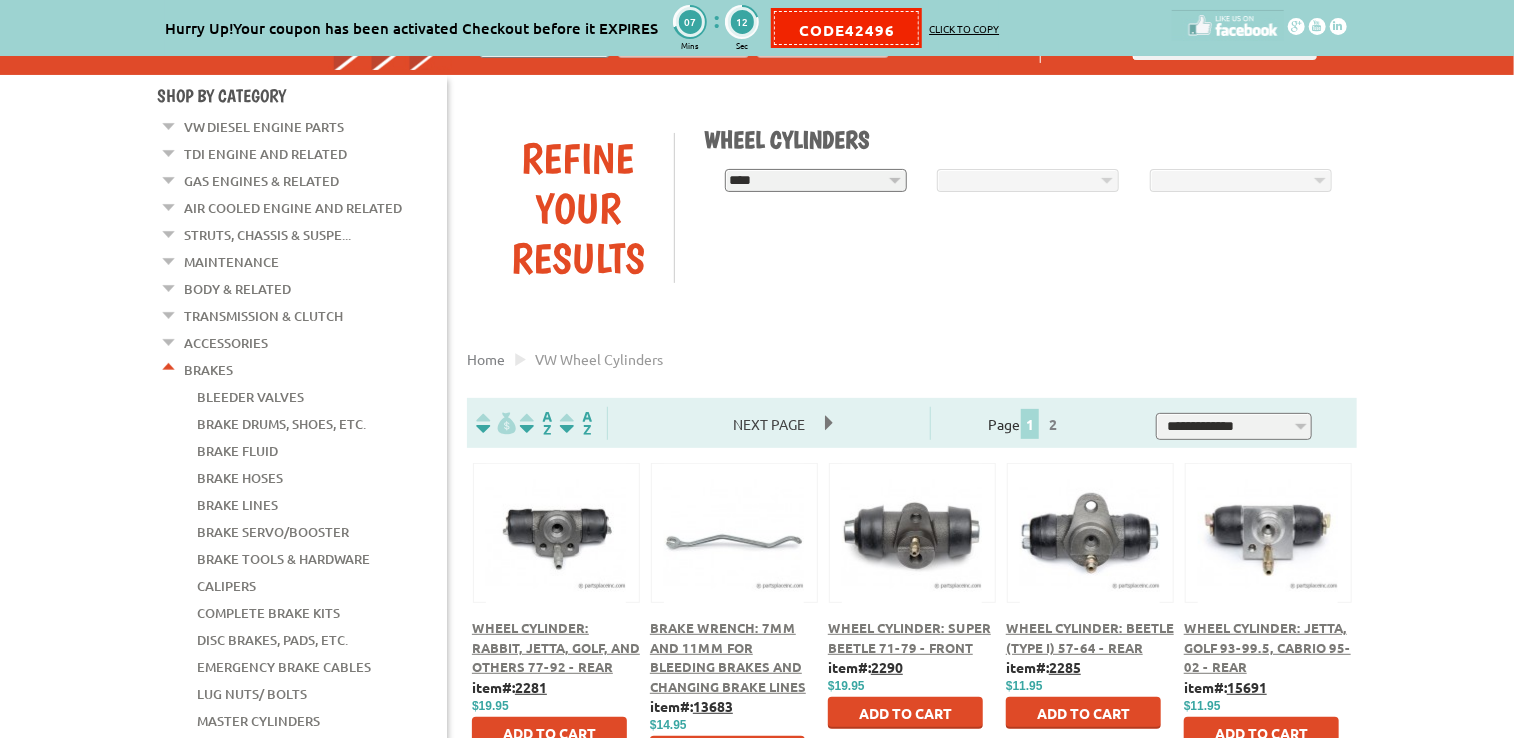 select on "*********" 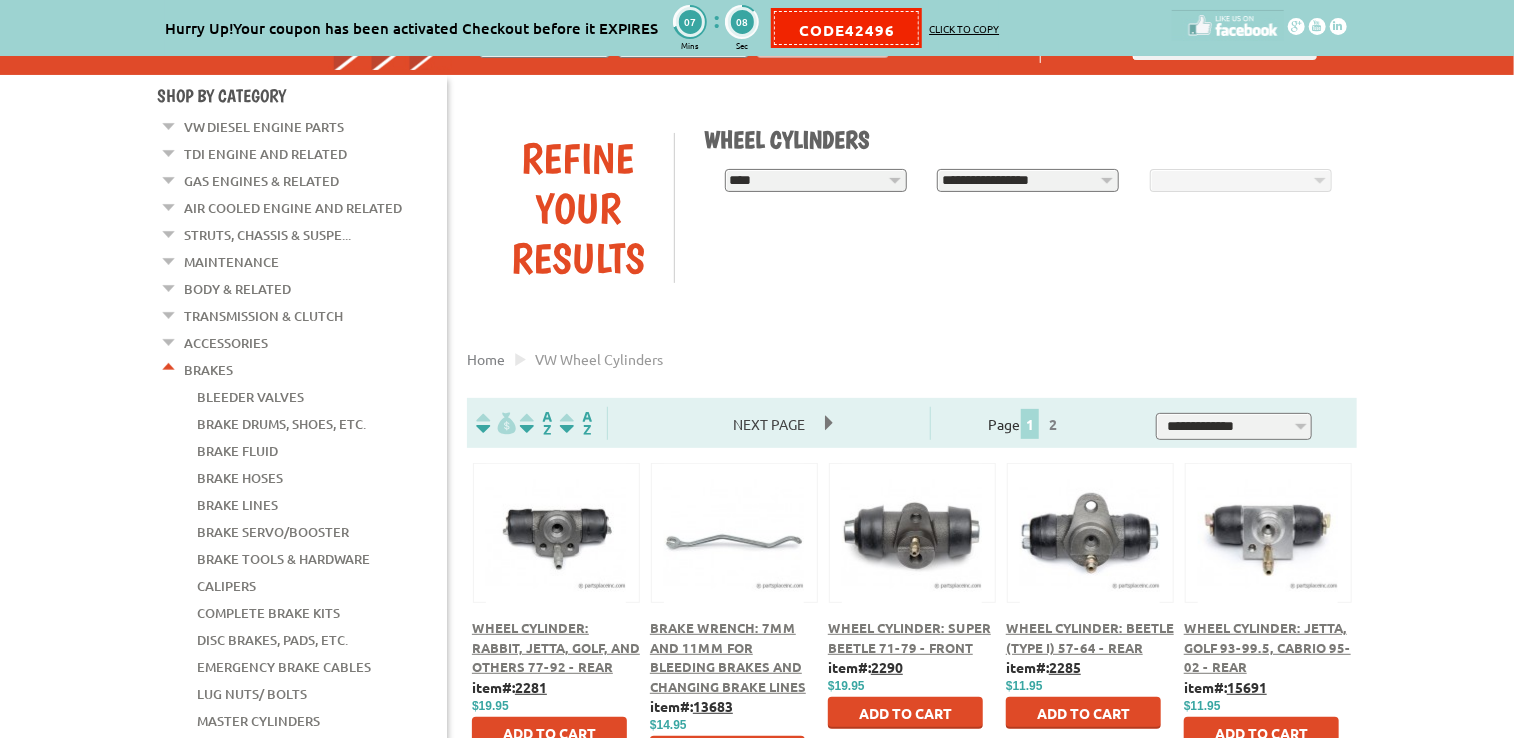 click on "**********" at bounding box center (1028, 180) 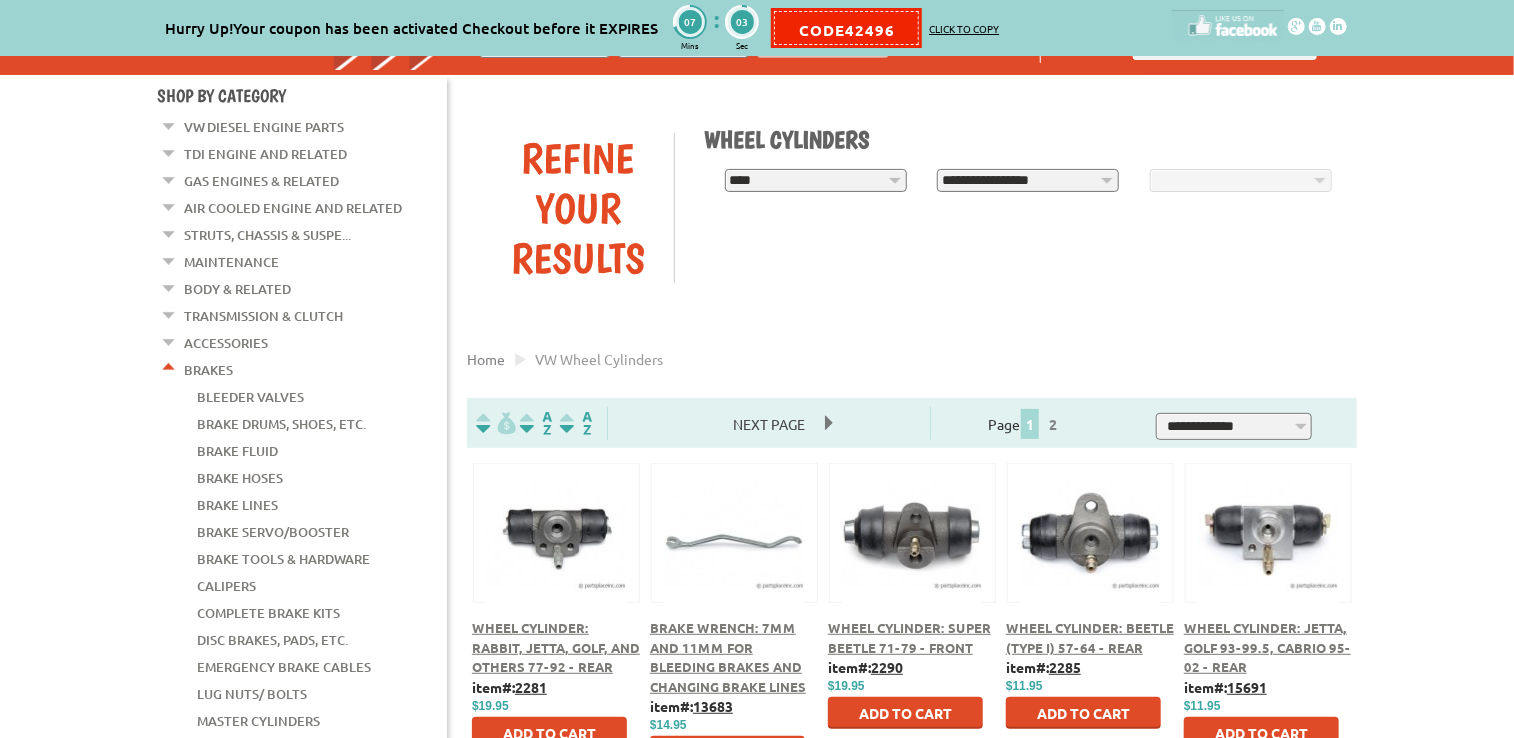 select on "*********" 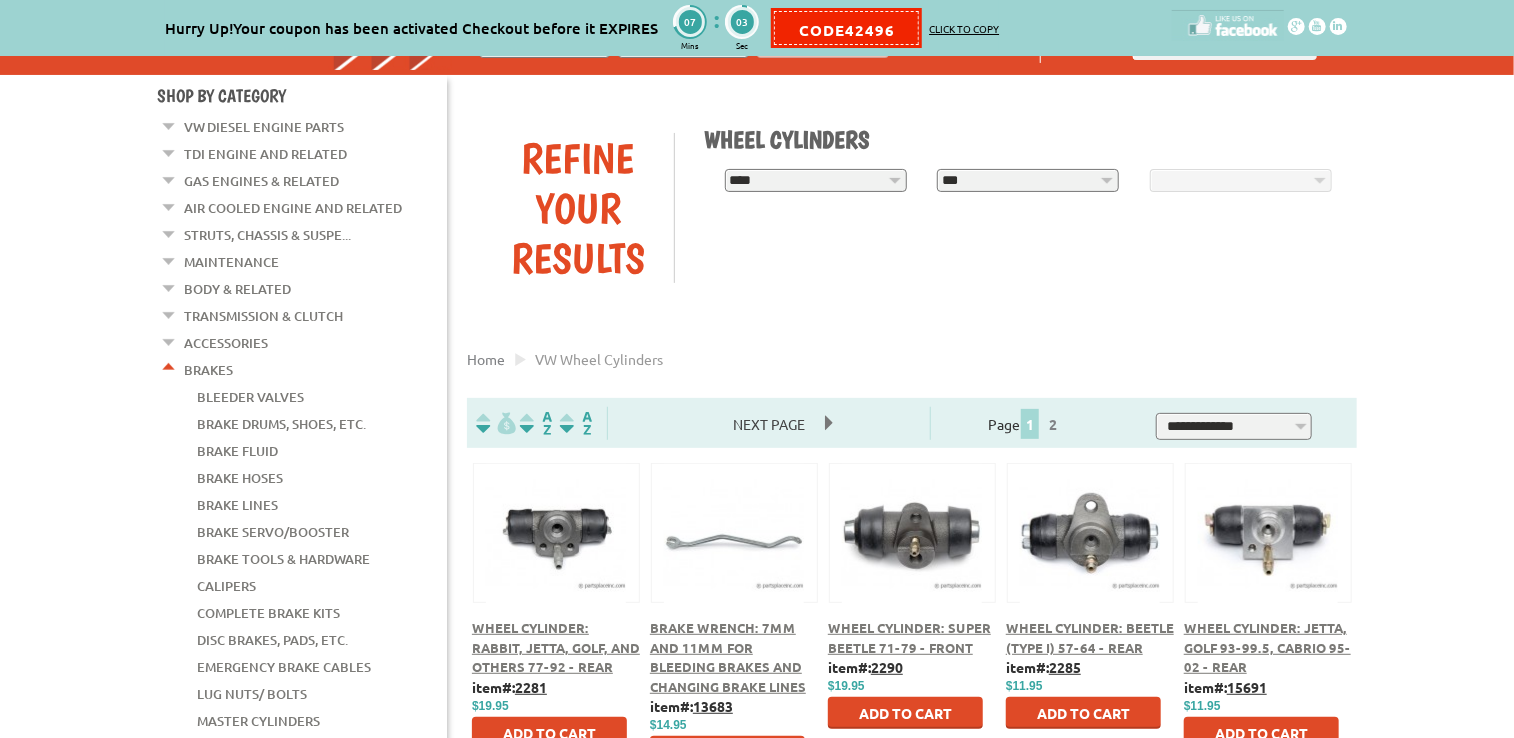 click on "**********" at bounding box center [1028, 180] 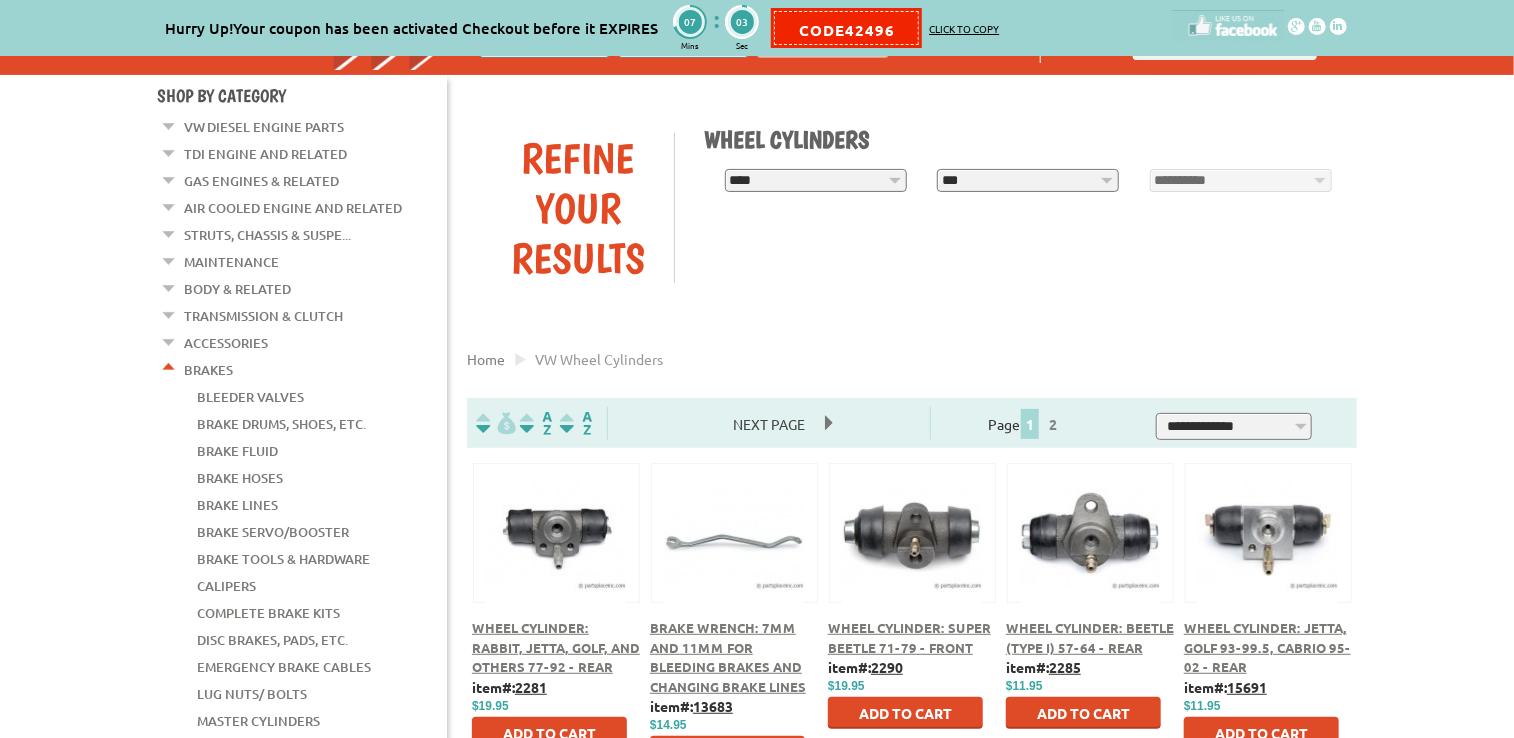 select on "*********" 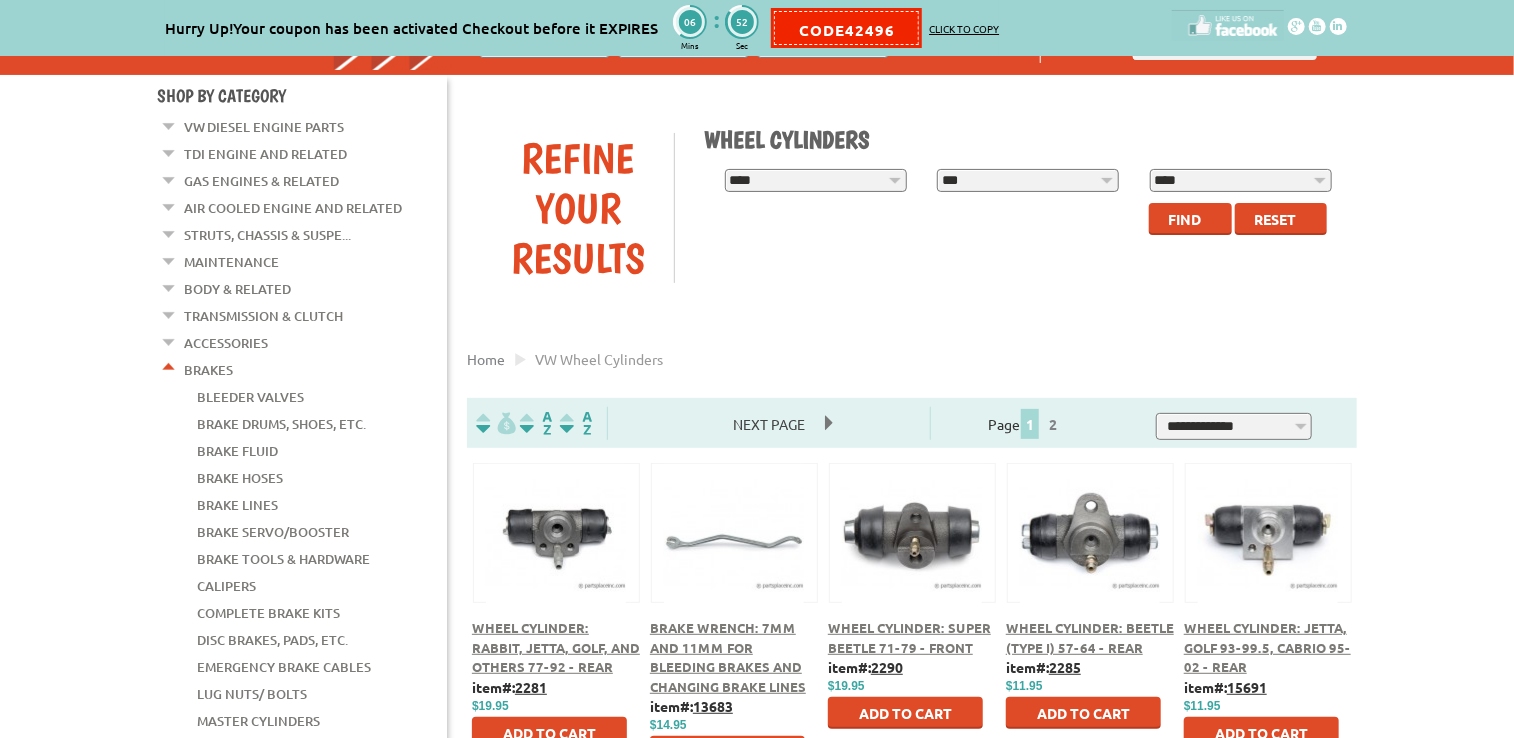 click on "**********" at bounding box center [1241, 180] 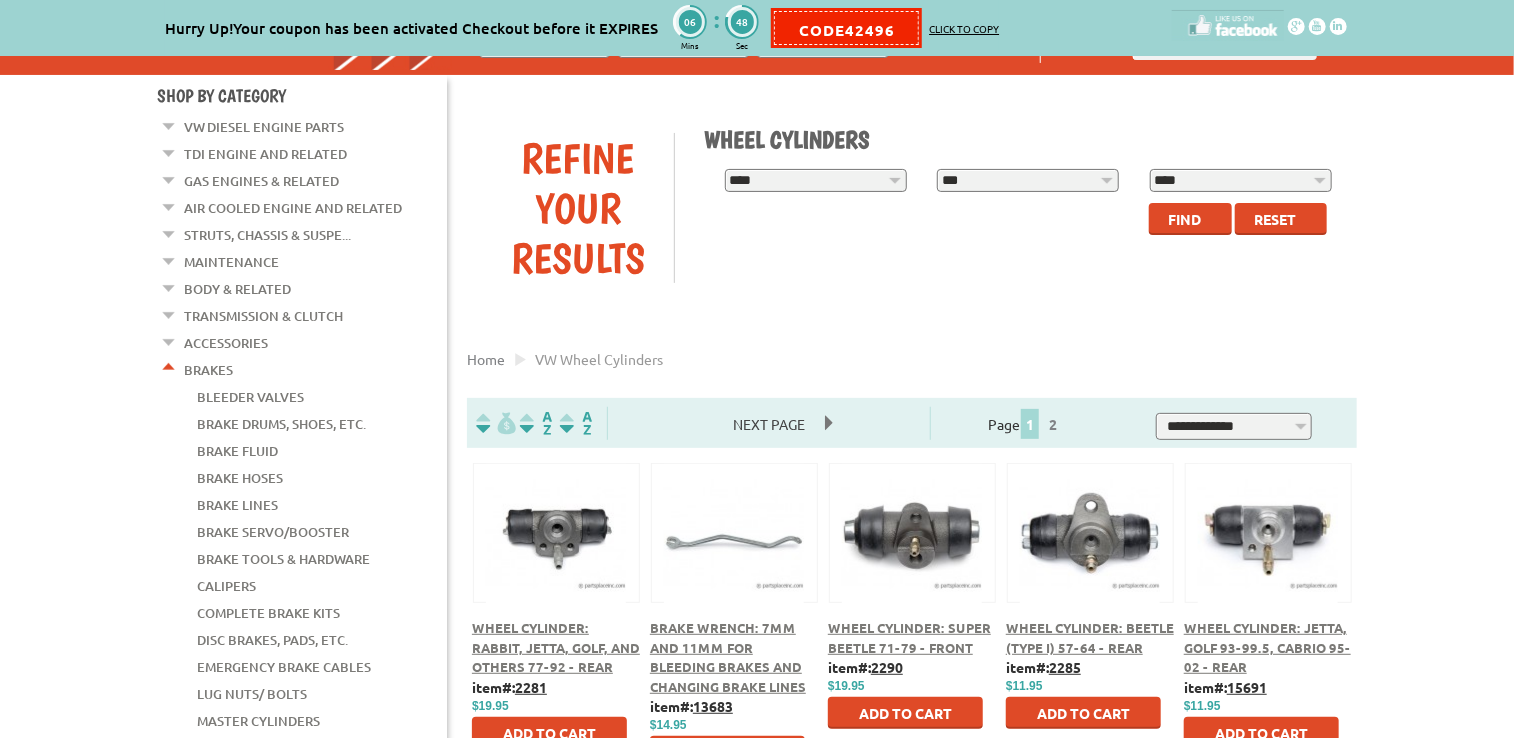 click on "**********" at bounding box center (1241, 180) 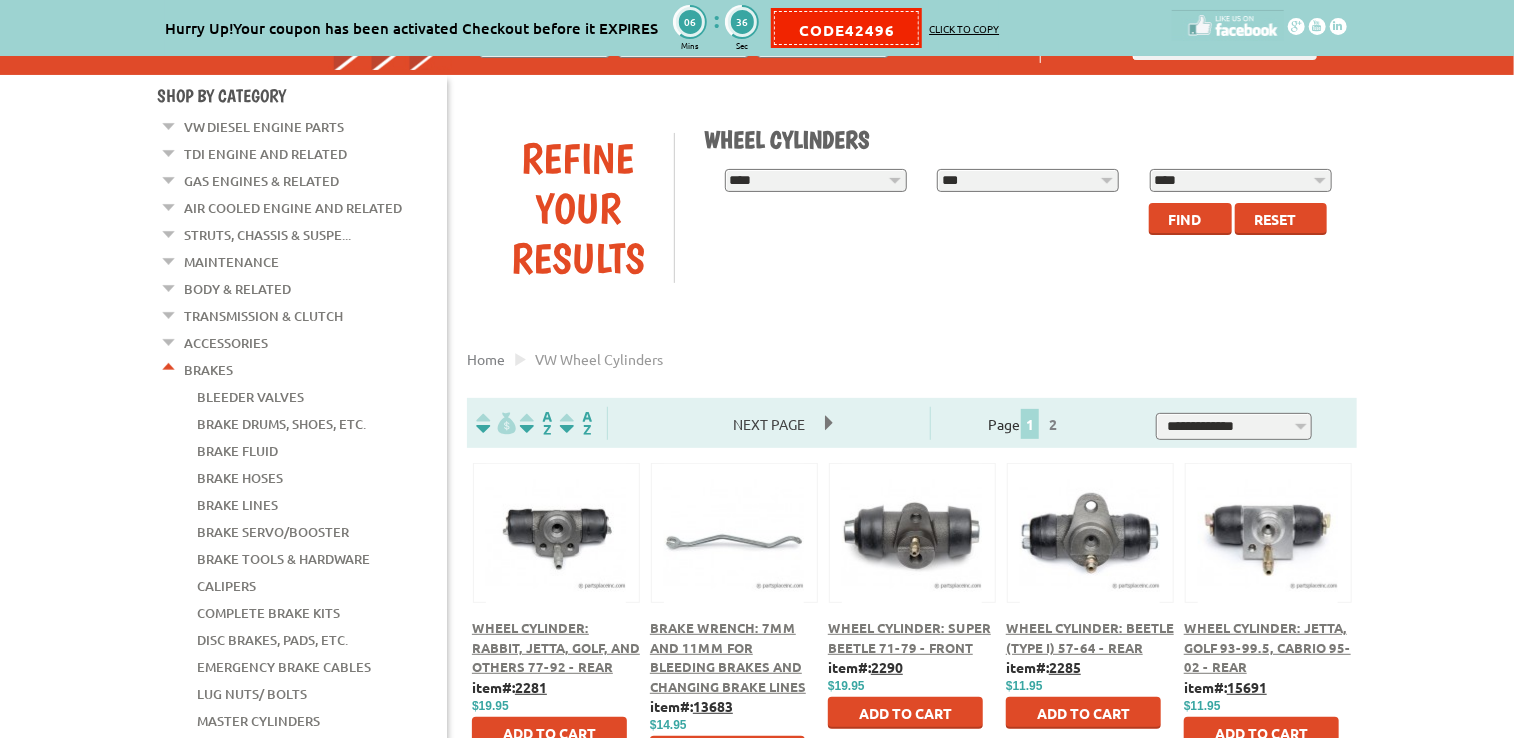 click at bounding box center [1090, 530] 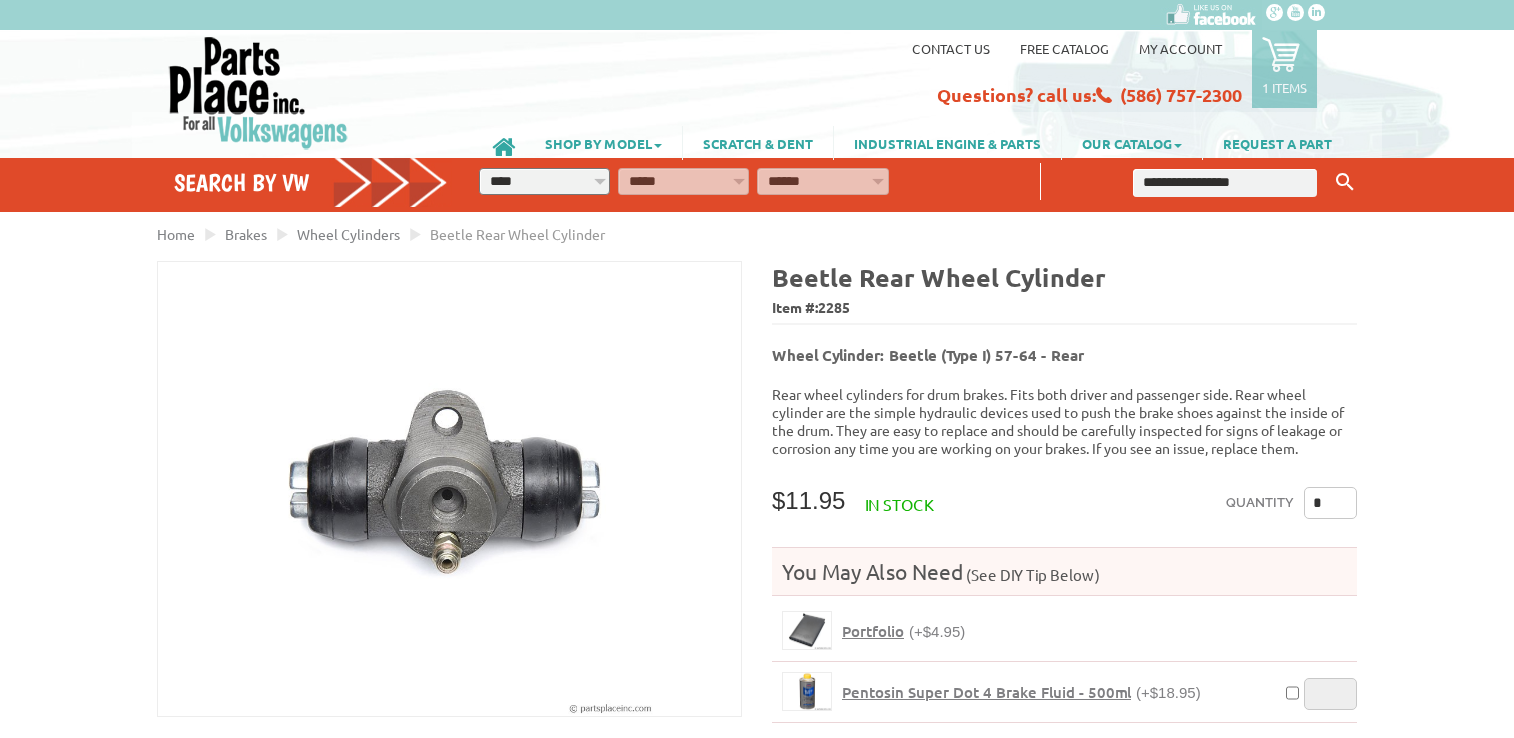 scroll, scrollTop: 0, scrollLeft: 0, axis: both 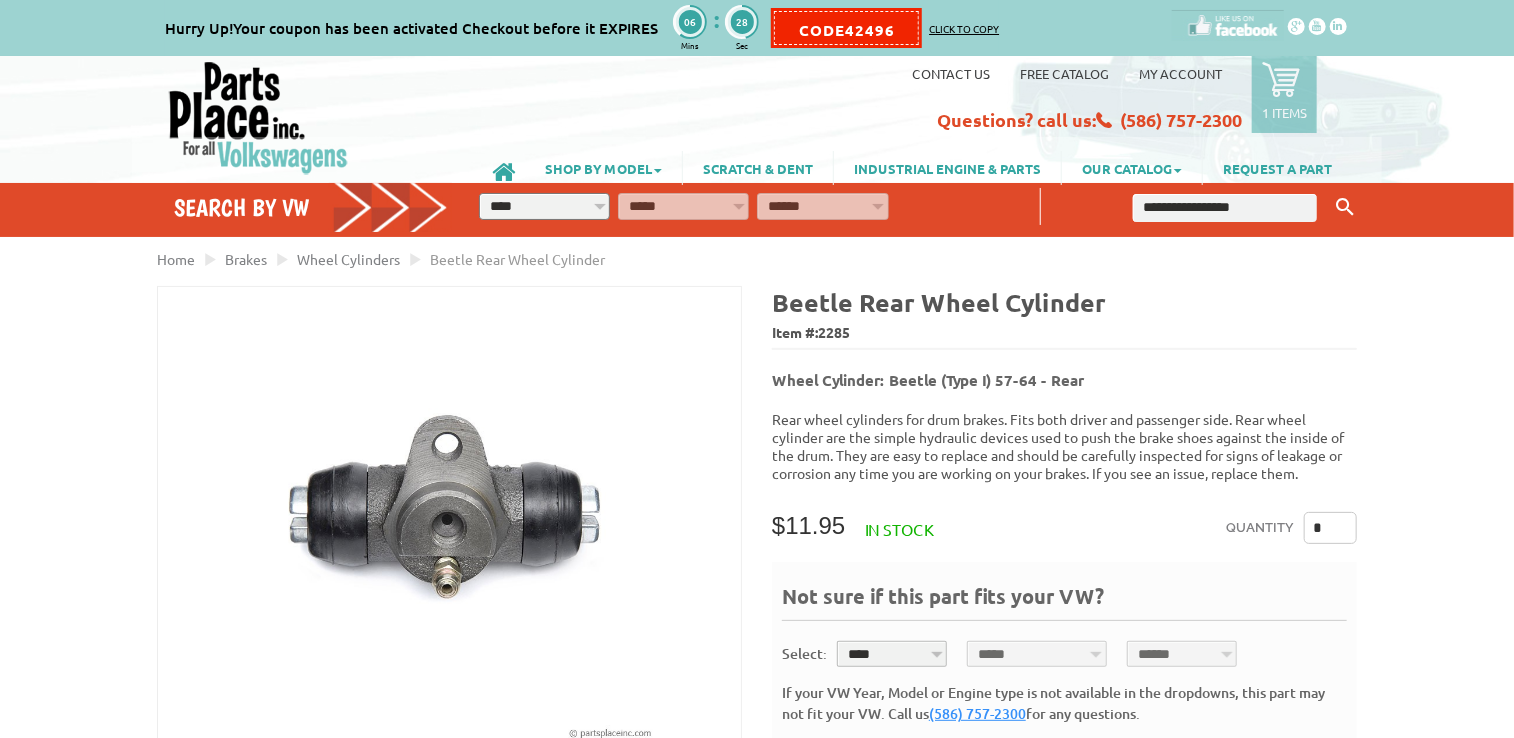click on "*" at bounding box center [1330, 528] 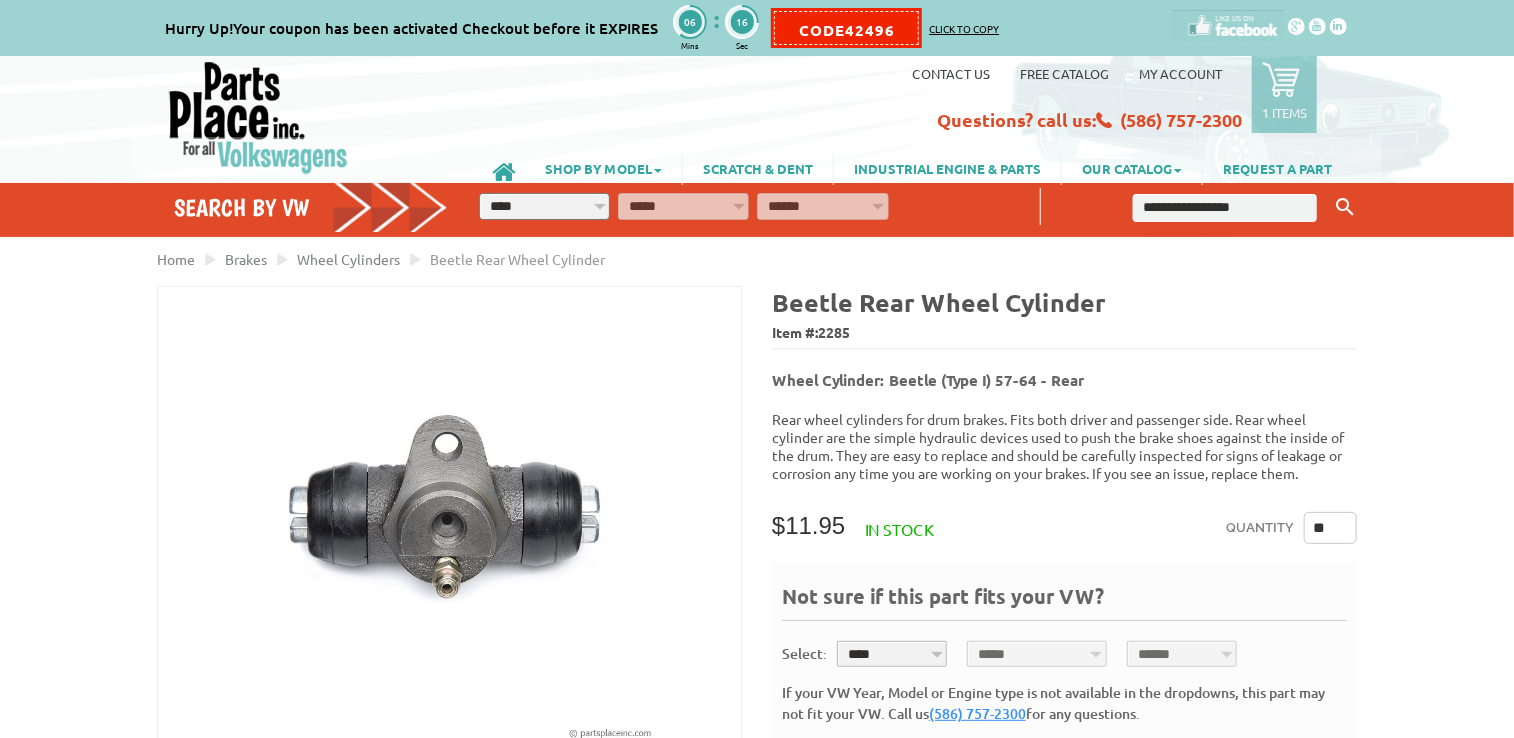 type on "*" 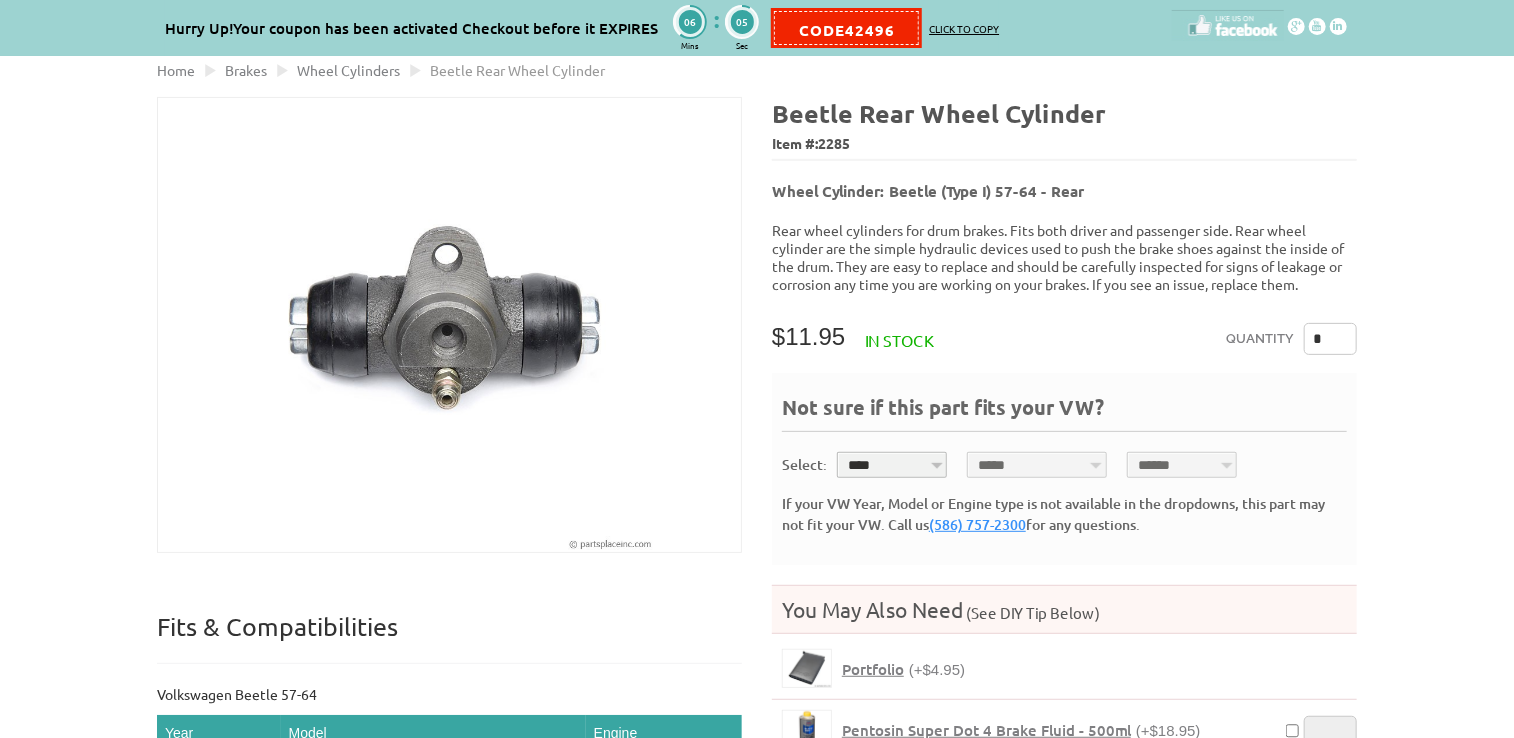scroll, scrollTop: 192, scrollLeft: 0, axis: vertical 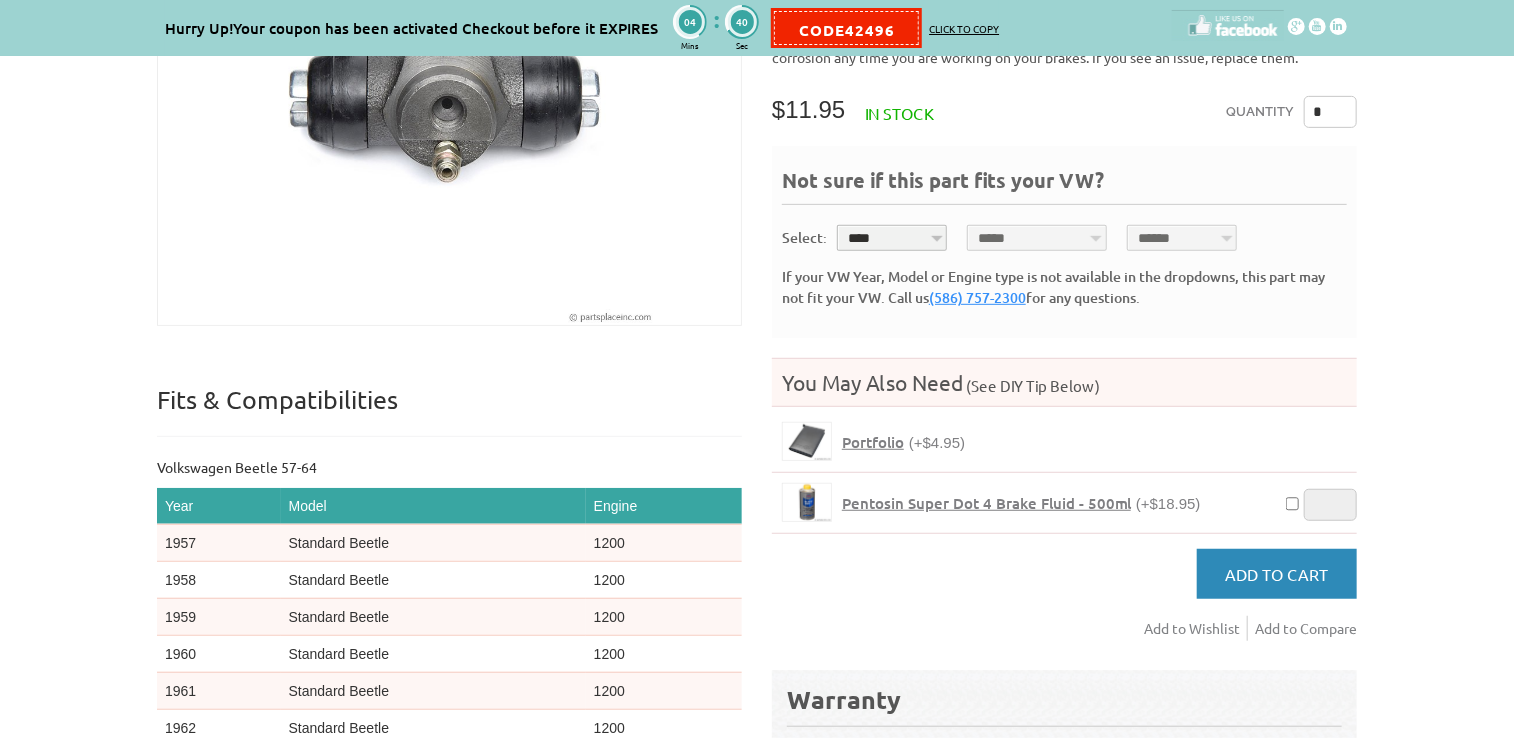 type on "*" 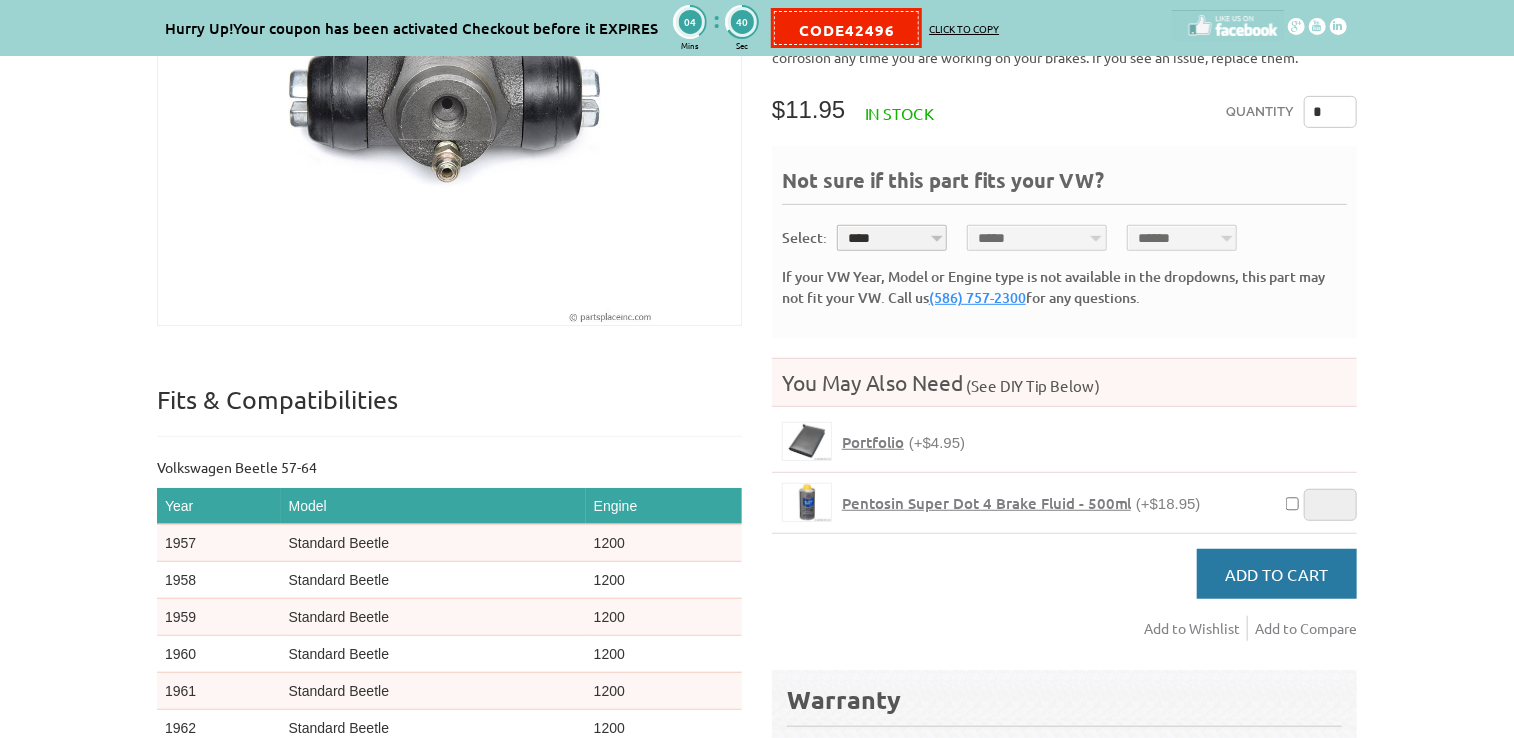 click on "Add to Cart" at bounding box center (1277, 574) 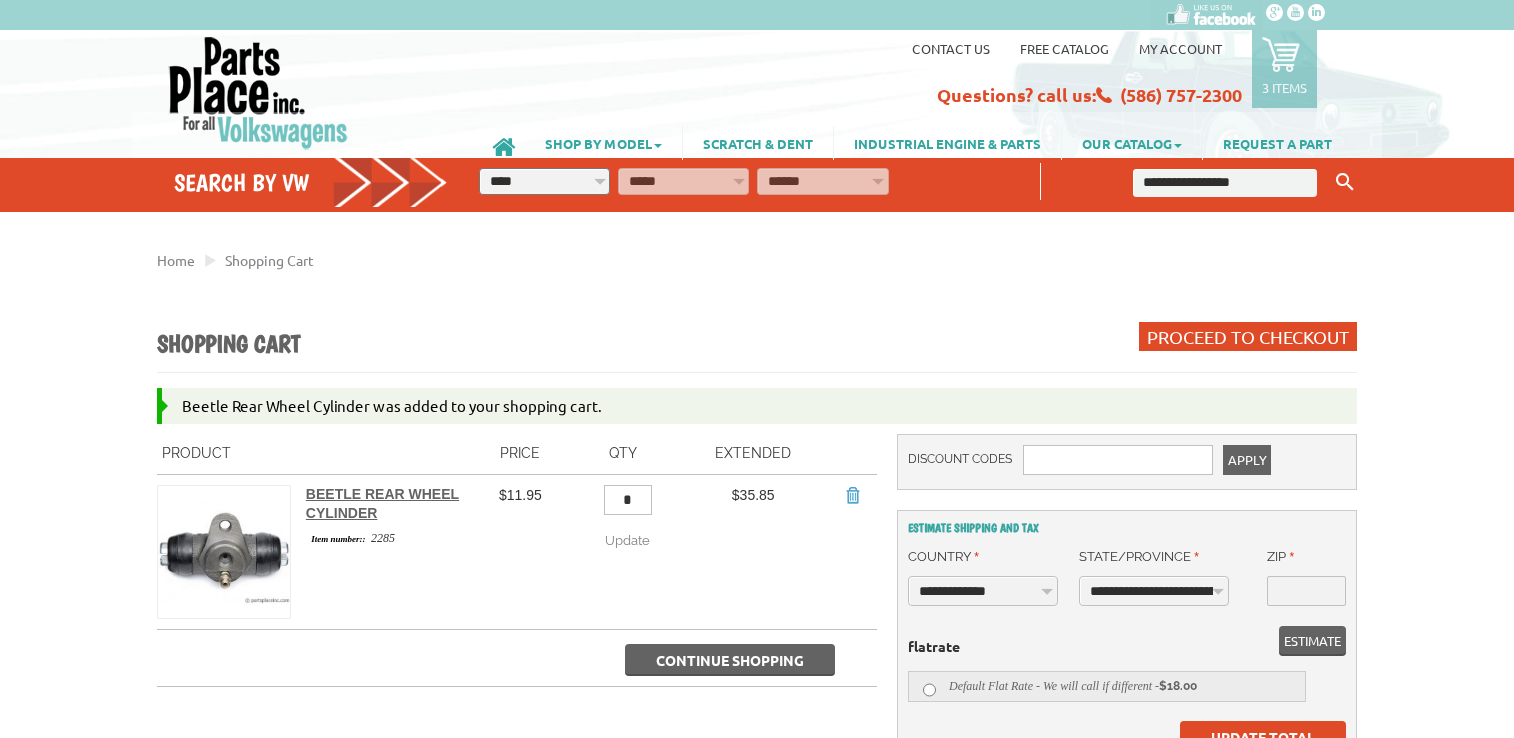 scroll, scrollTop: 0, scrollLeft: 0, axis: both 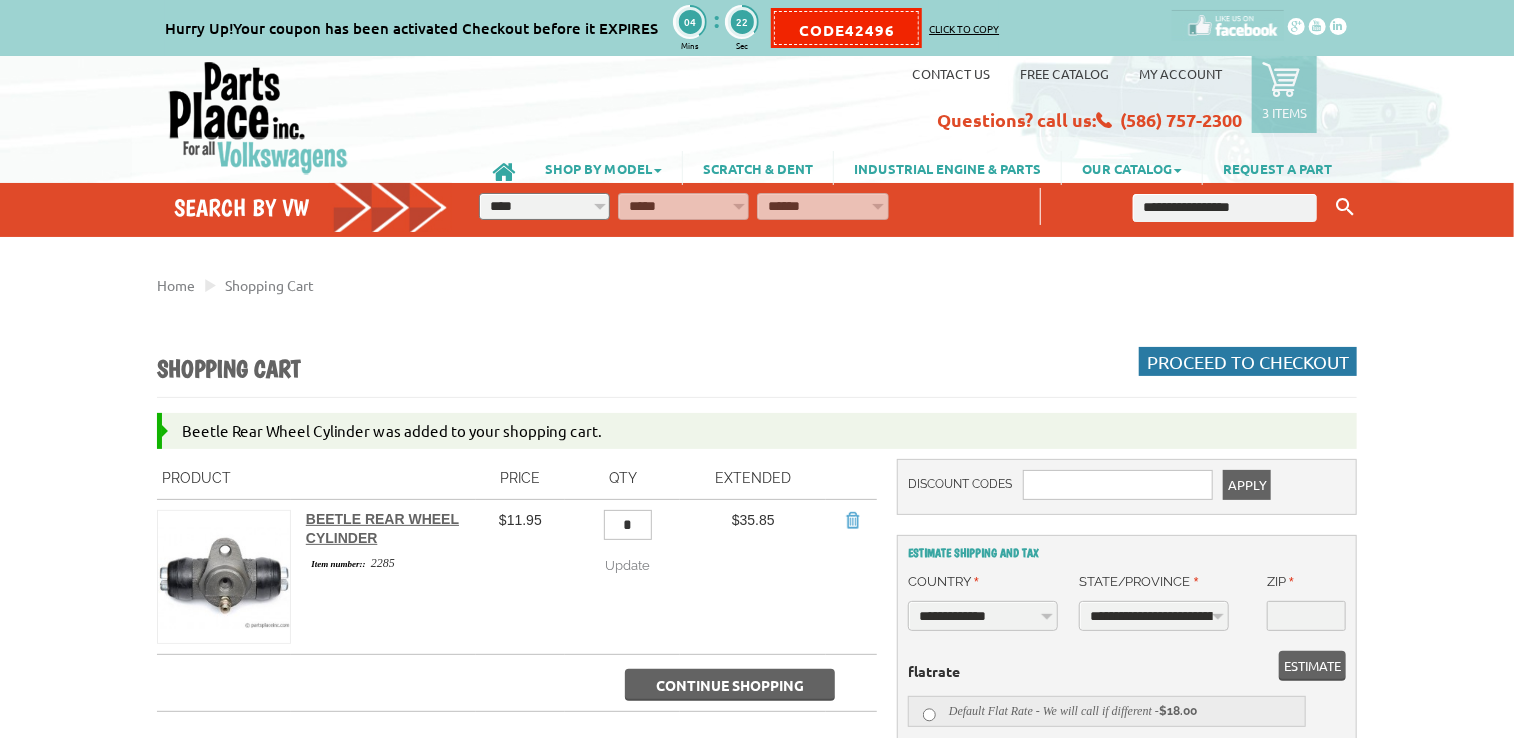 click on "Proceed to Checkout" at bounding box center [1248, 361] 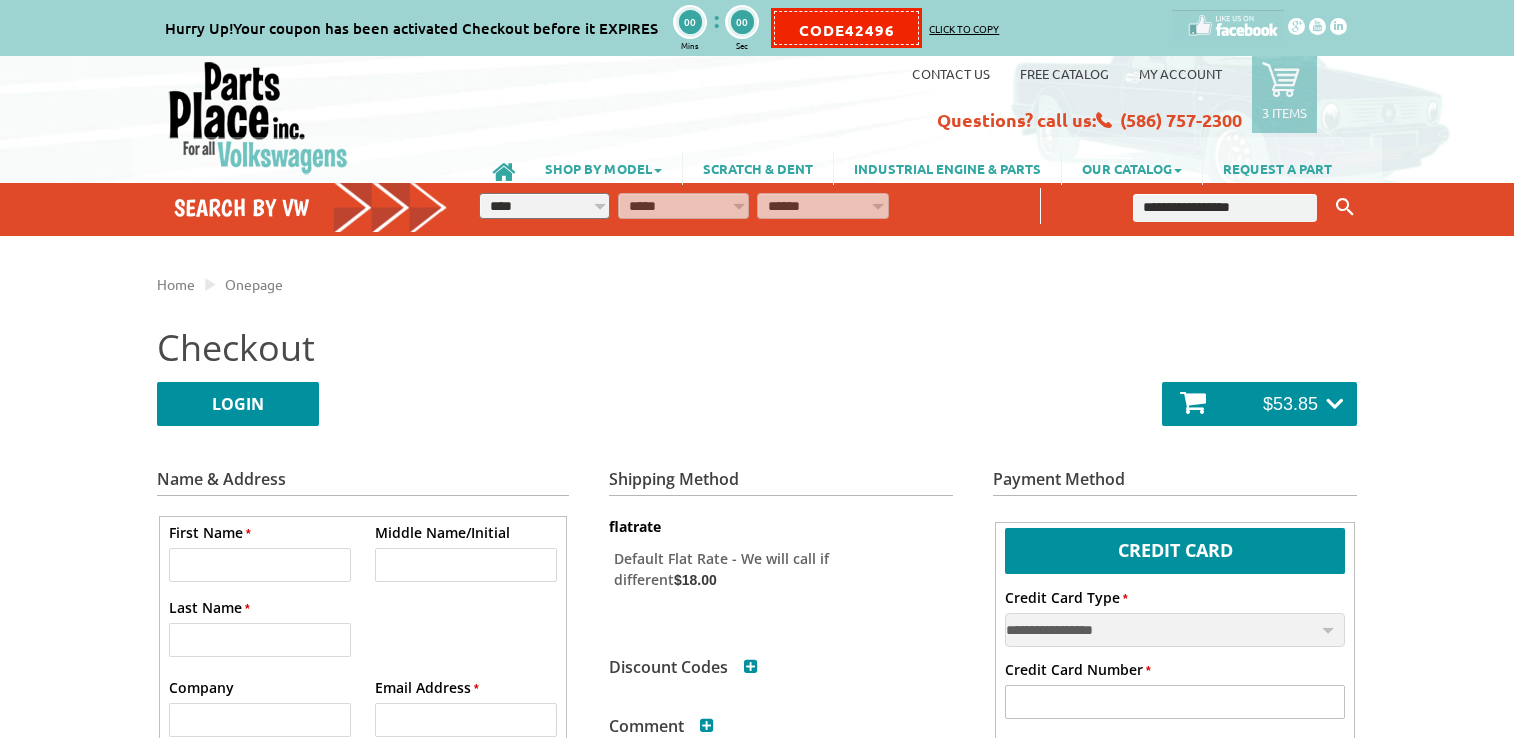 scroll, scrollTop: 0, scrollLeft: 0, axis: both 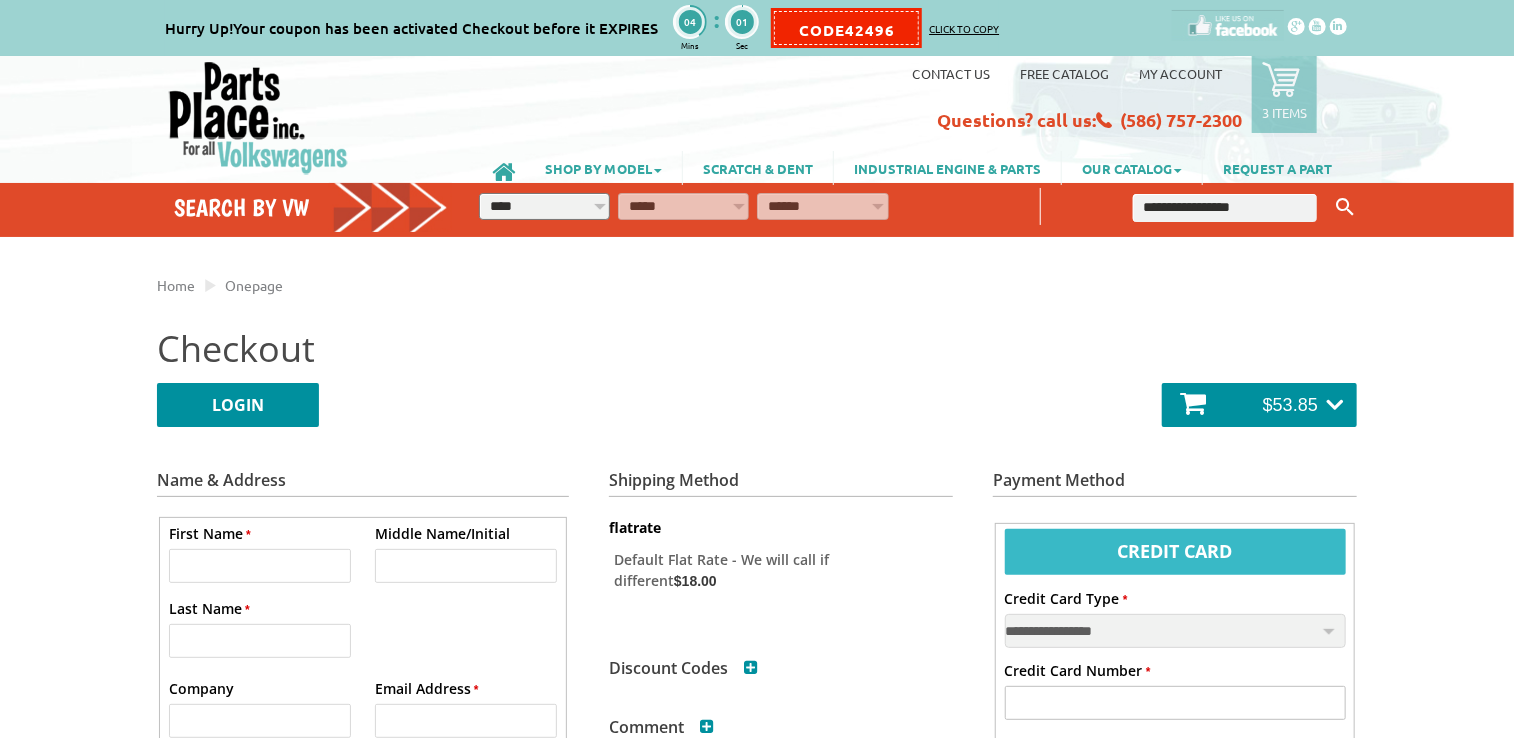 click on "Credit Card" at bounding box center (1175, 549) 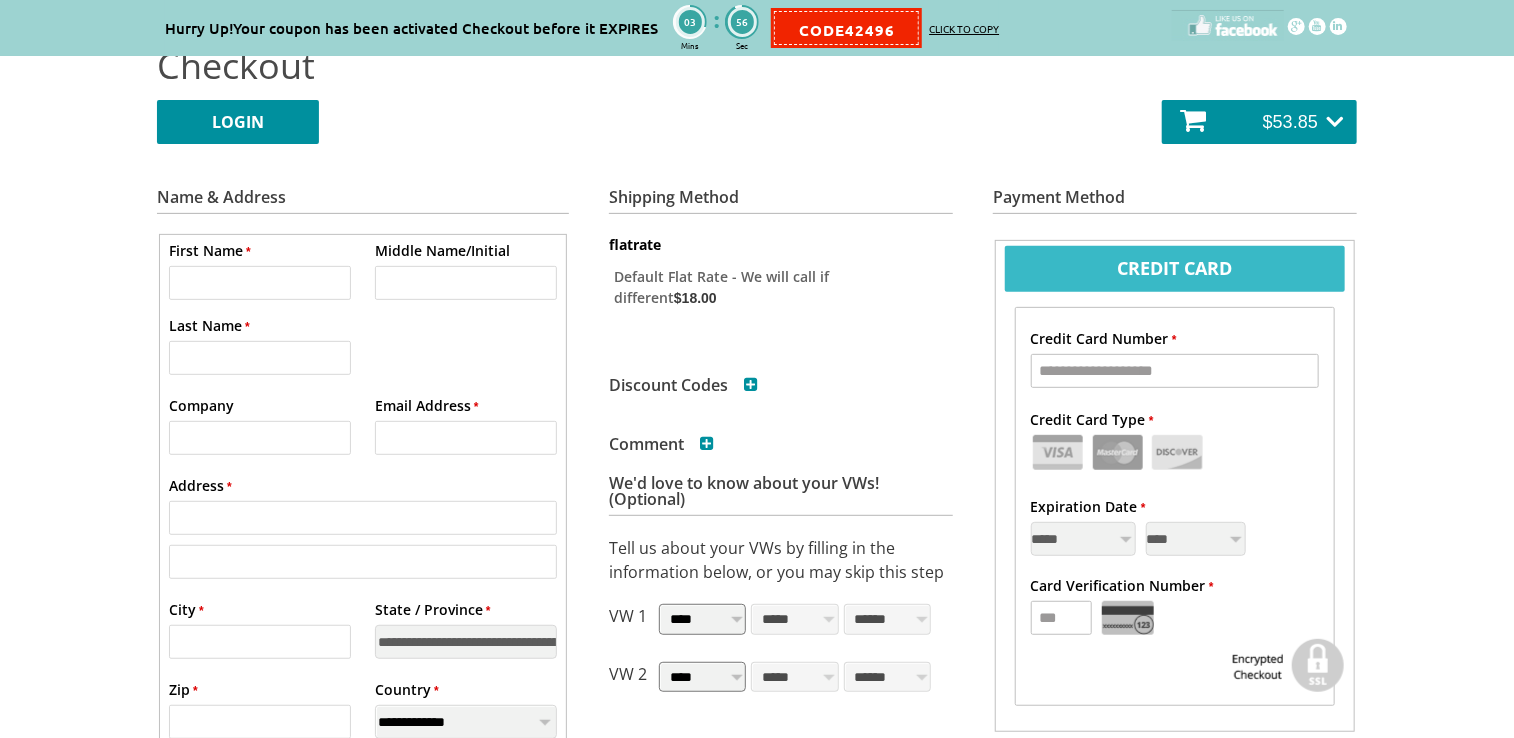 scroll, scrollTop: 291, scrollLeft: 0, axis: vertical 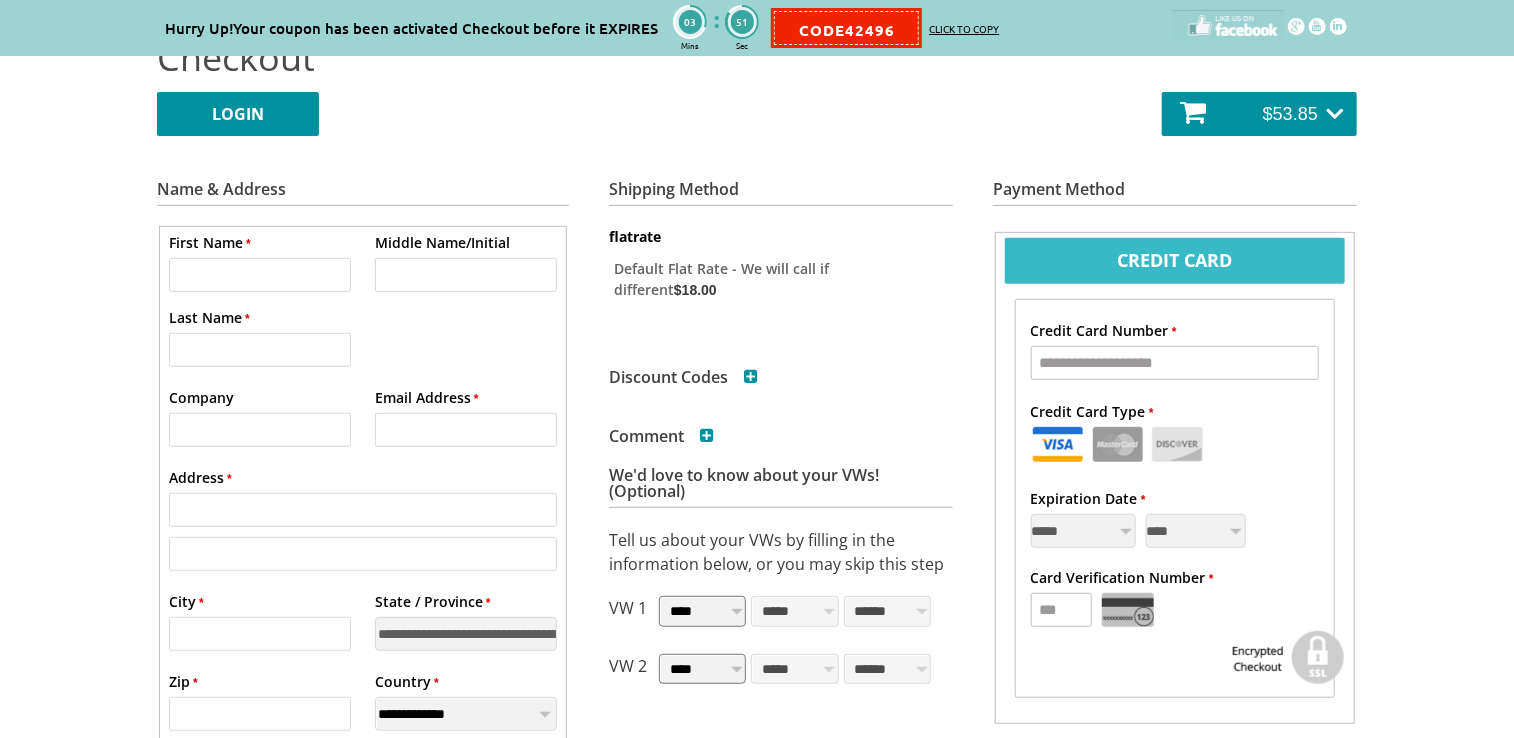 click at bounding box center (1057, 444) 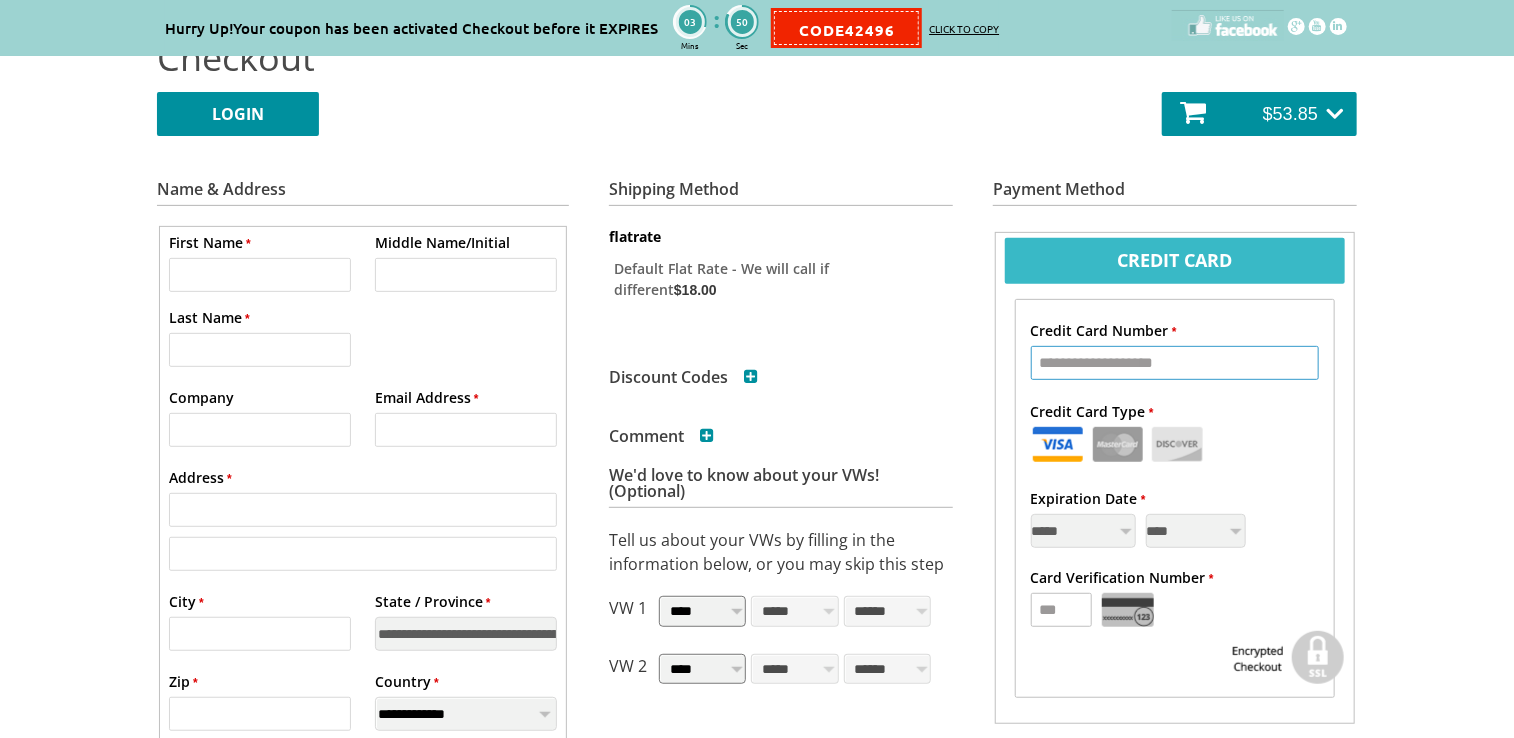 click on "* Credit Card Number" at bounding box center [1175, 363] 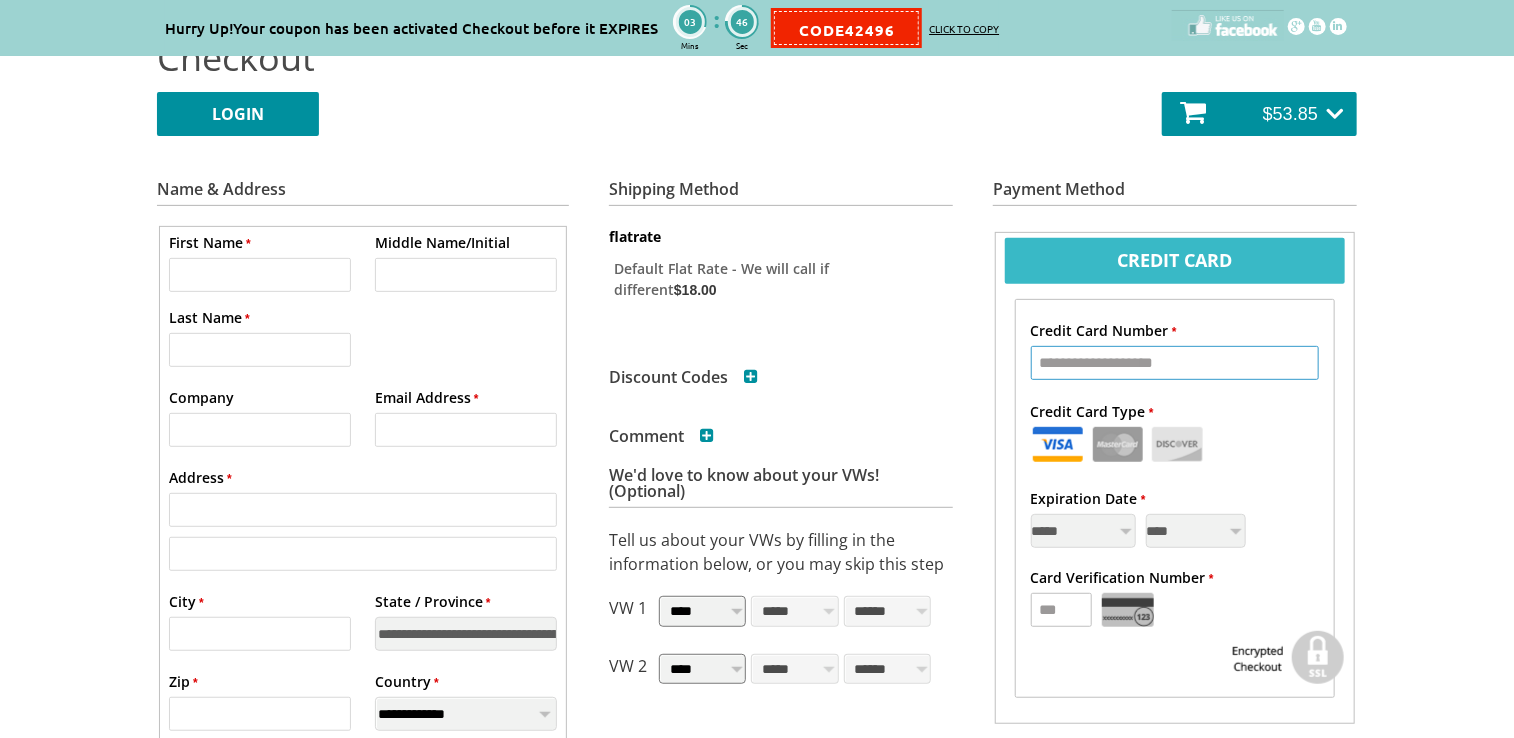 type on "**********" 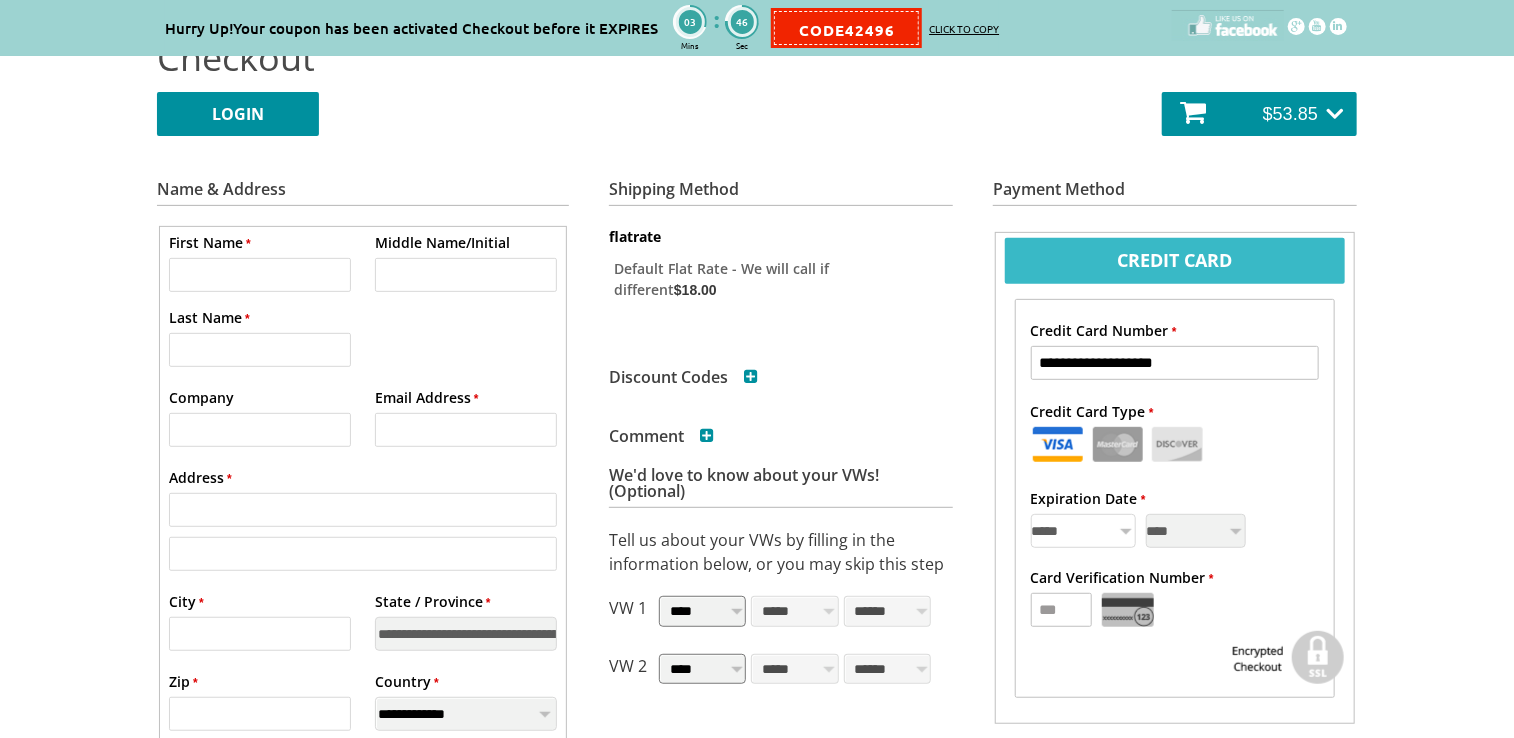 select on "*" 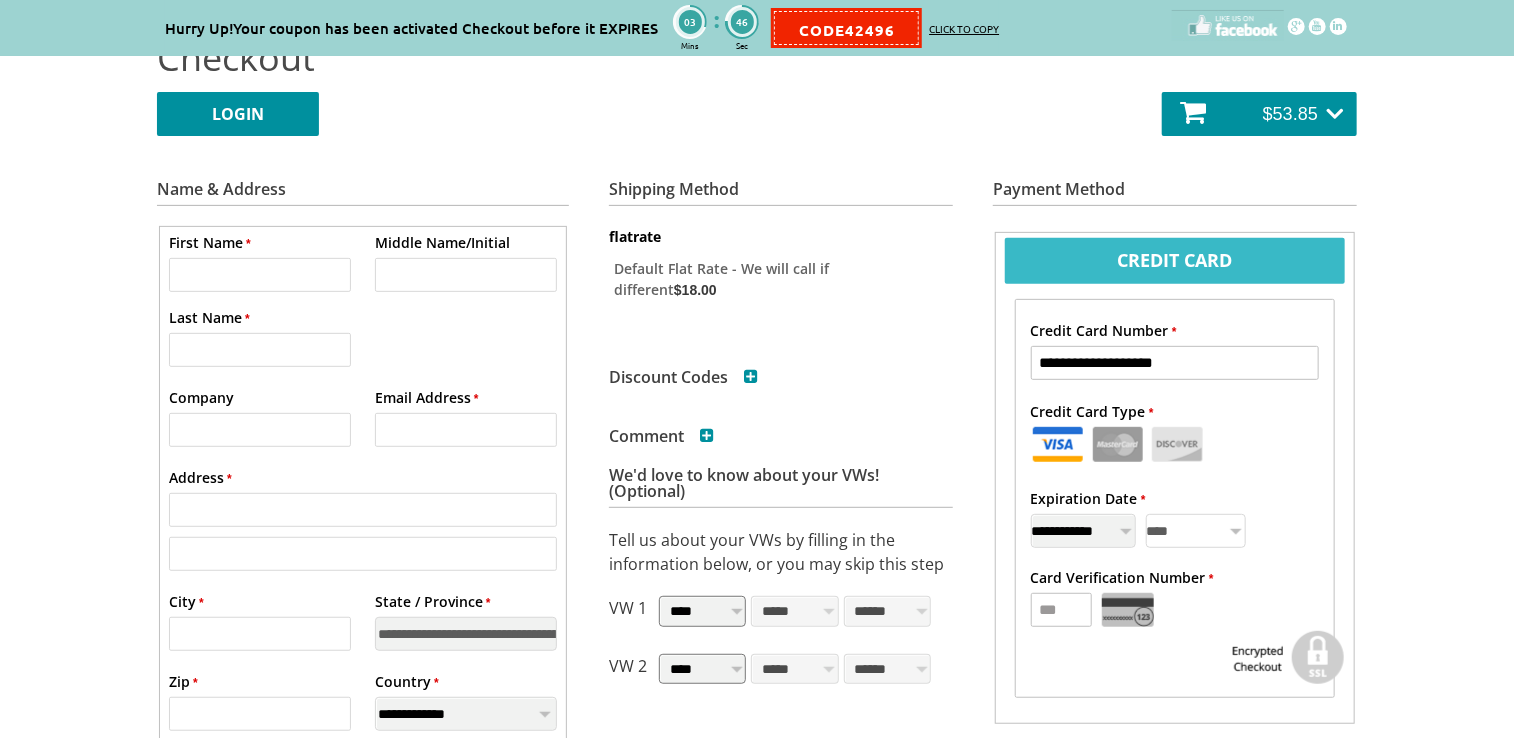 select on "****" 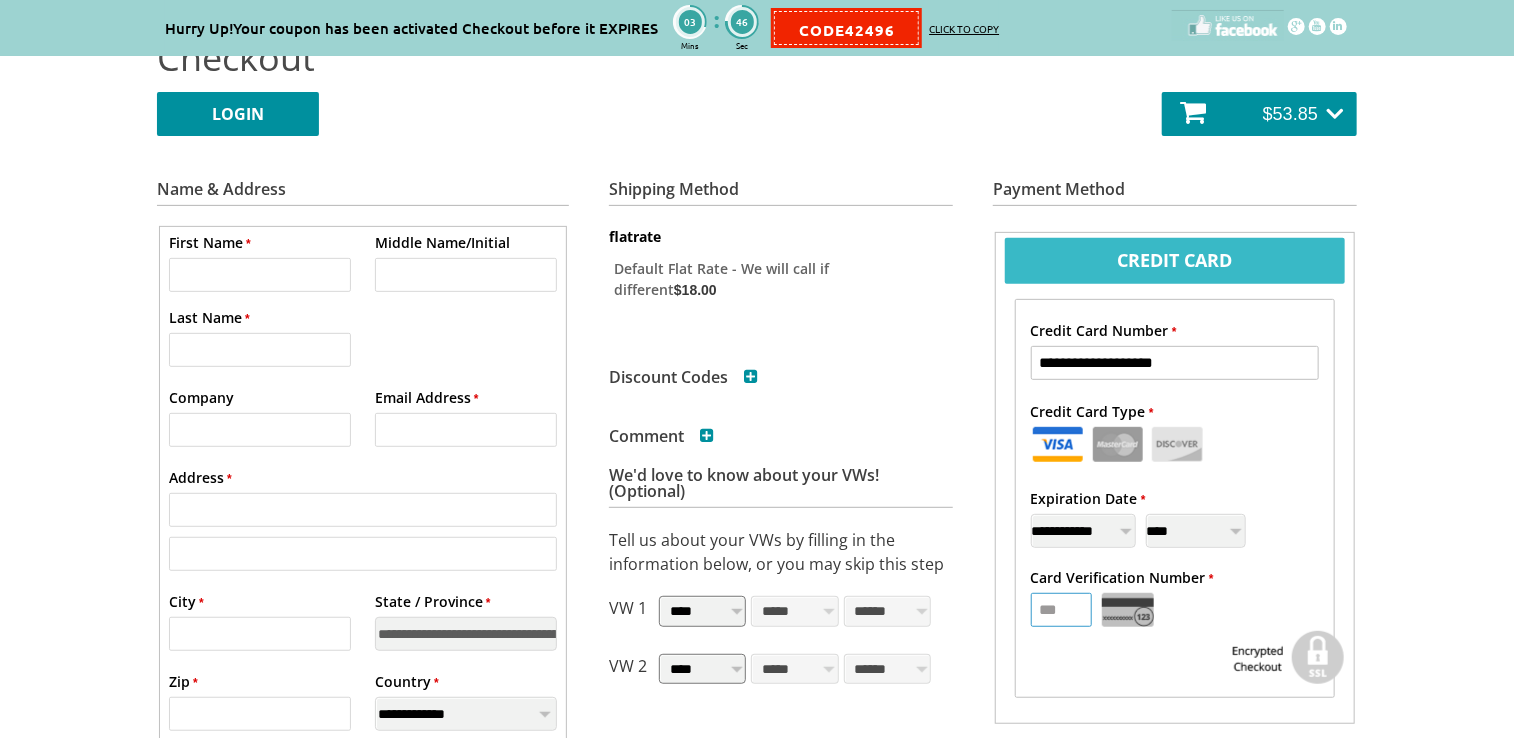 type on "***" 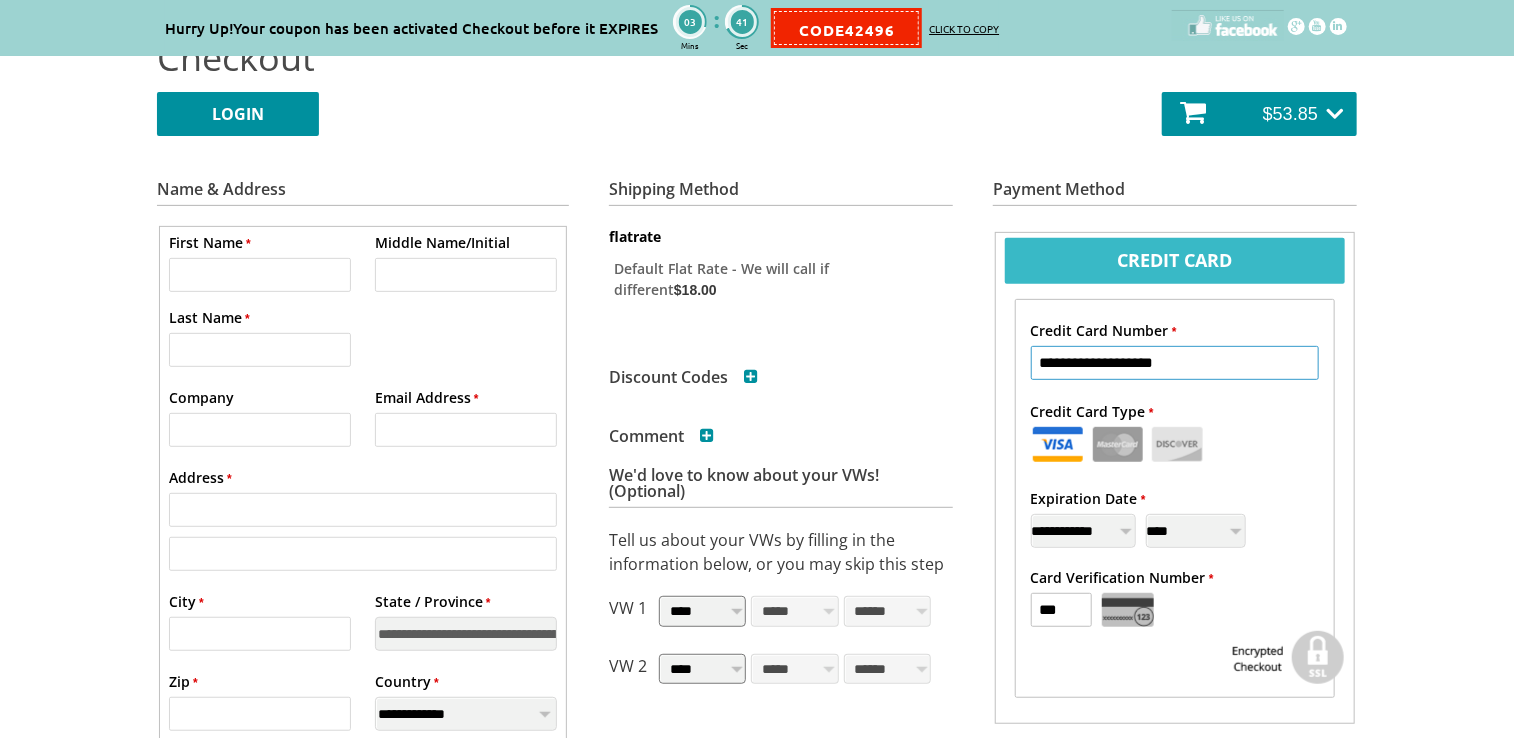 type on "**********" 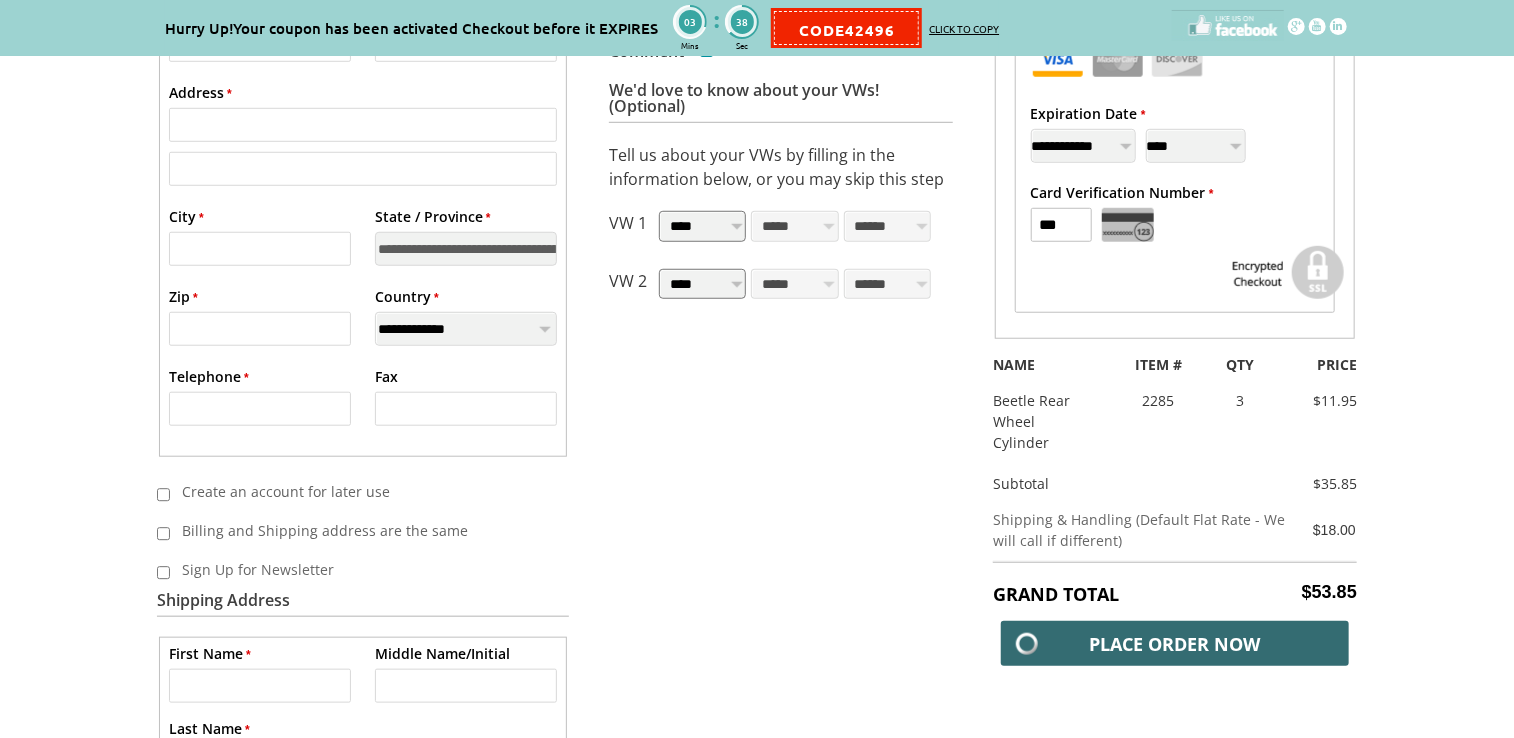 scroll, scrollTop: 711, scrollLeft: 0, axis: vertical 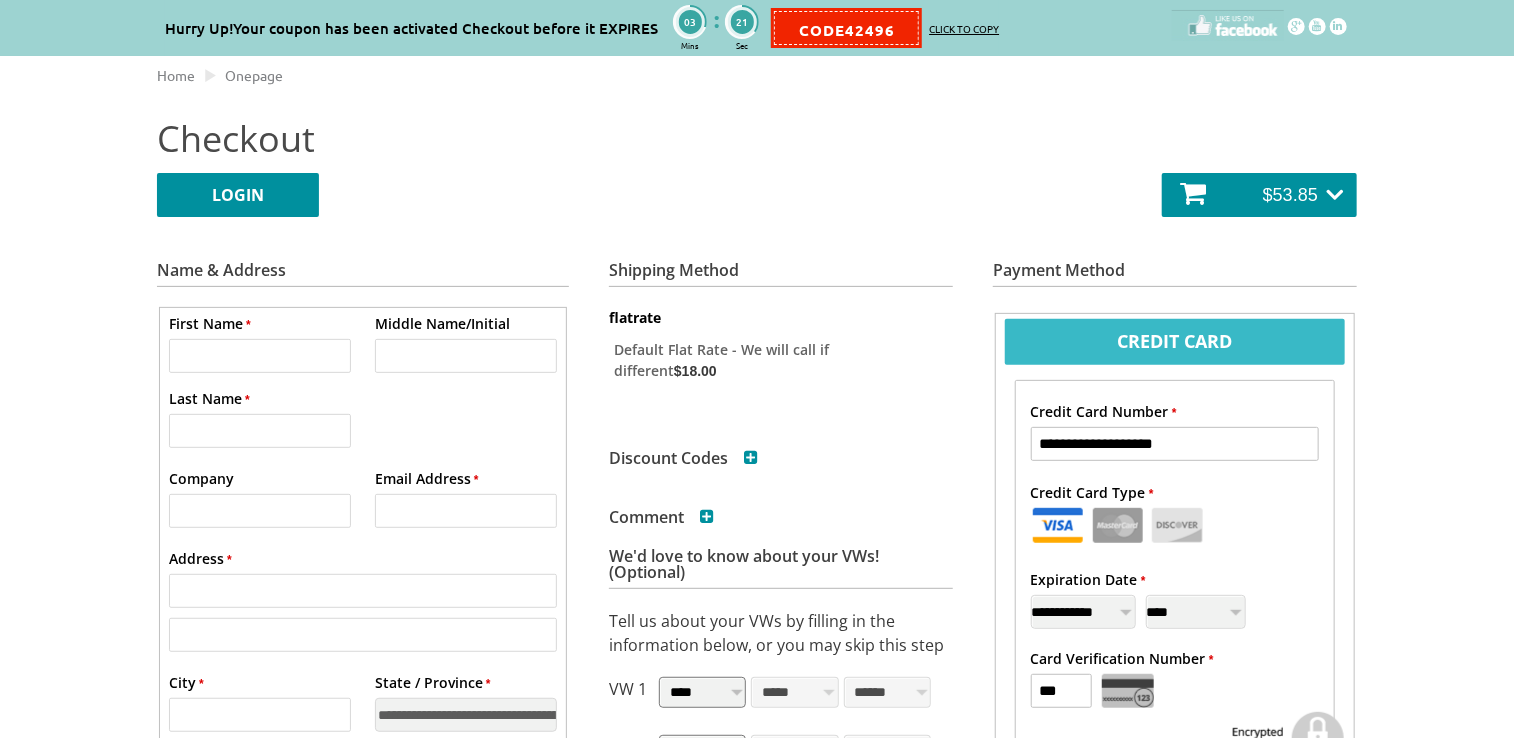 click on "* First Name" at bounding box center [260, 356] 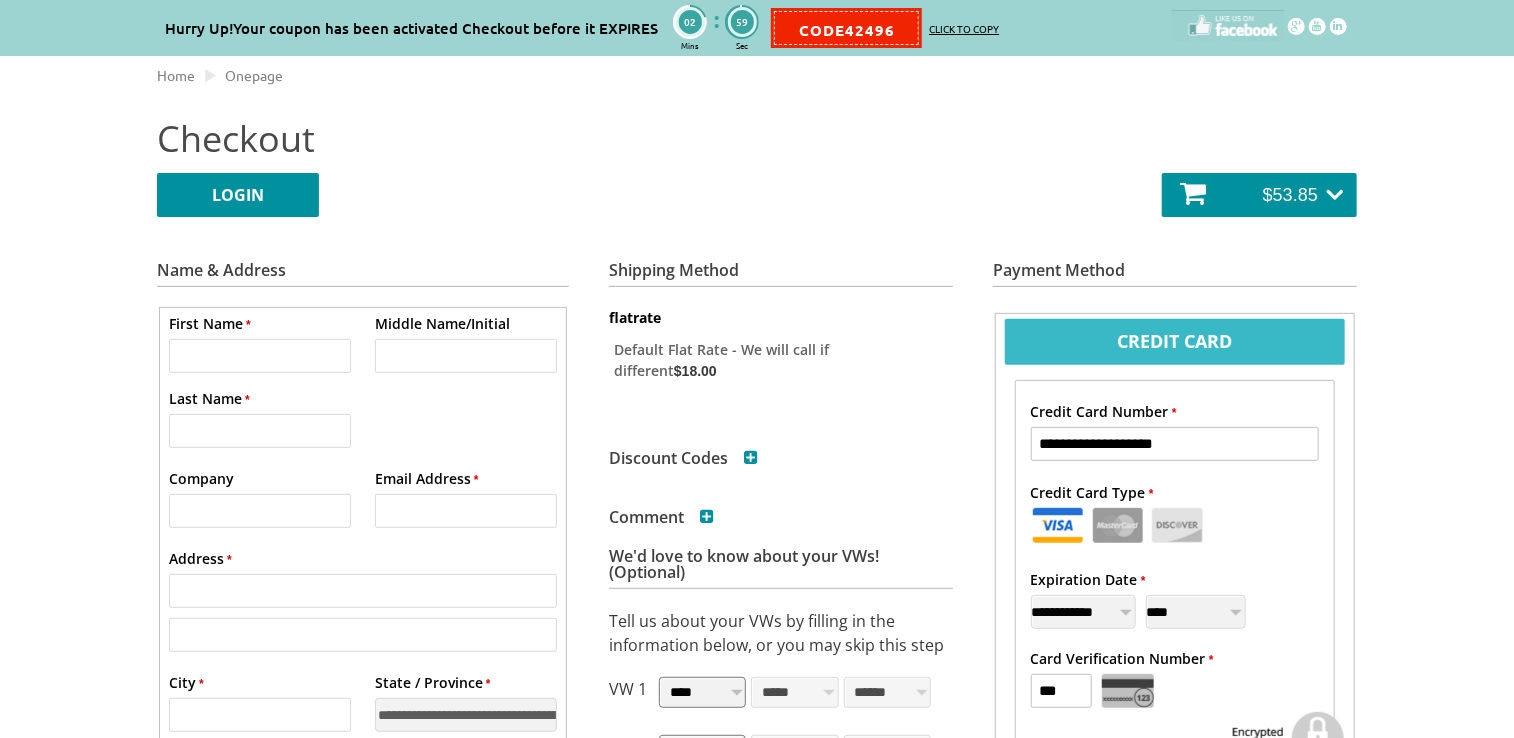 type on "****" 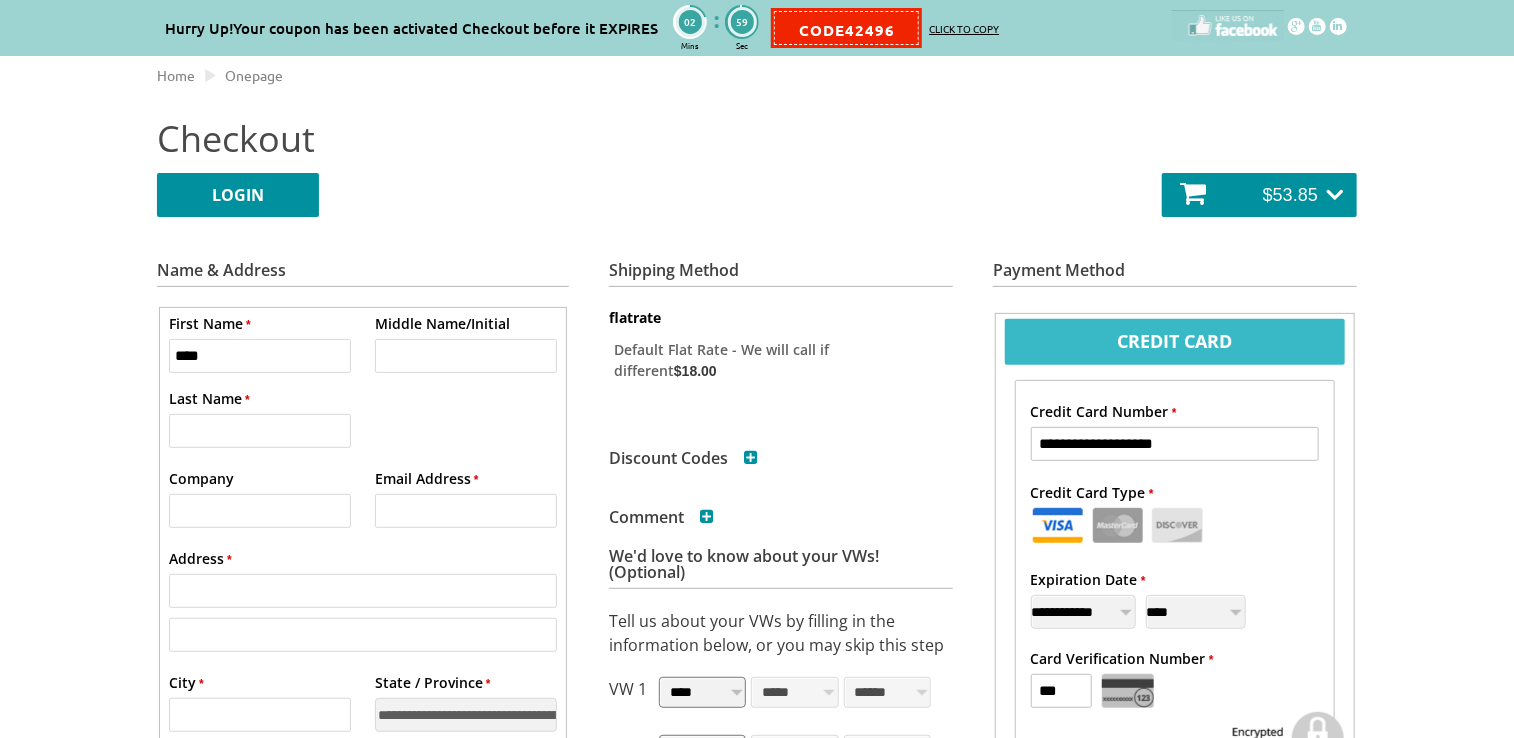 type on "*" 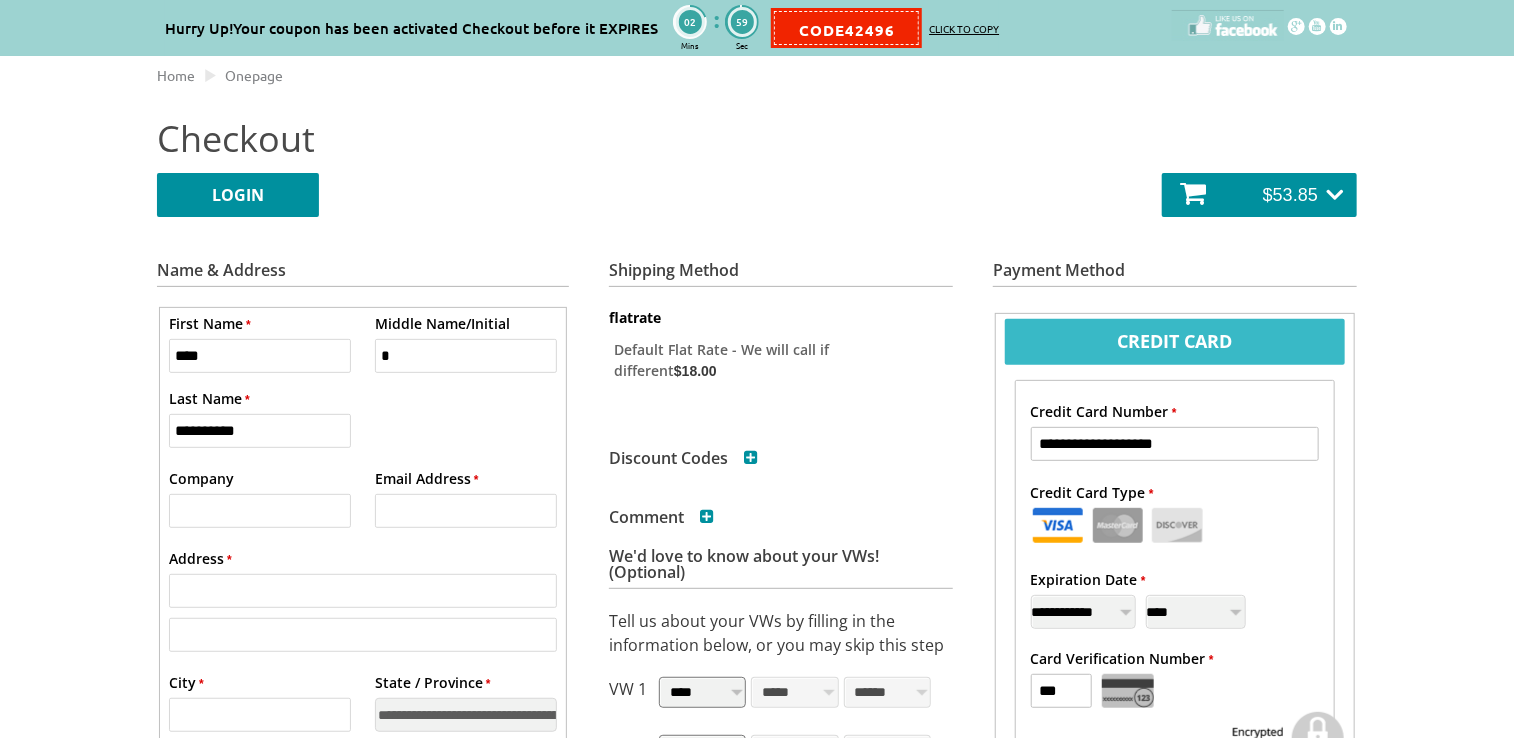 type on "*******" 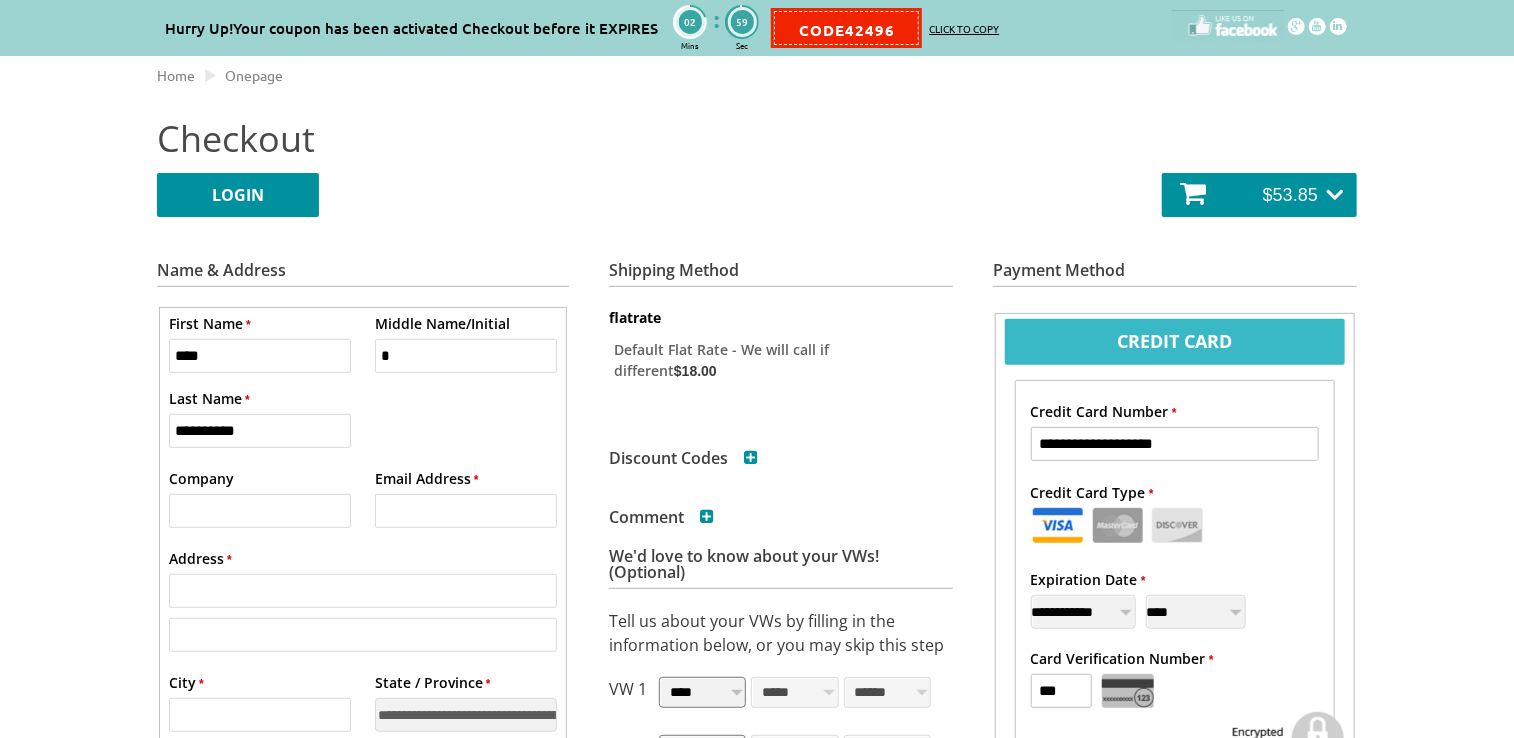 type on "**********" 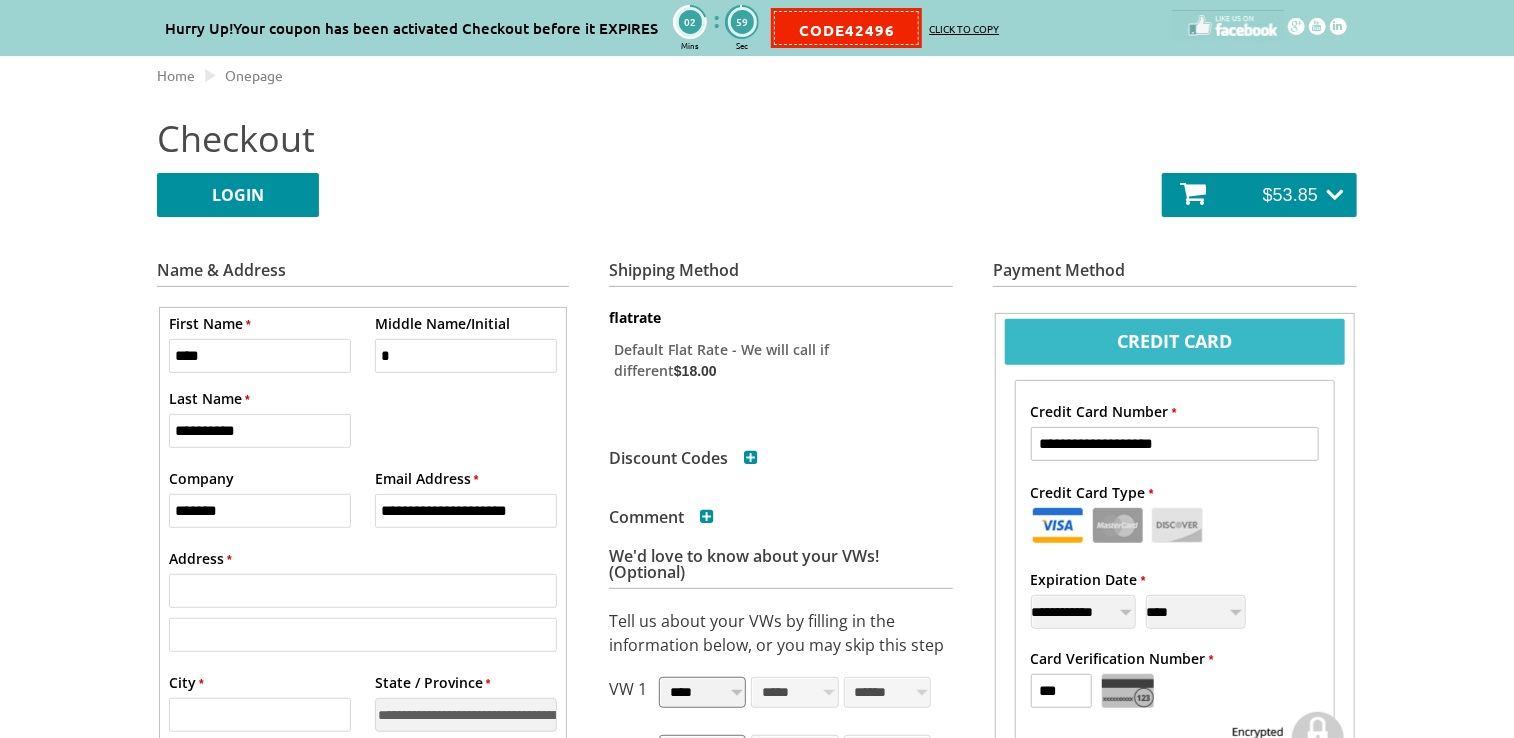 type on "**********" 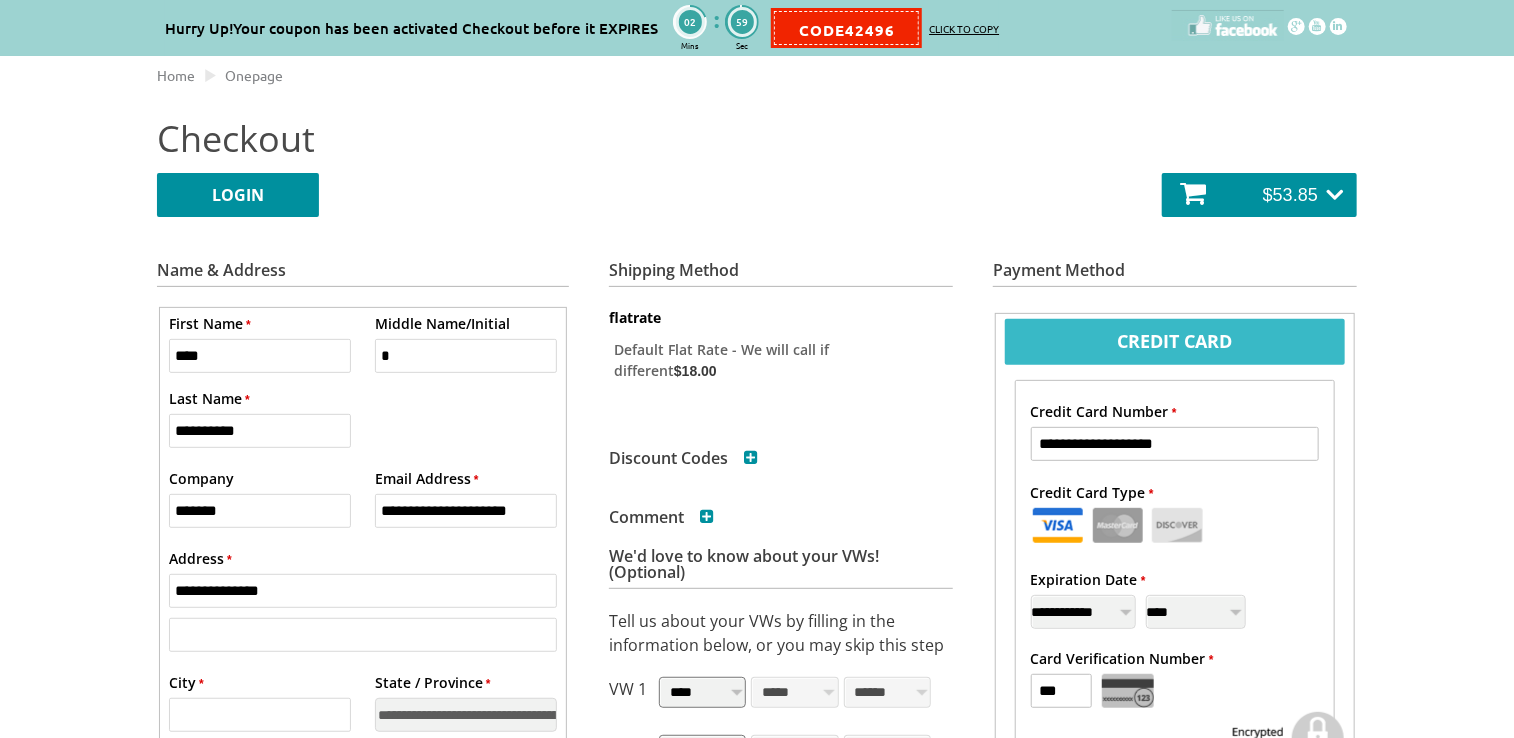 type on "******" 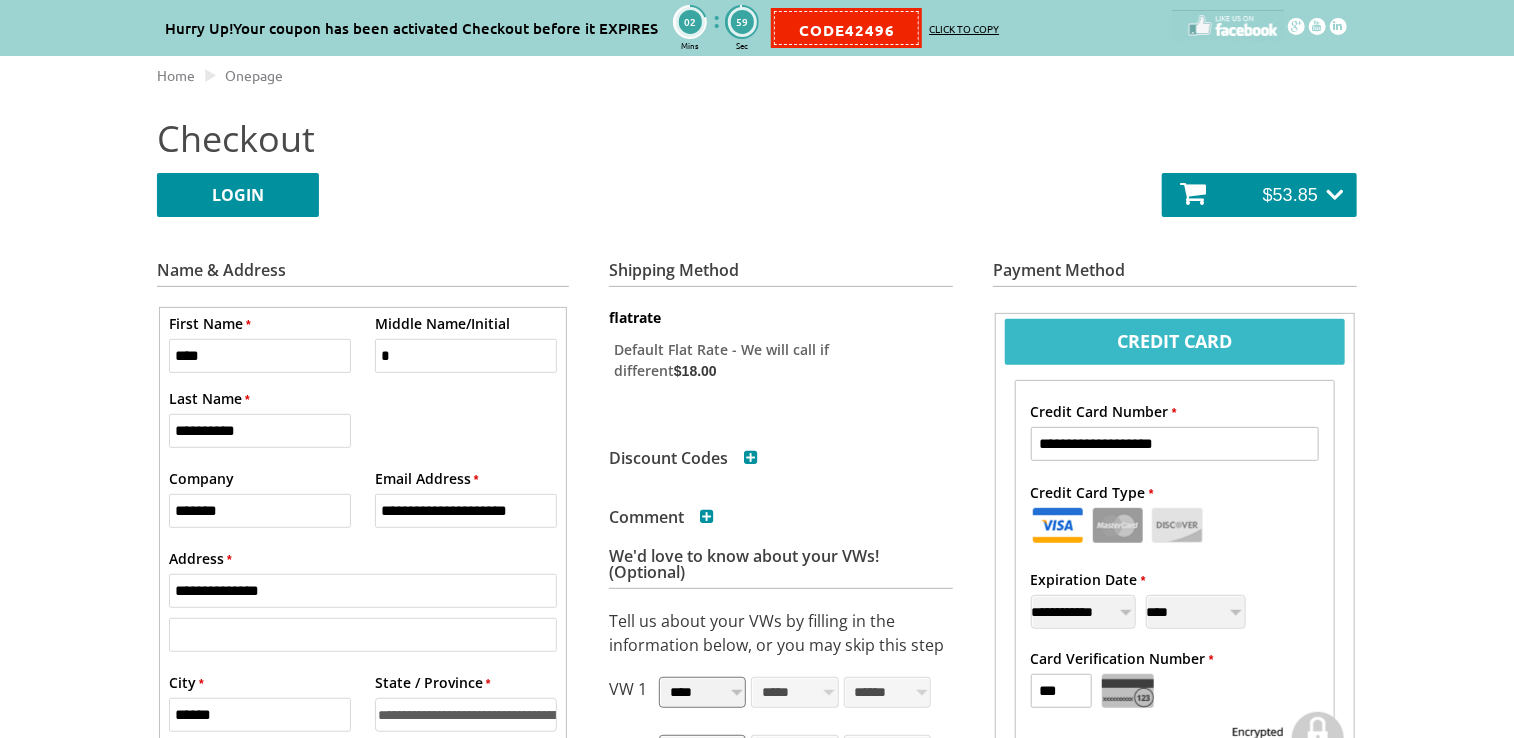 select on "*" 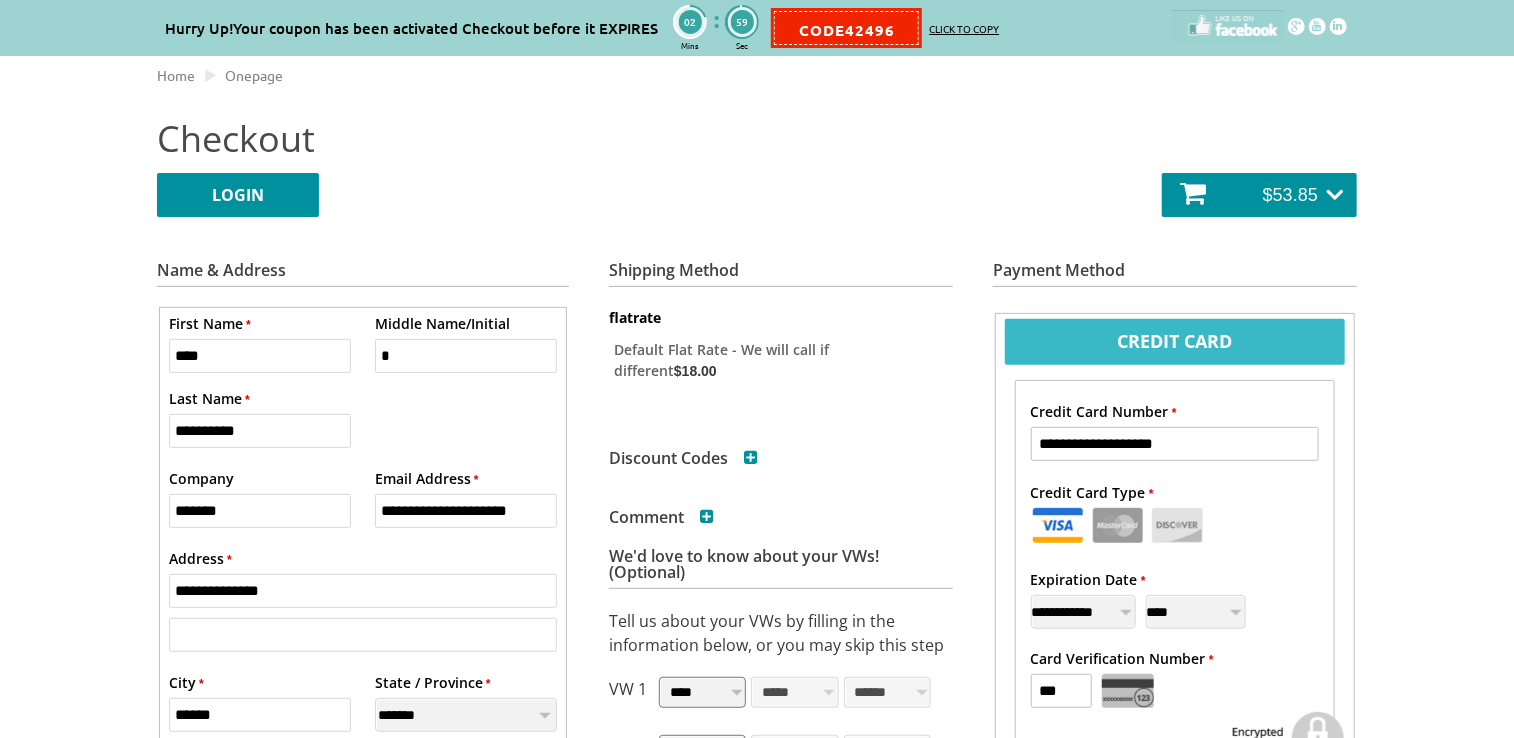 type on "**********" 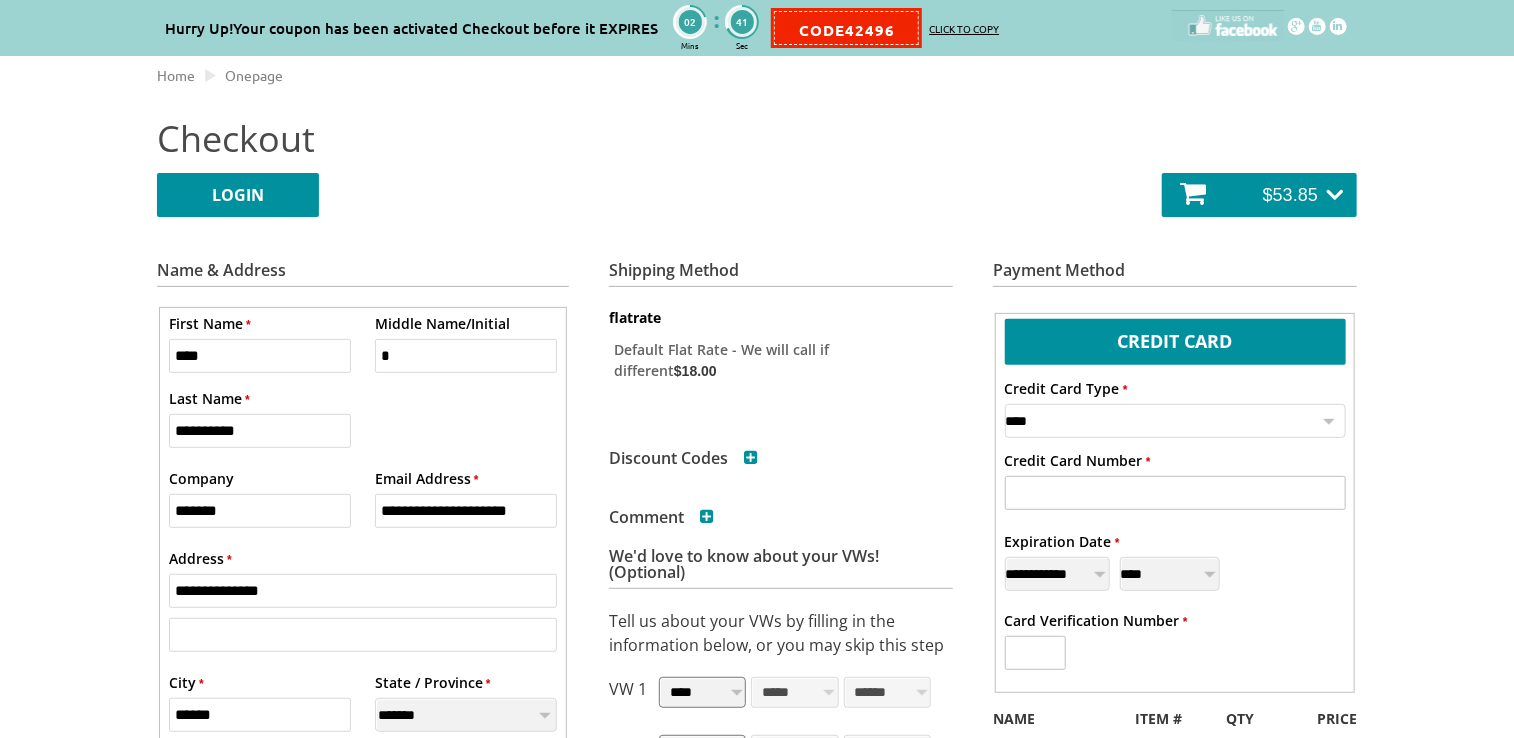 click on "**********" at bounding box center (1175, 421) 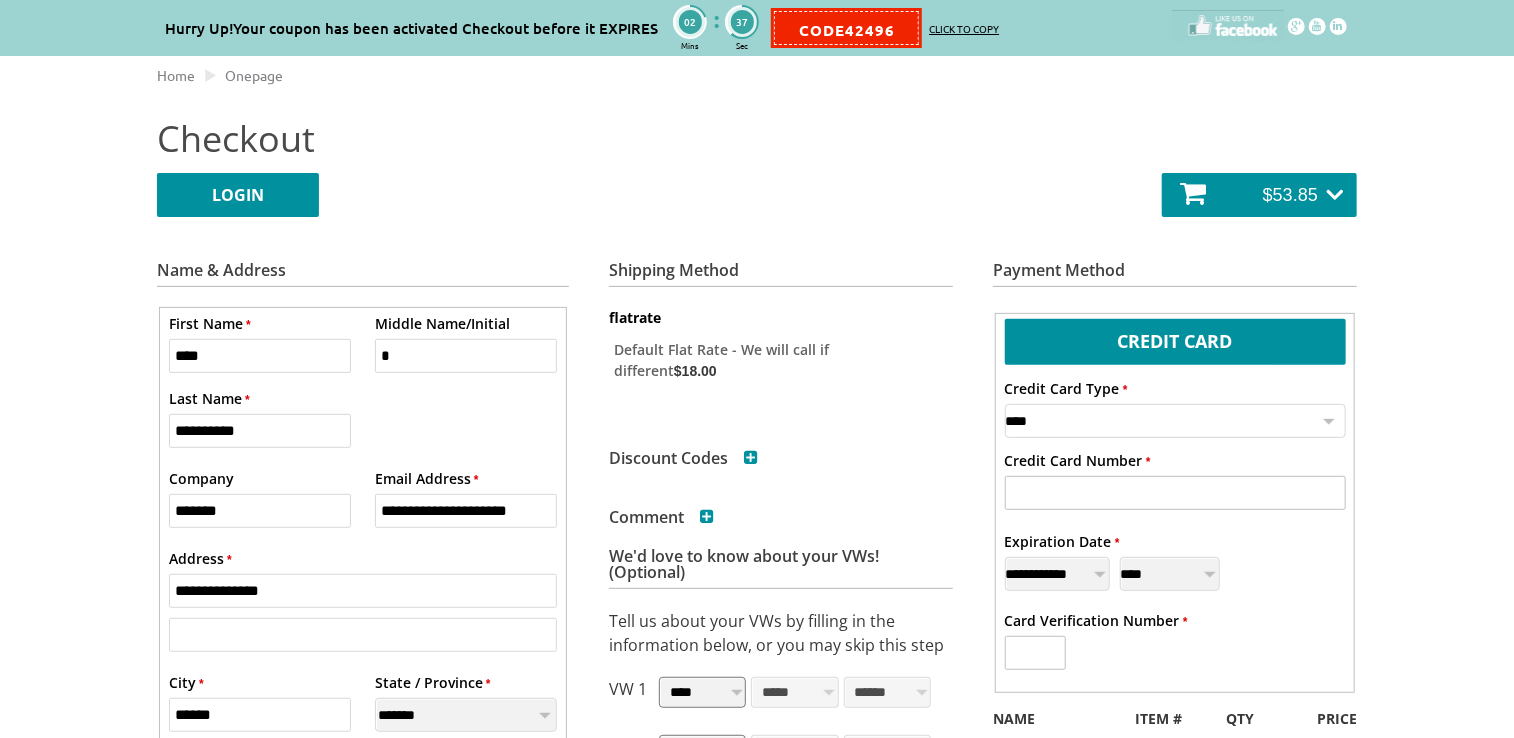 click on "**********" at bounding box center [1175, 421] 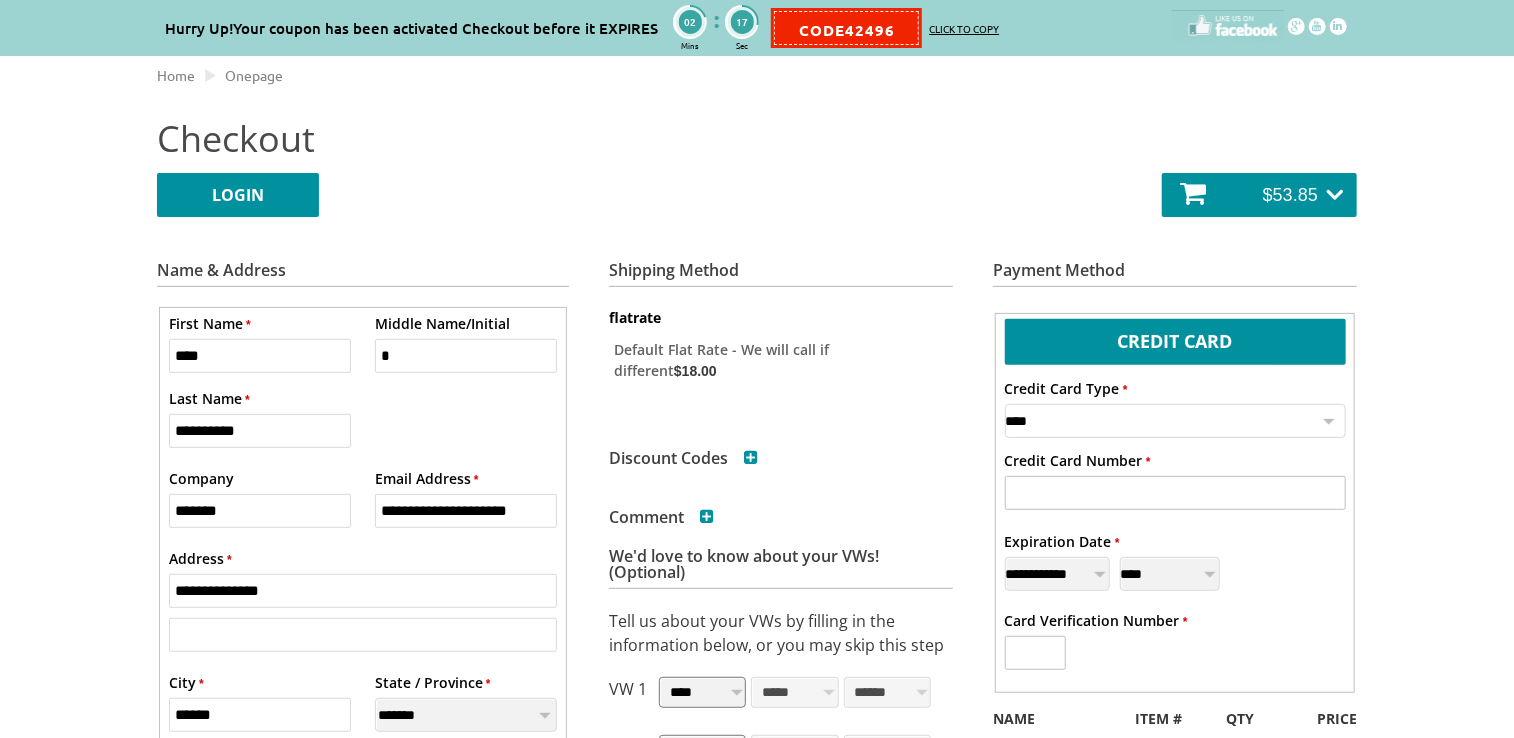 click on "**********" at bounding box center (1175, 421) 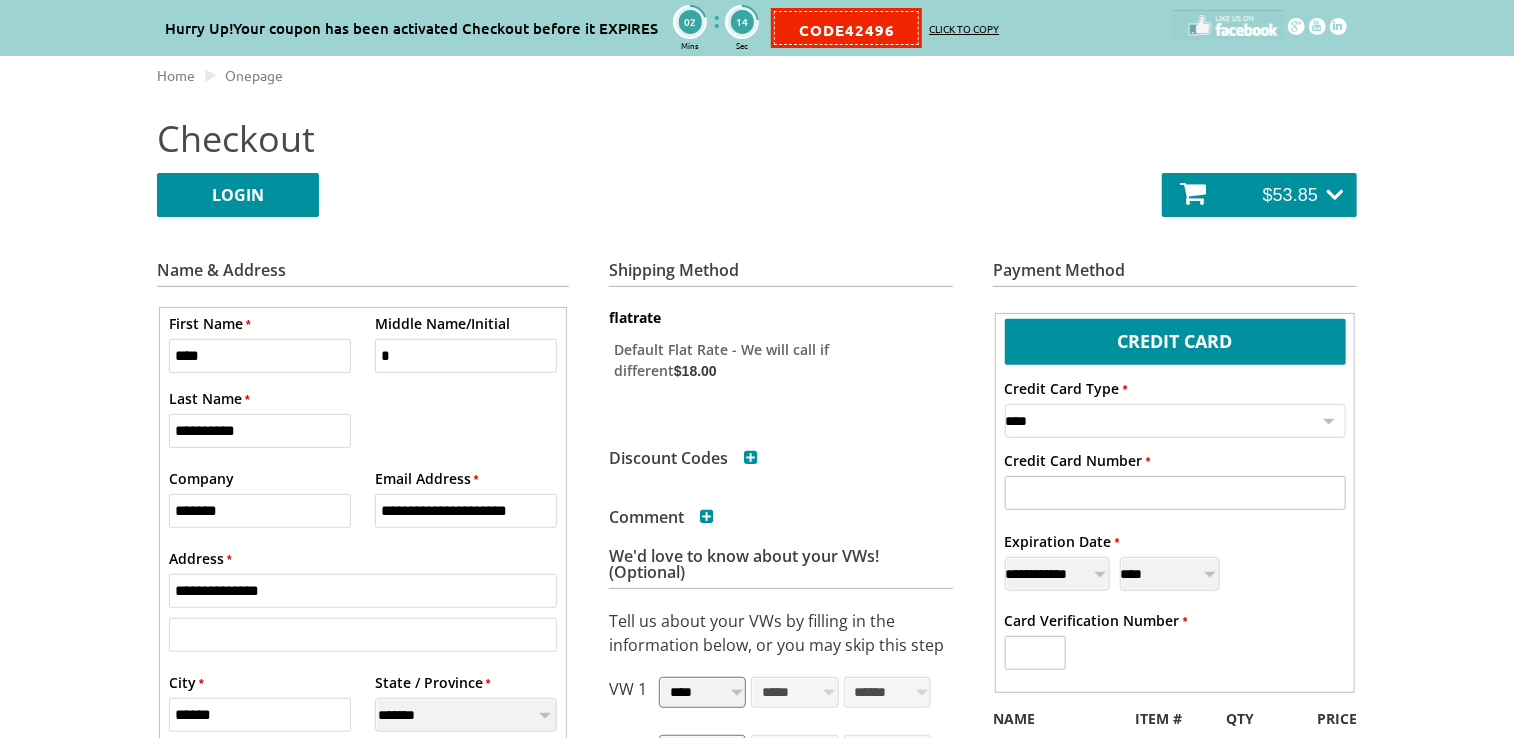 click on "**********" at bounding box center [1175, 421] 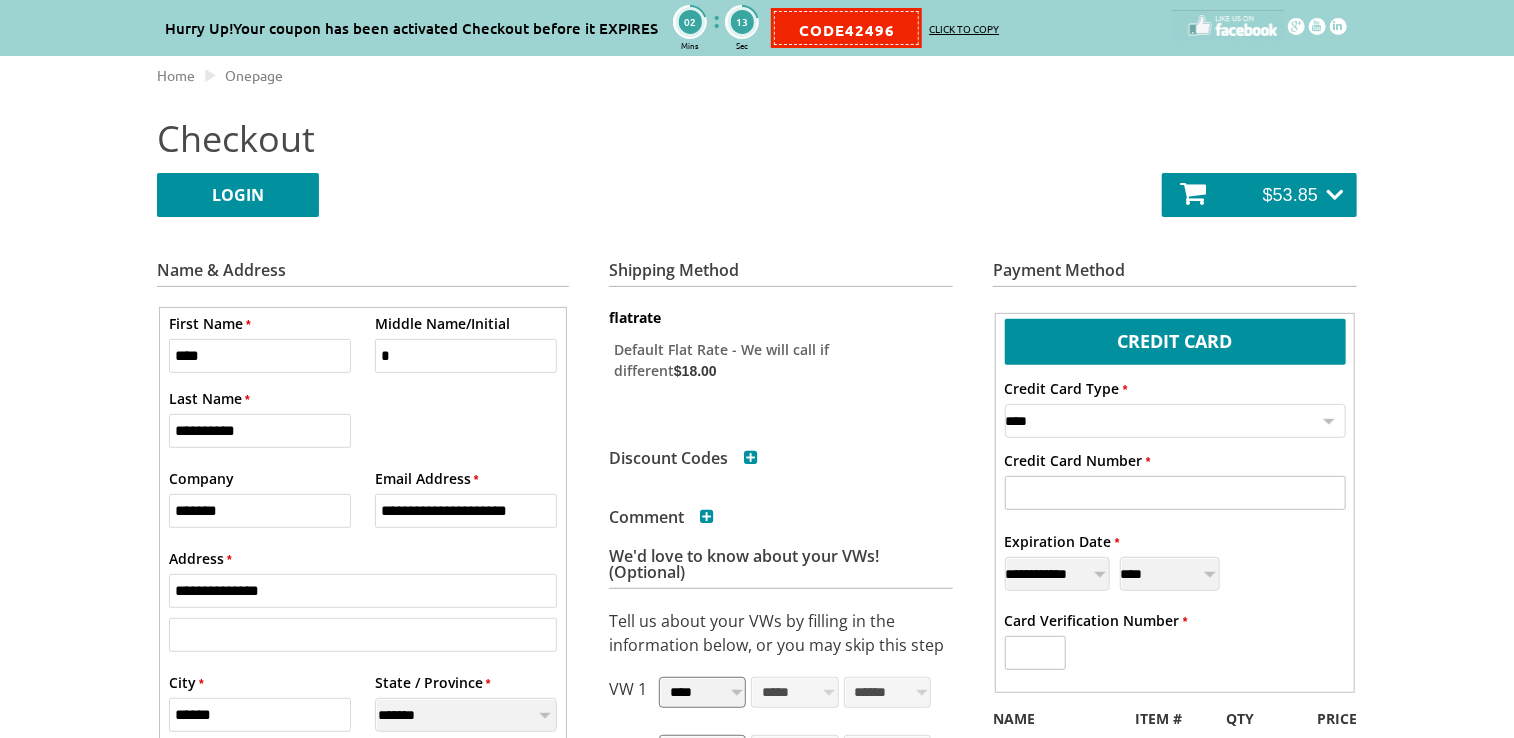 click on "**********" at bounding box center (1175, 421) 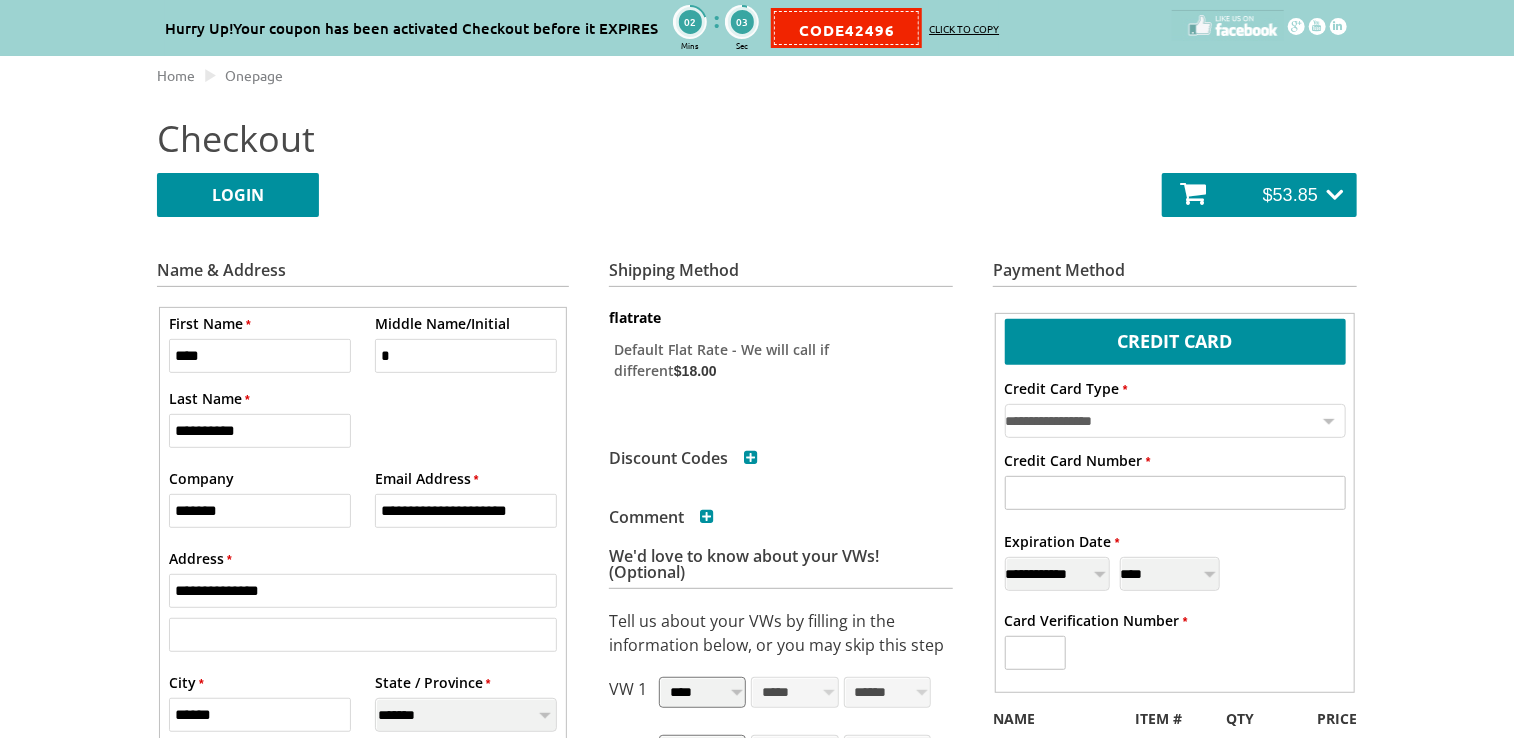 click on "**********" at bounding box center (1175, 421) 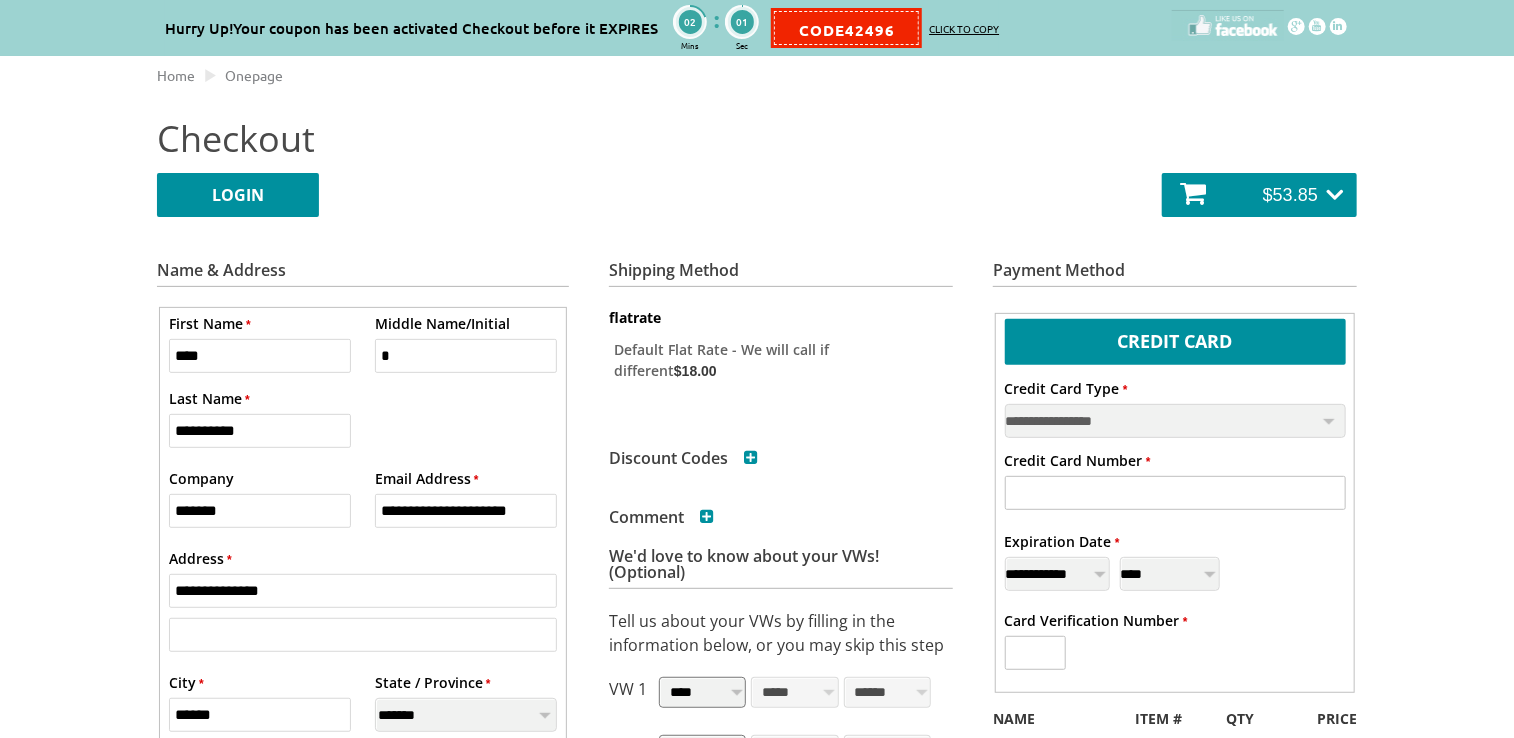 click on "* Credit Card Number" at bounding box center [1078, 460] 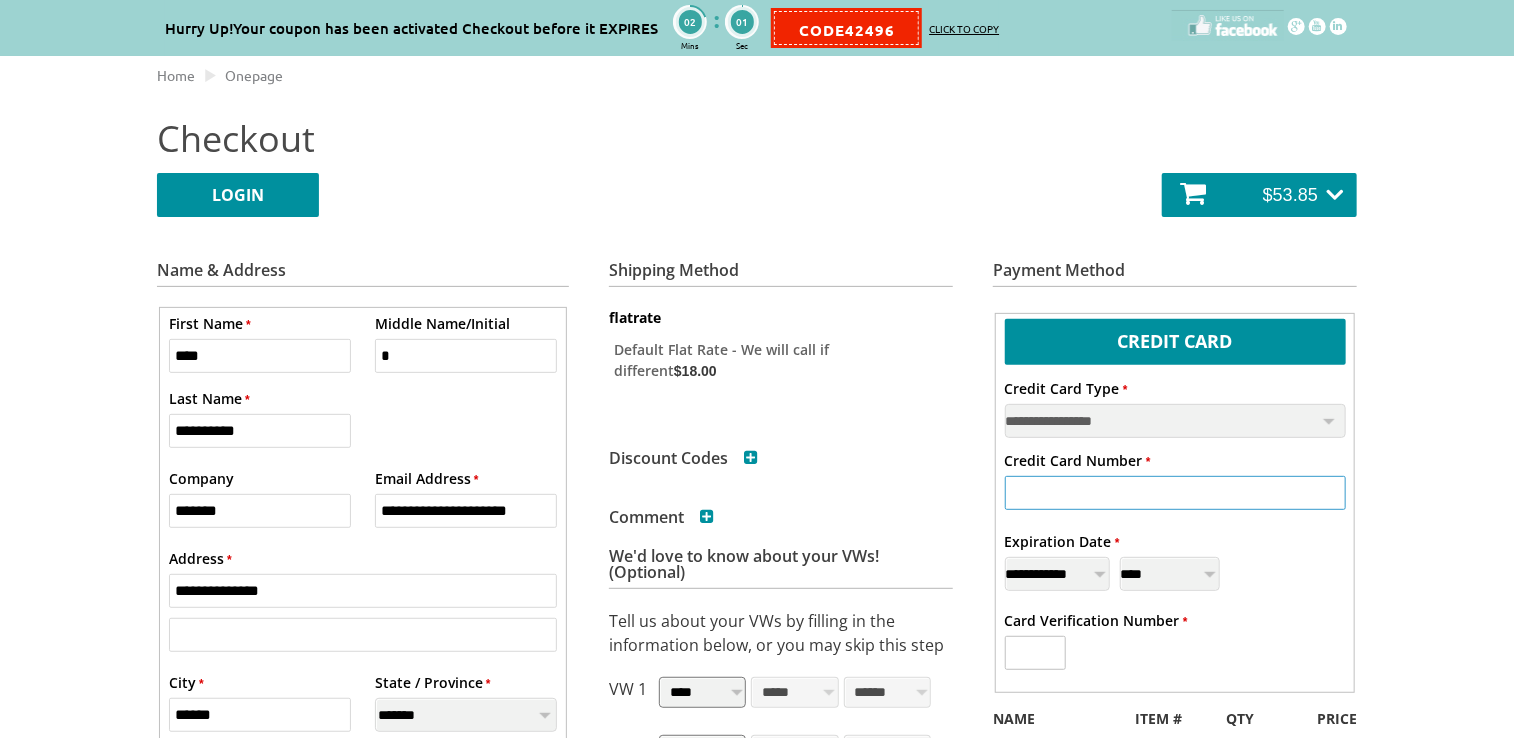 click on "* Credit Card Number" at bounding box center [1175, 493] 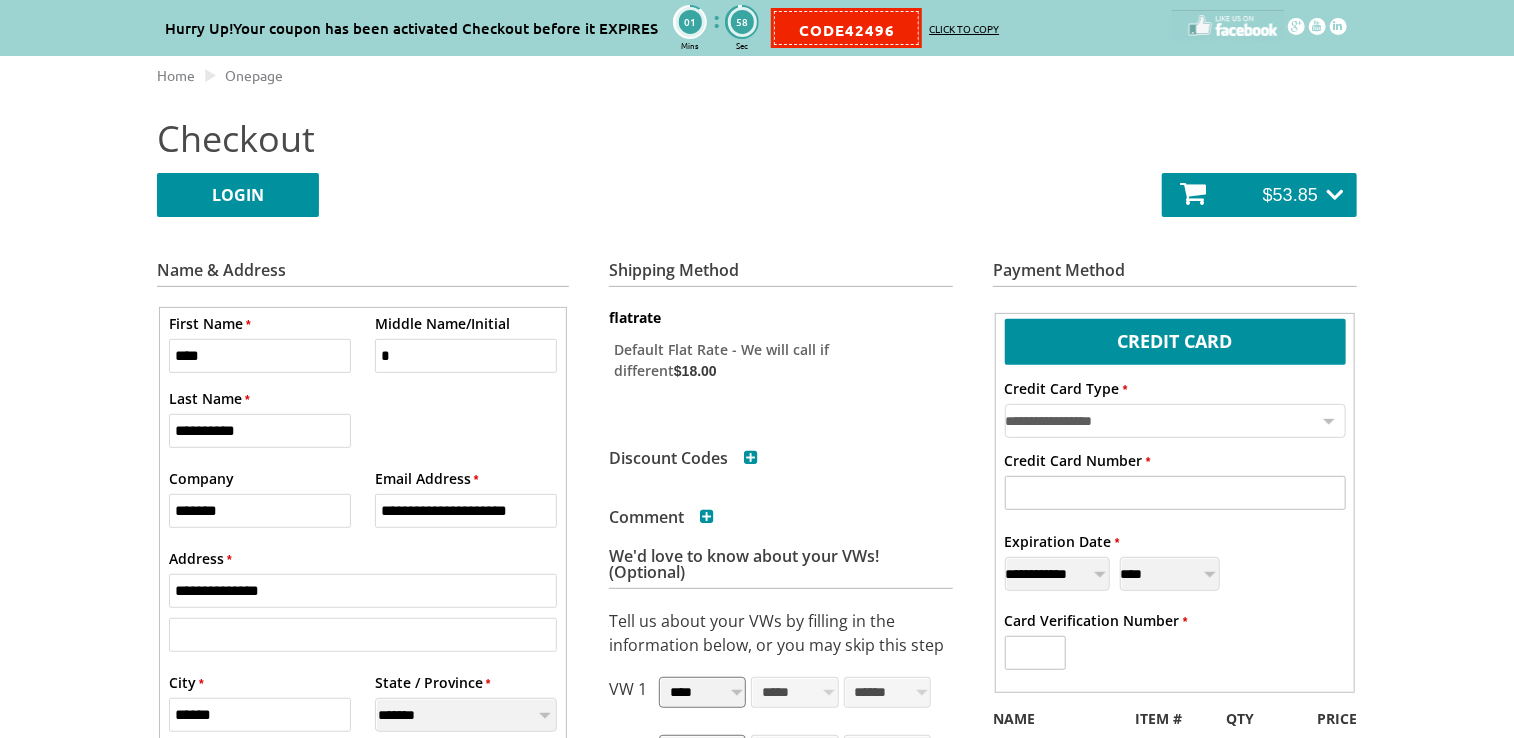click on "**********" at bounding box center [1175, 421] 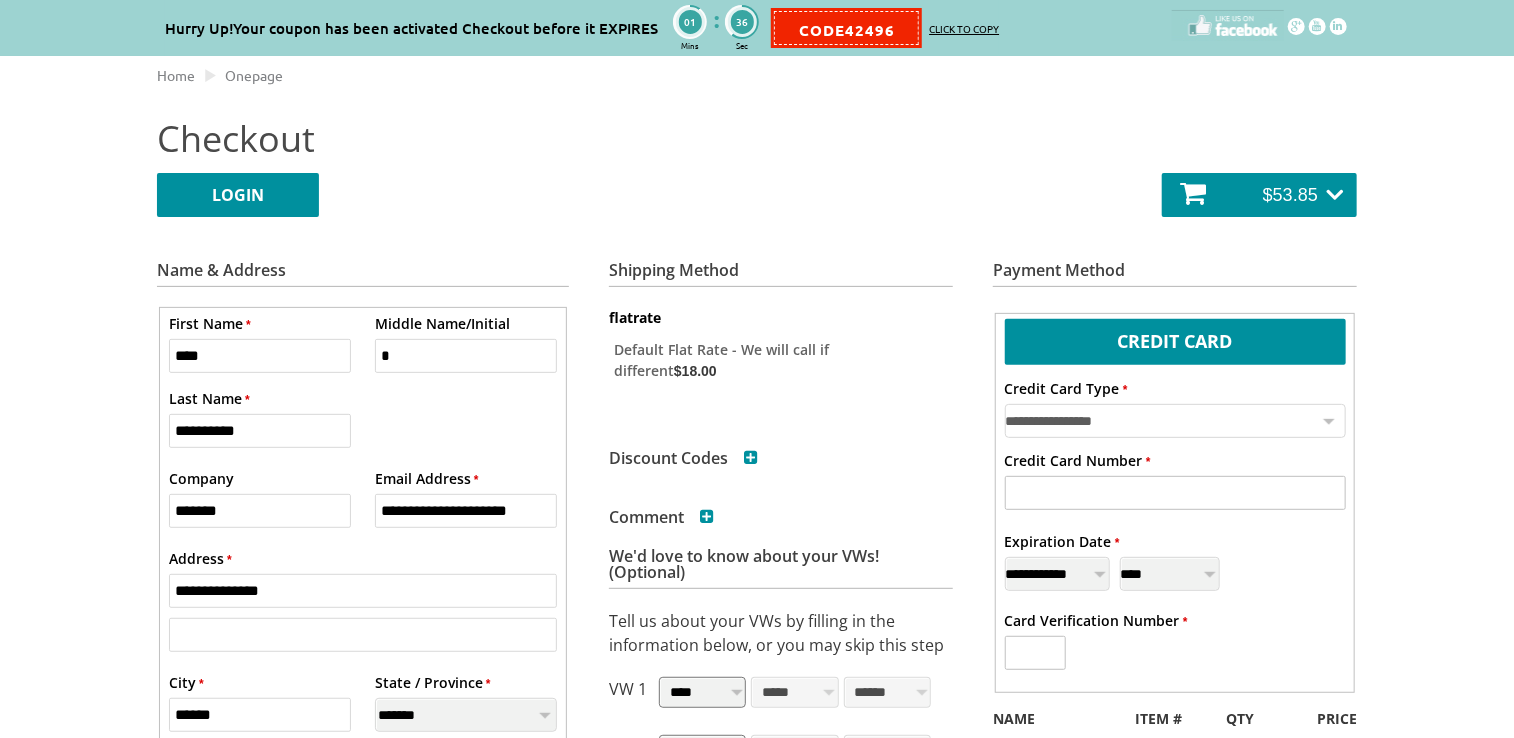 select on "**" 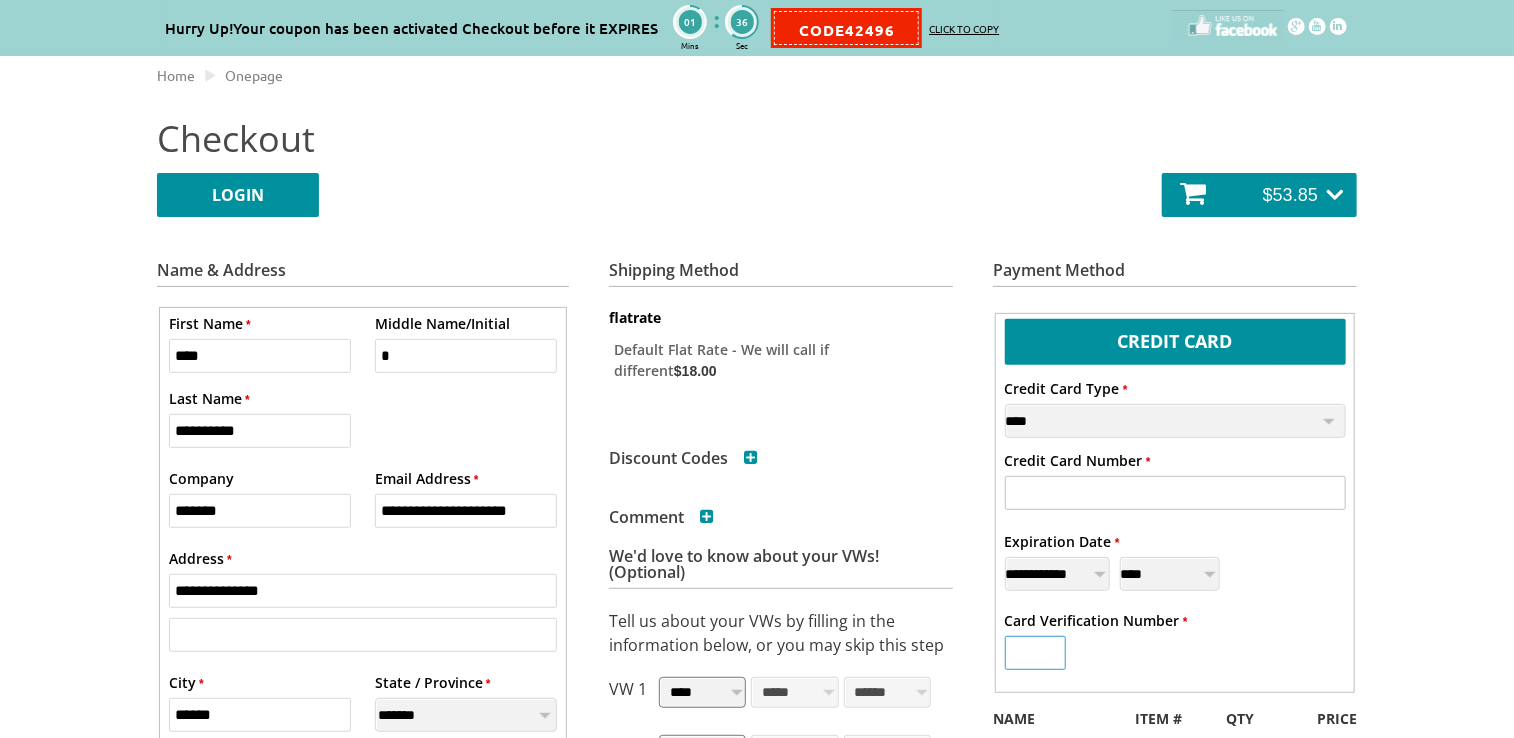 click on "* Card Verification Number" at bounding box center [1035, 653] 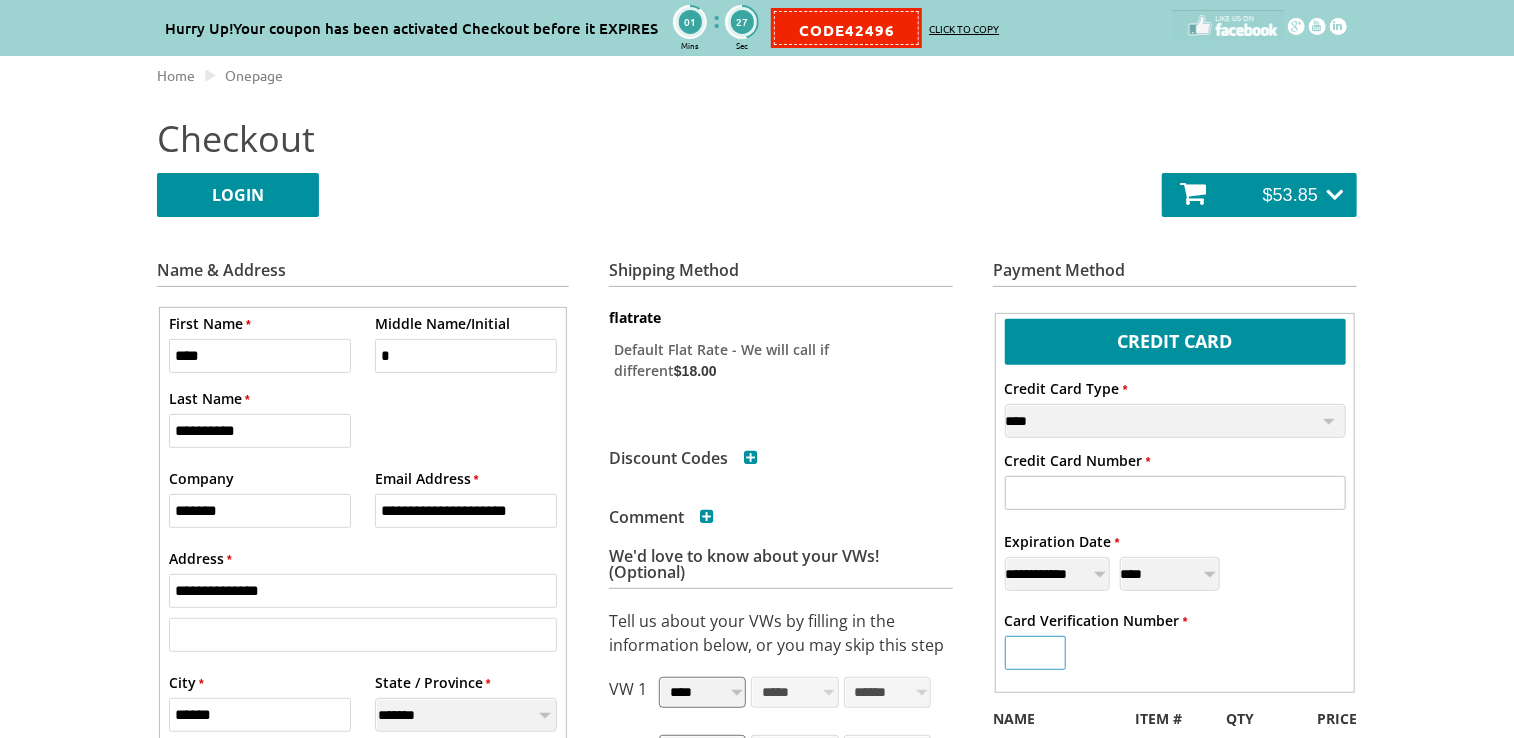 type on "***" 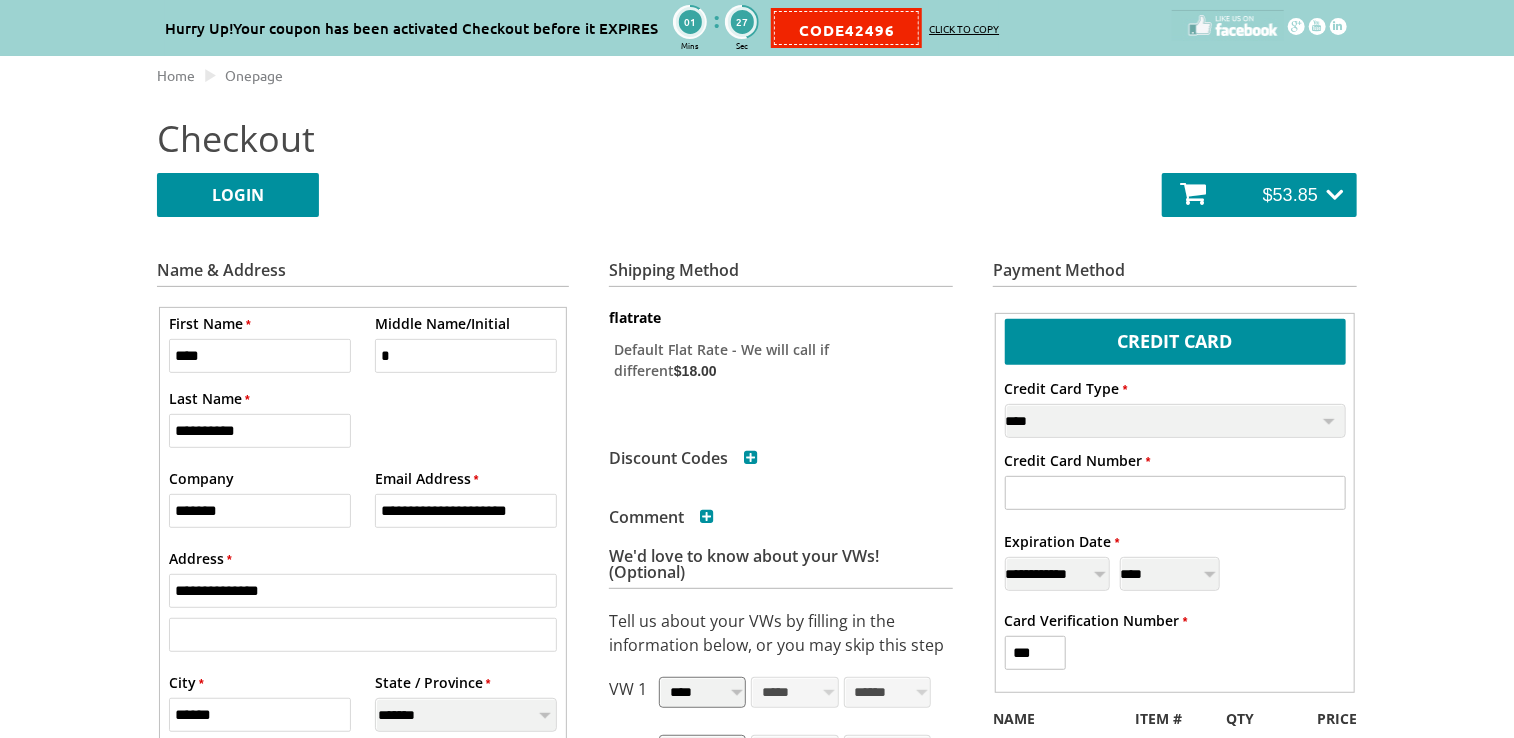 type on "**********" 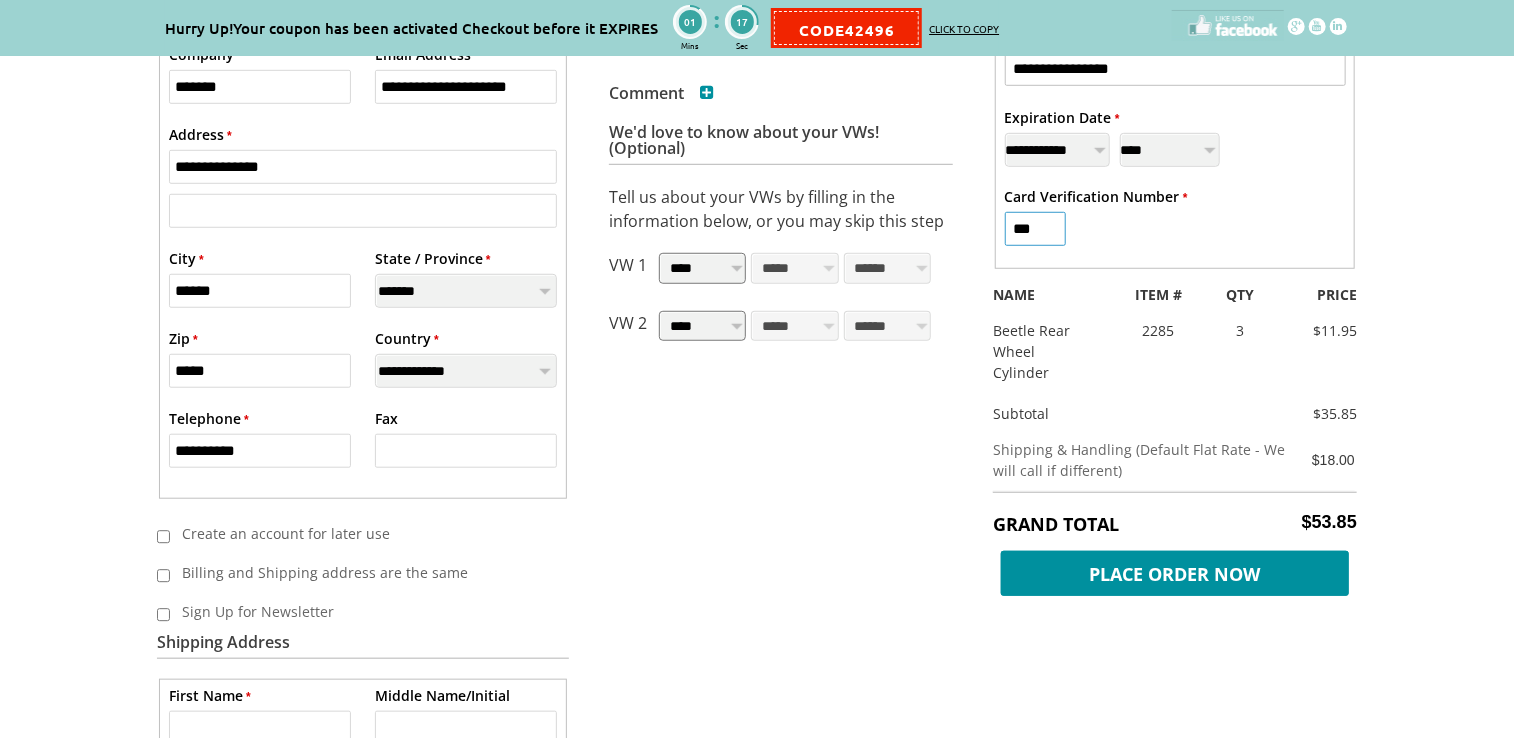 scroll, scrollTop: 638, scrollLeft: 0, axis: vertical 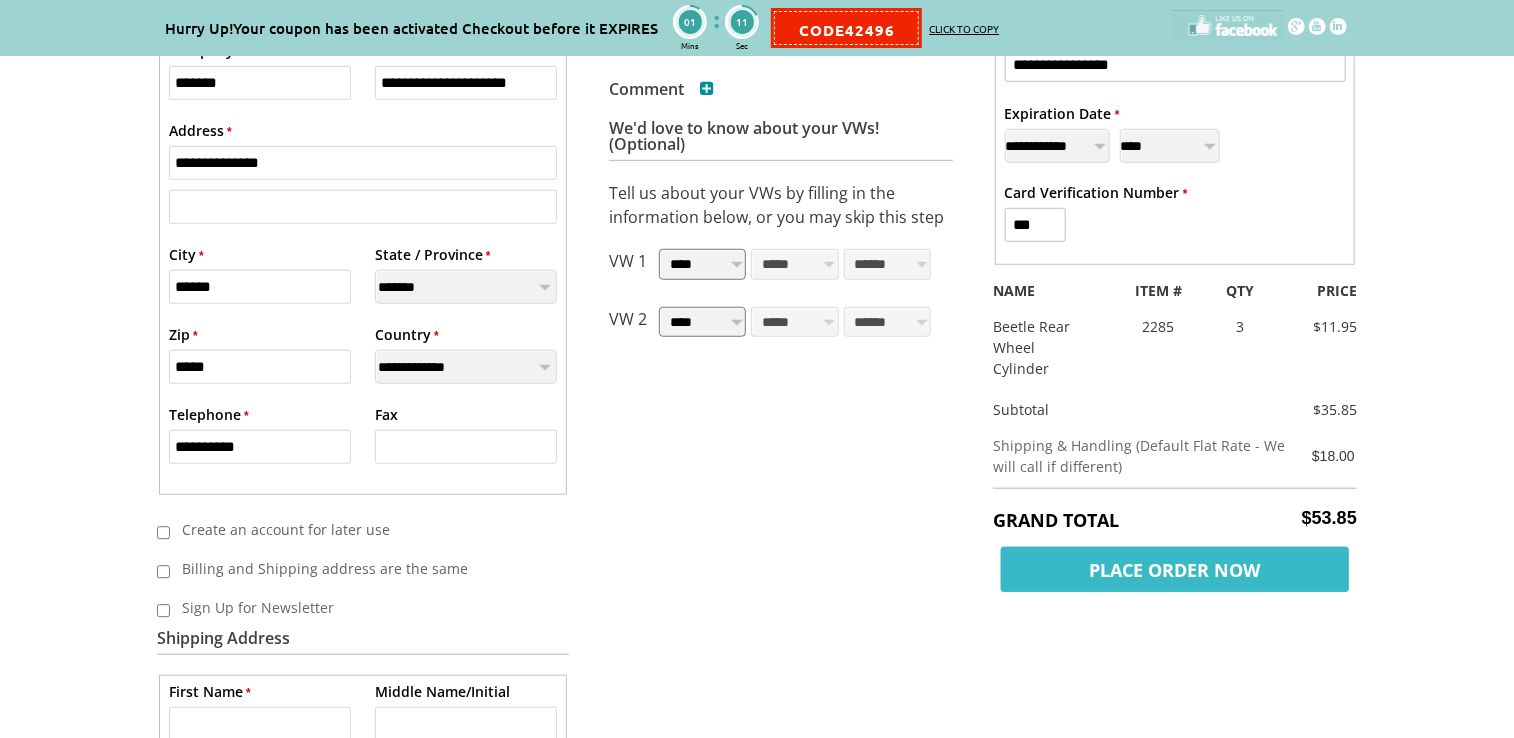 click on "Place Order Now" at bounding box center [1175, 569] 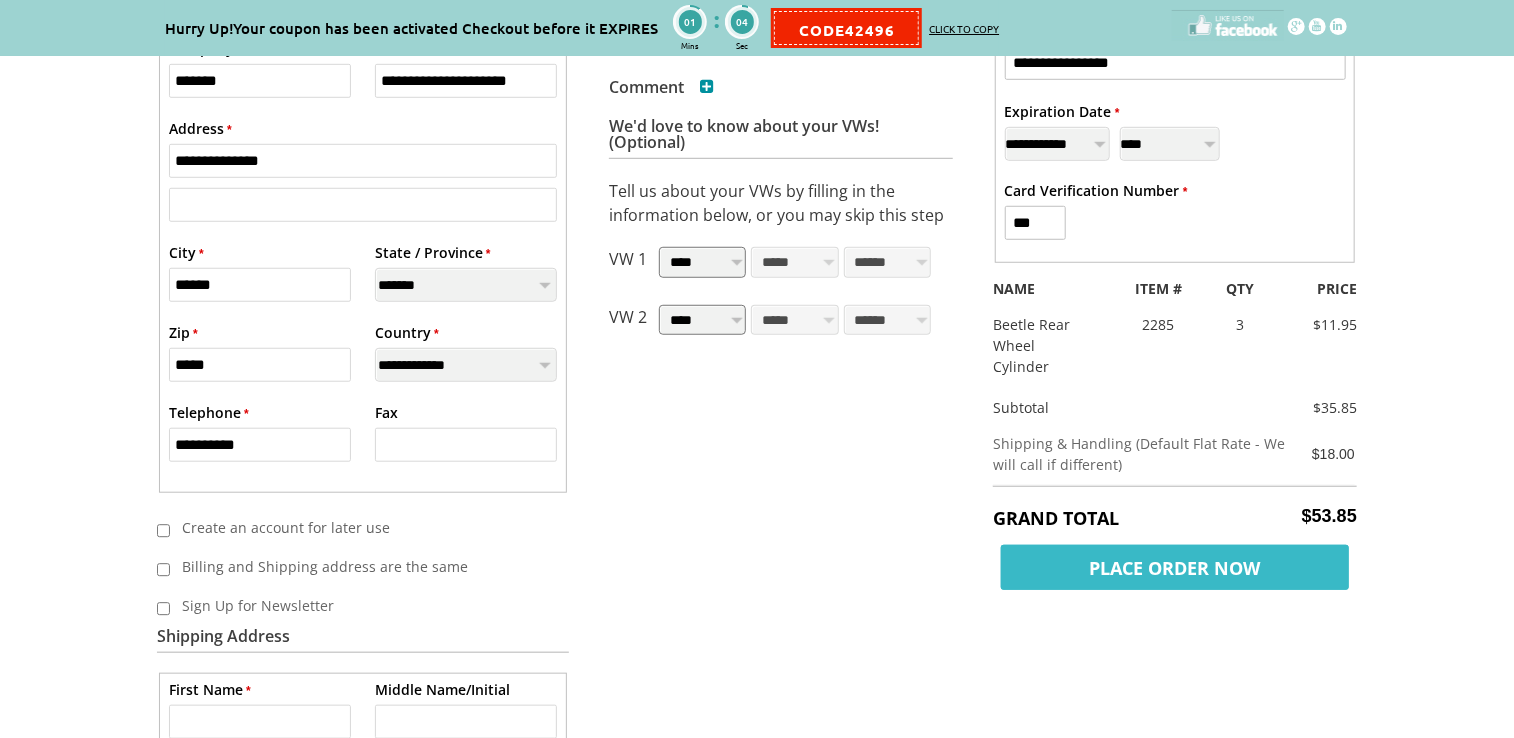click on "Place Order Now" at bounding box center (1175, 567) 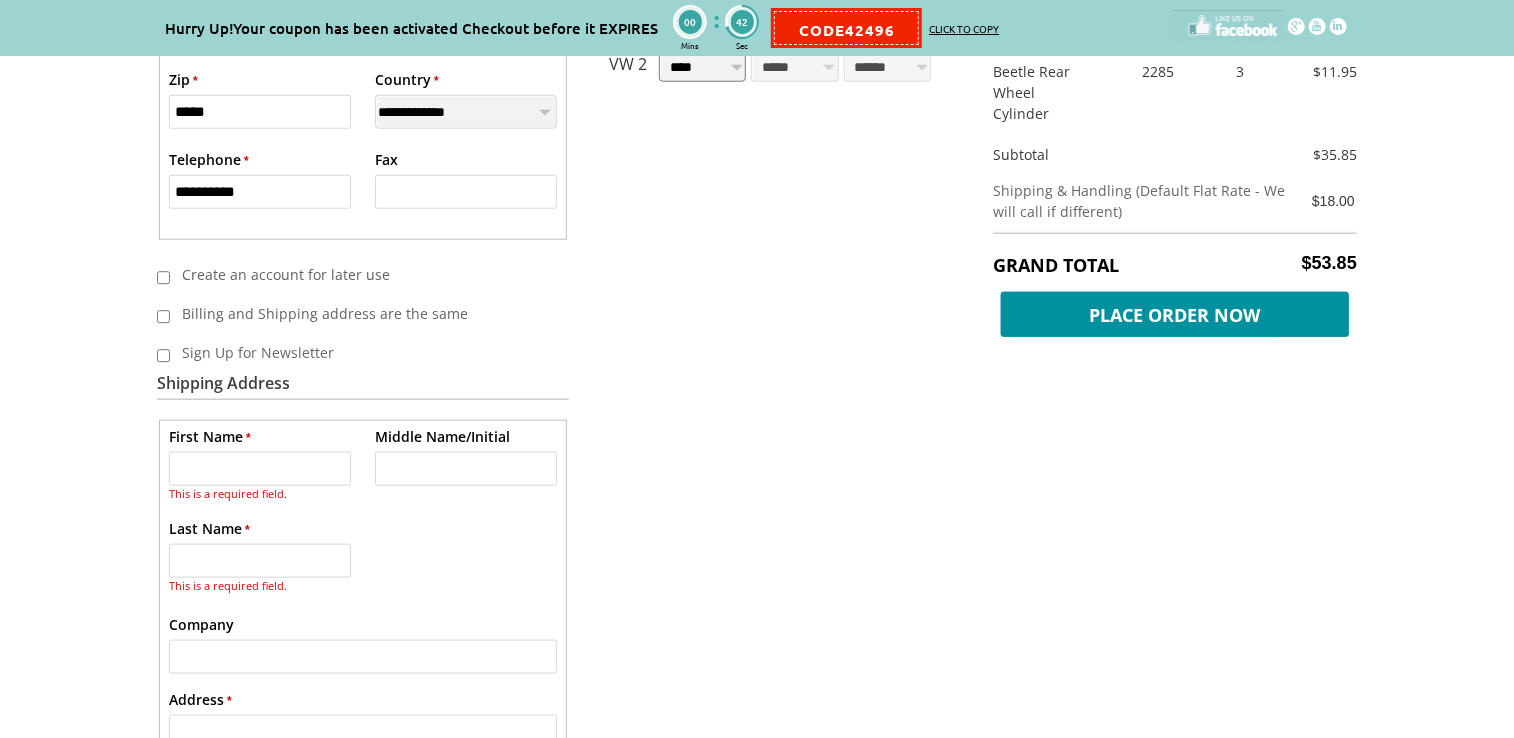 scroll, scrollTop: 899, scrollLeft: 0, axis: vertical 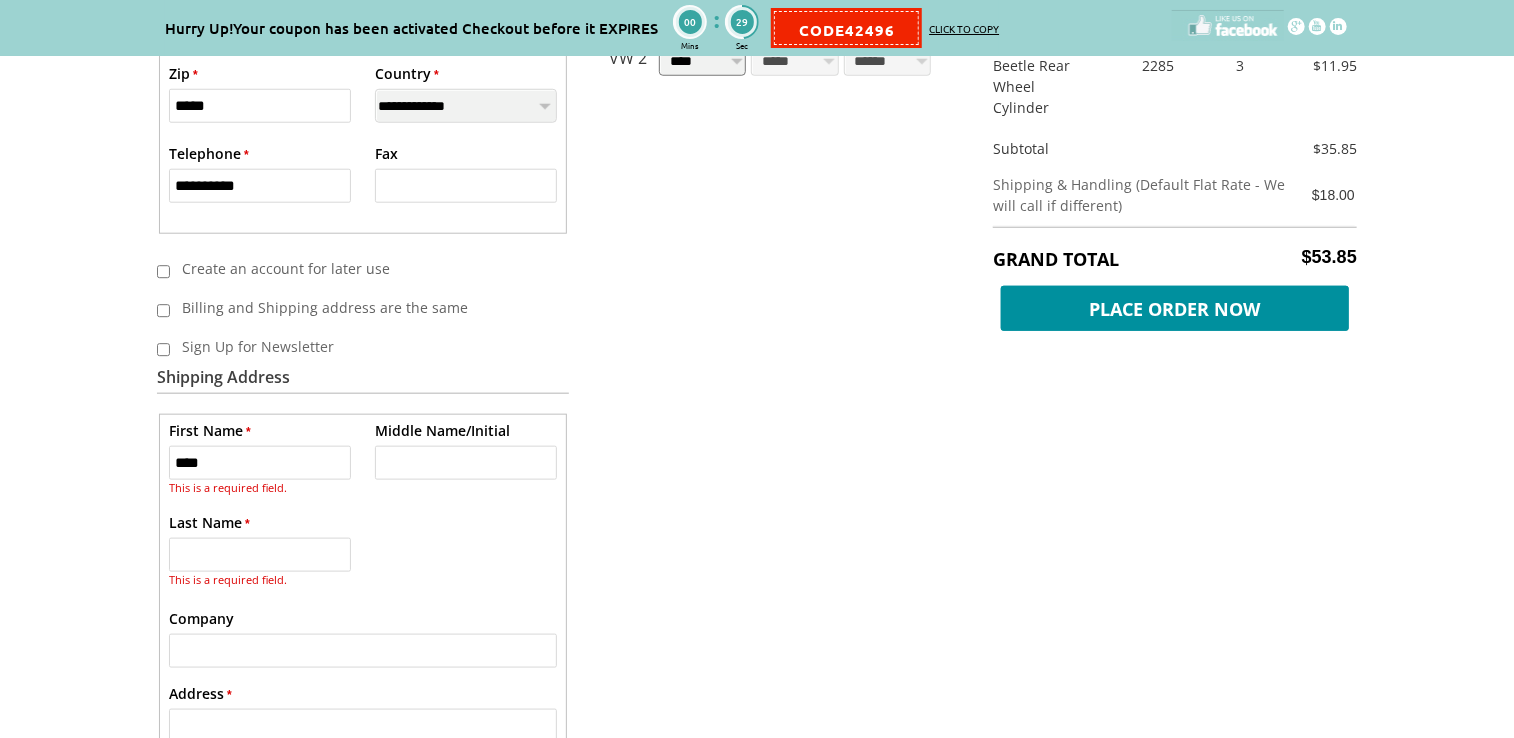 type on "****" 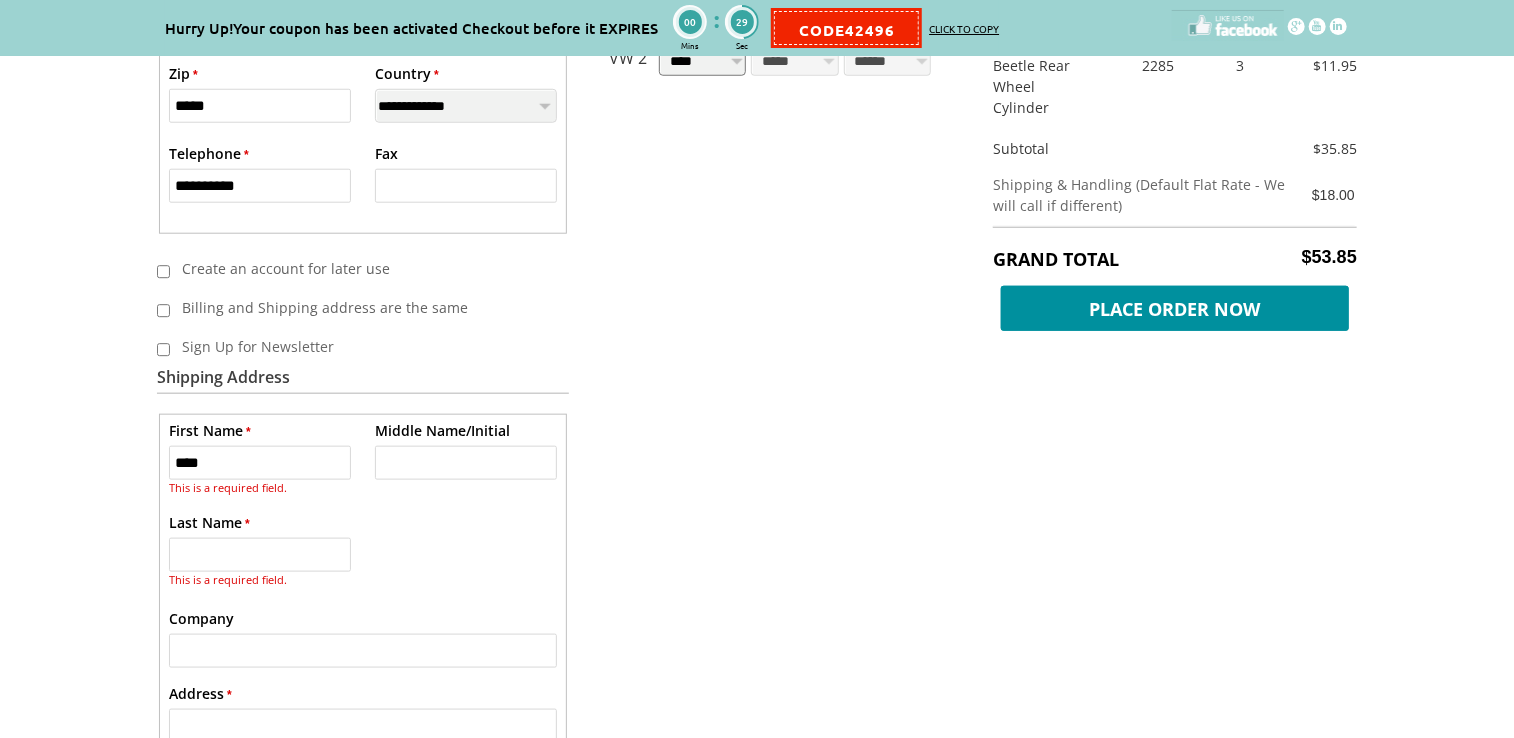 click on "* Last Name" at bounding box center [260, 555] 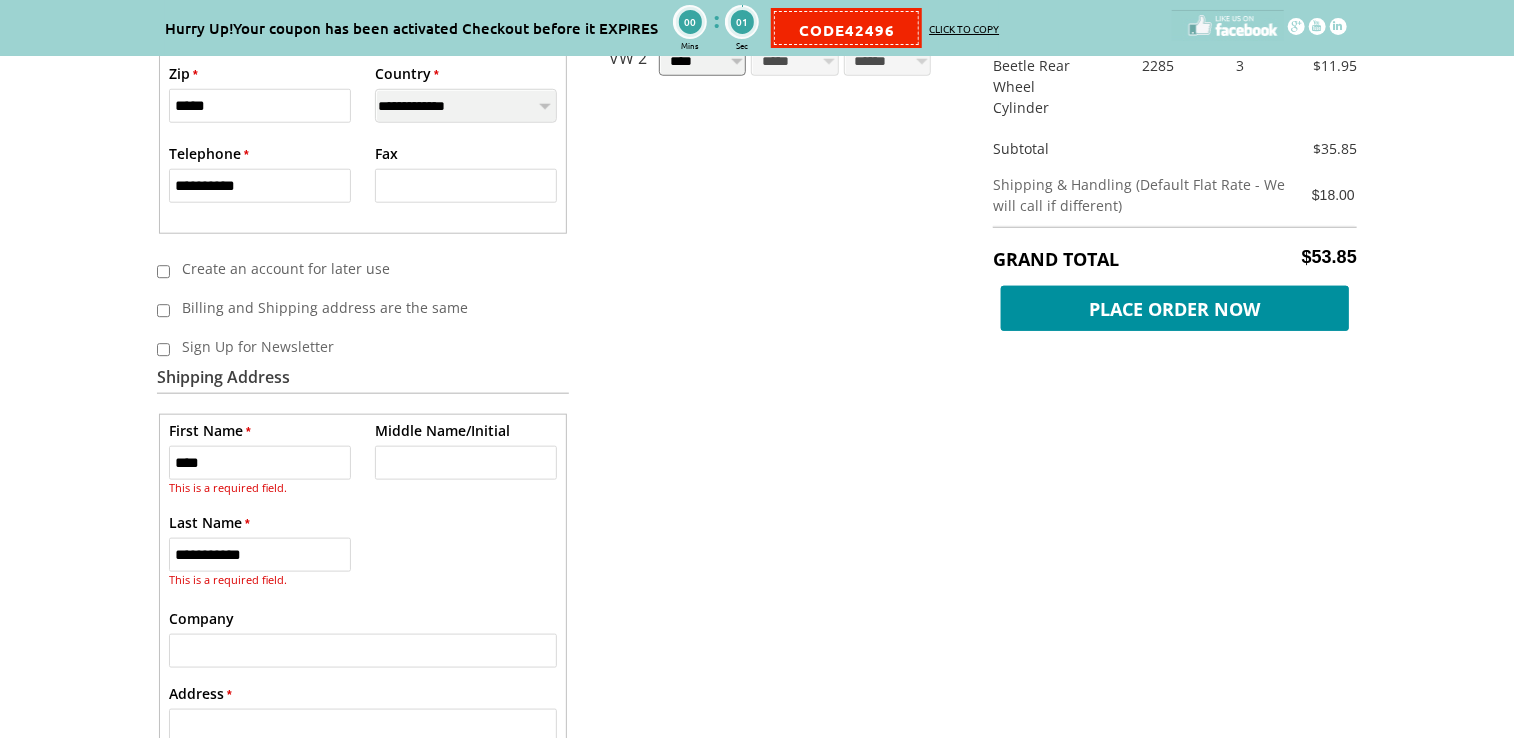 scroll, scrollTop: 874, scrollLeft: 0, axis: vertical 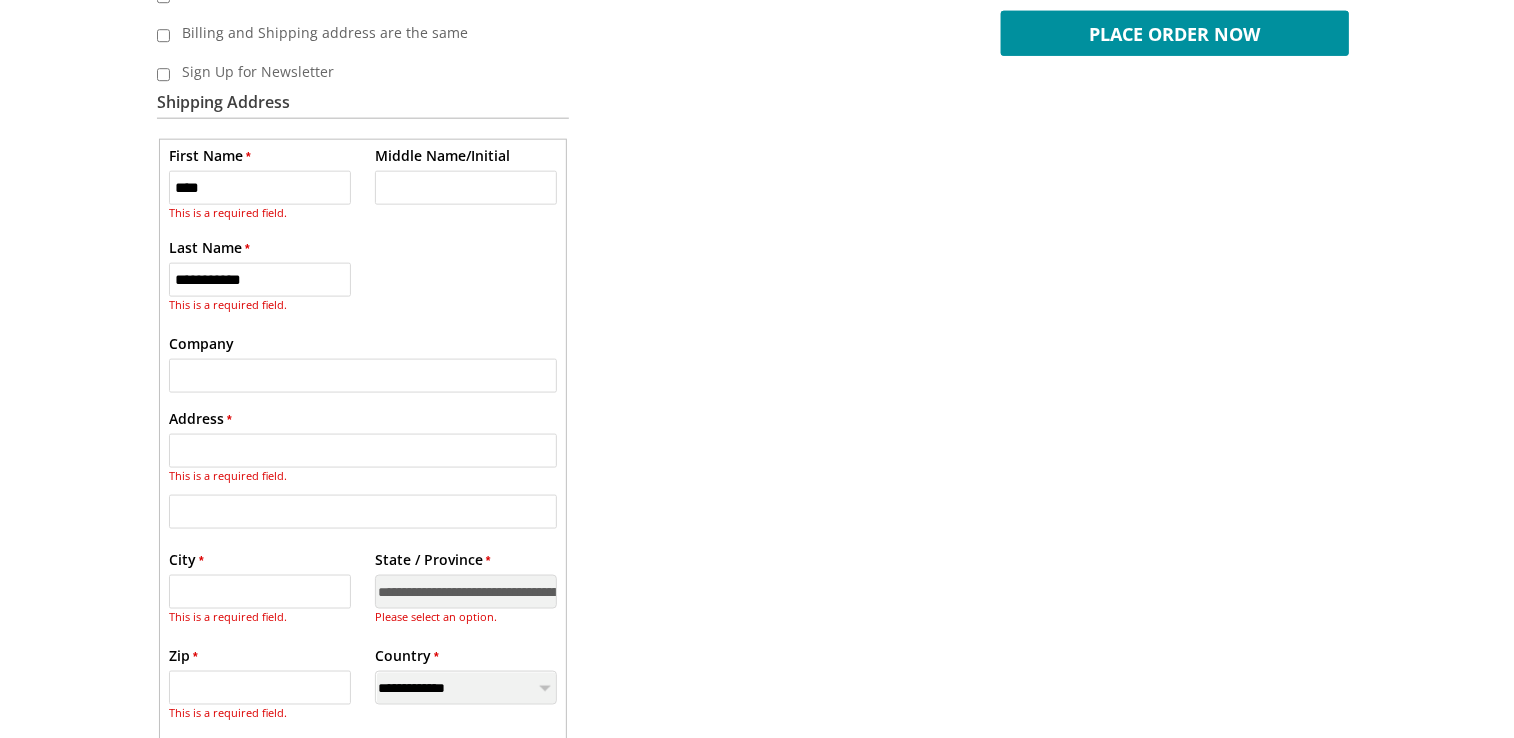type on "**********" 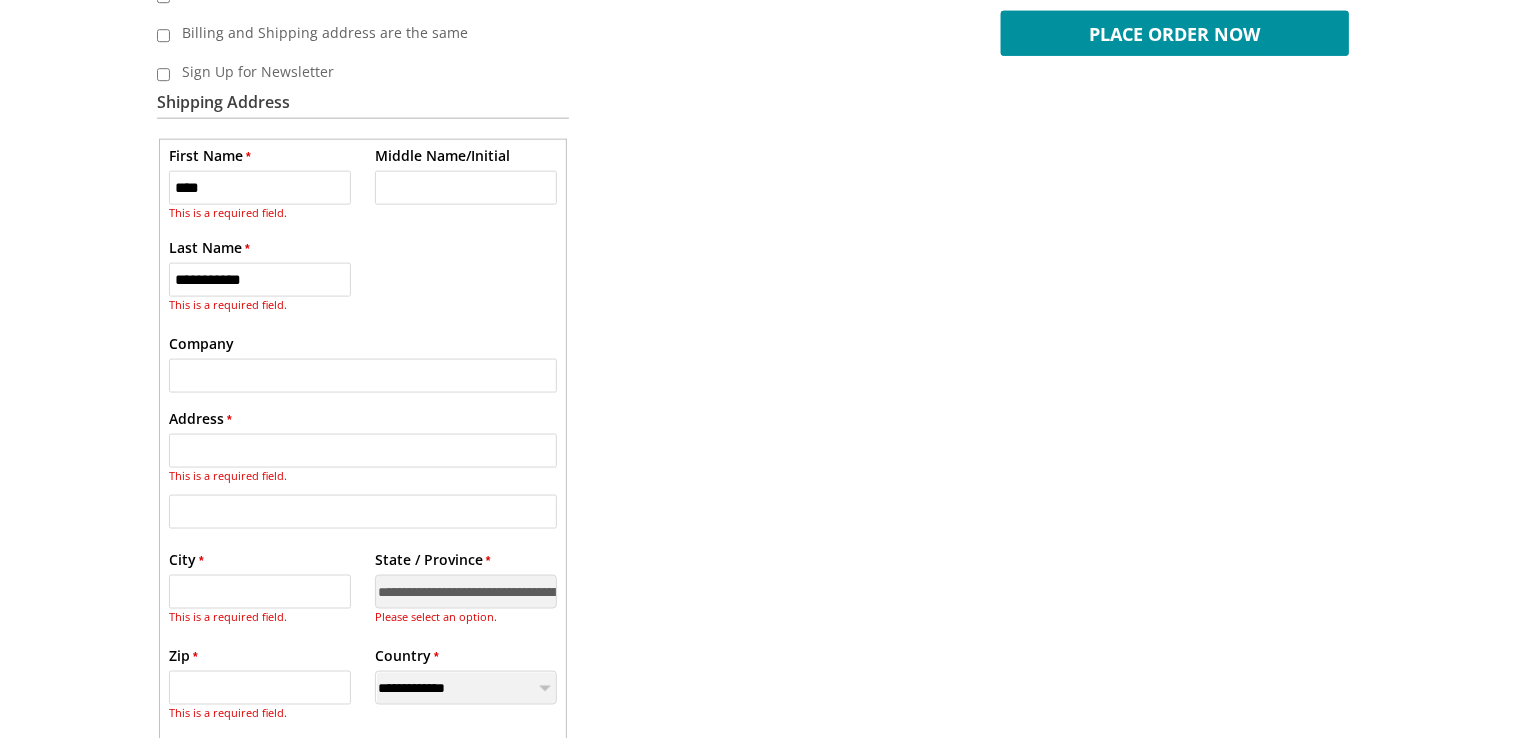 click on "* Address" at bounding box center (363, 451) 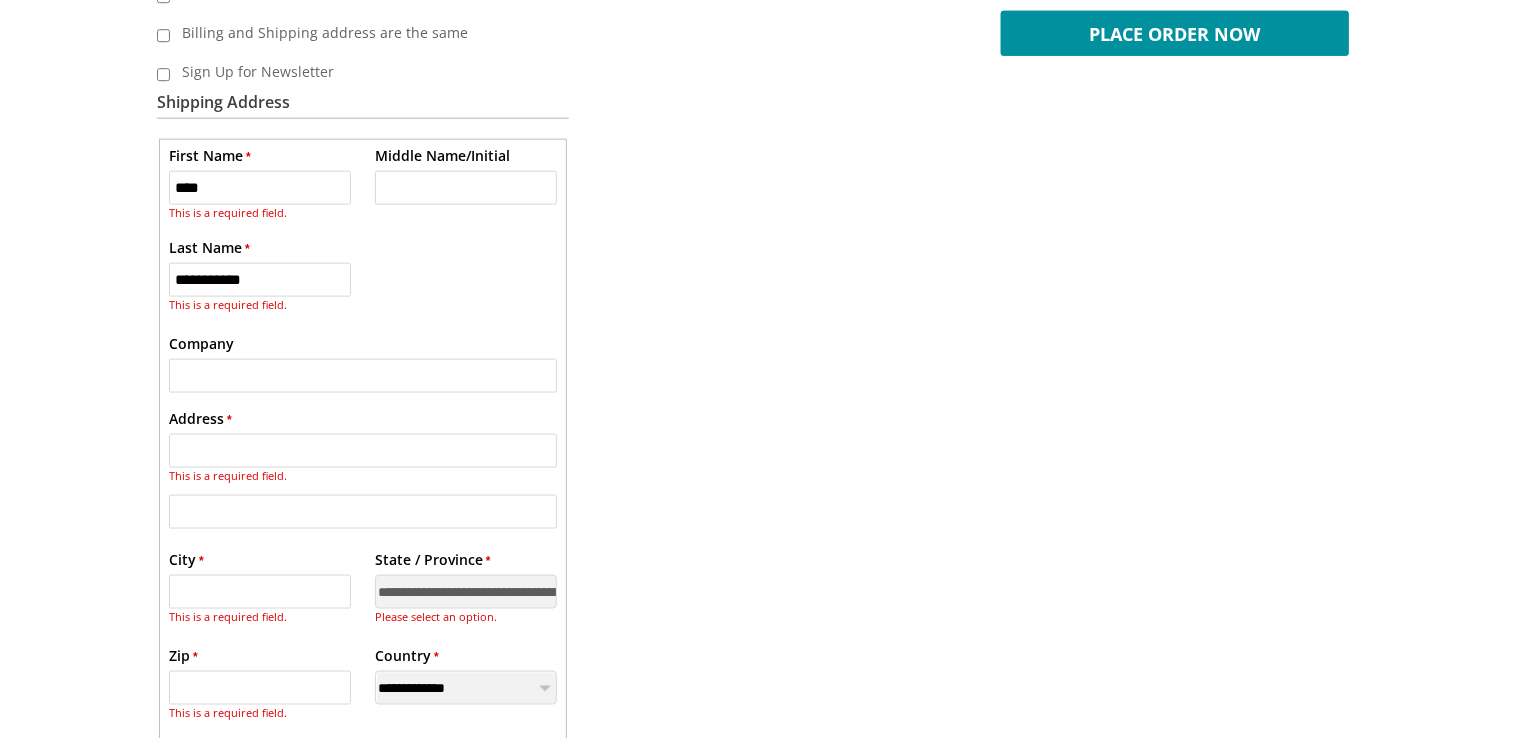 type on "**********" 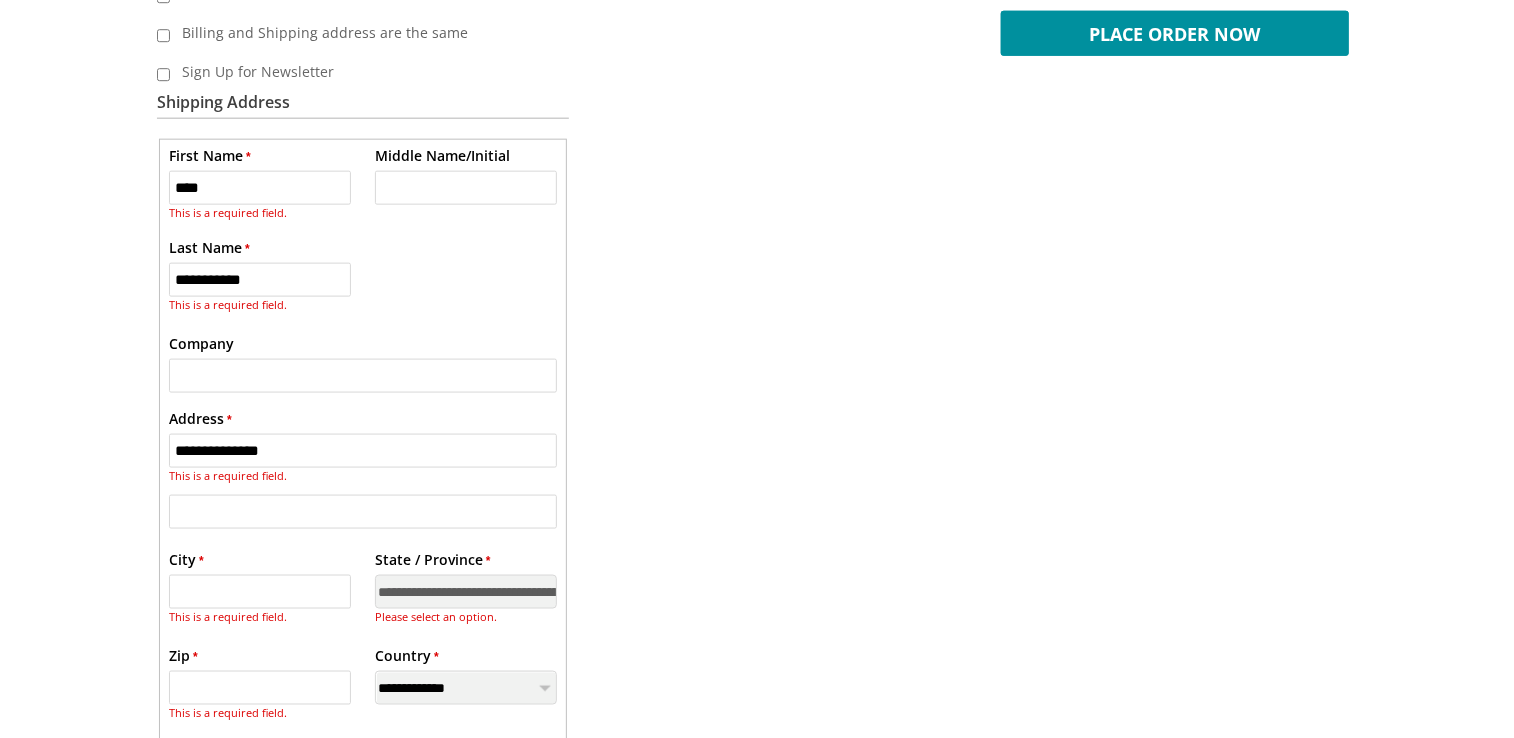 type on "*******" 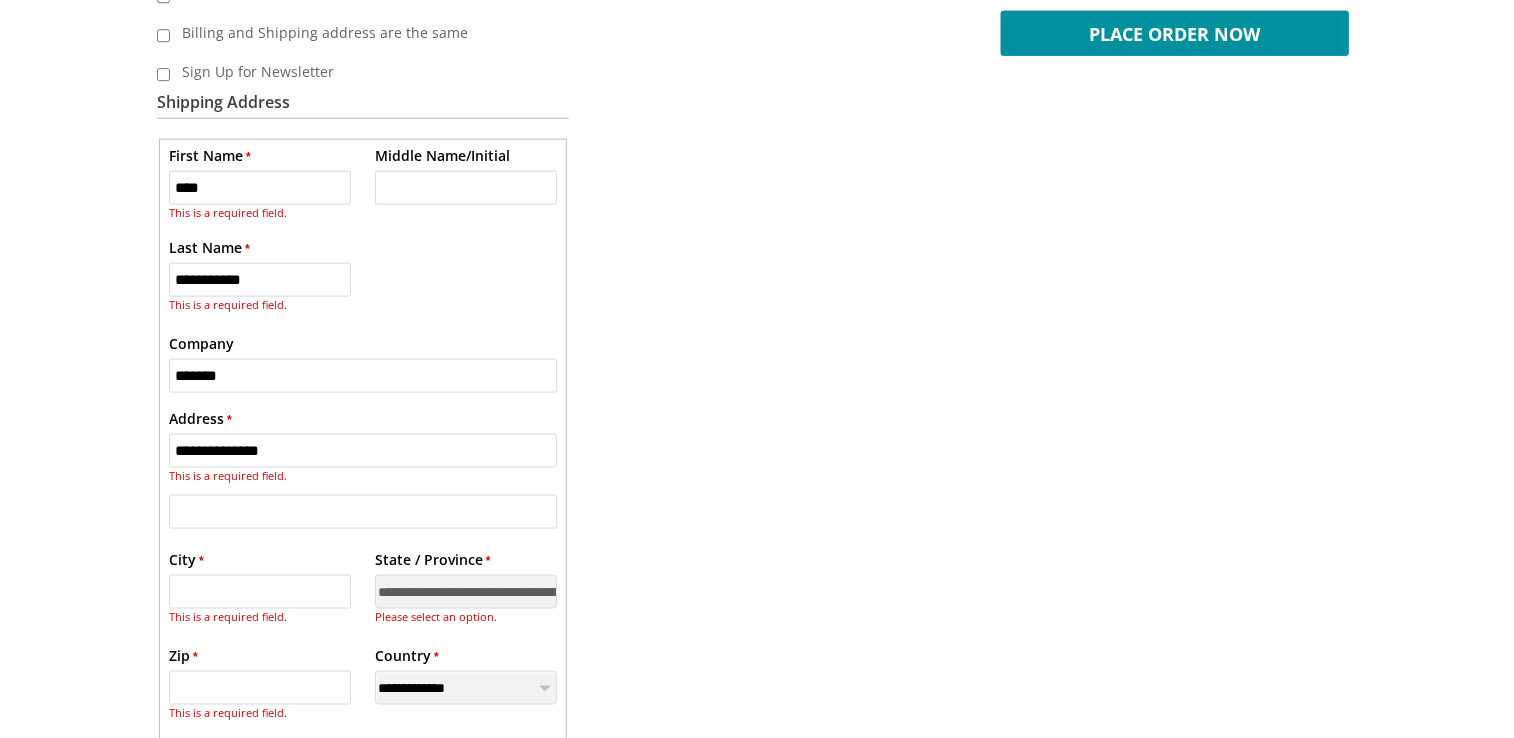 type on "******" 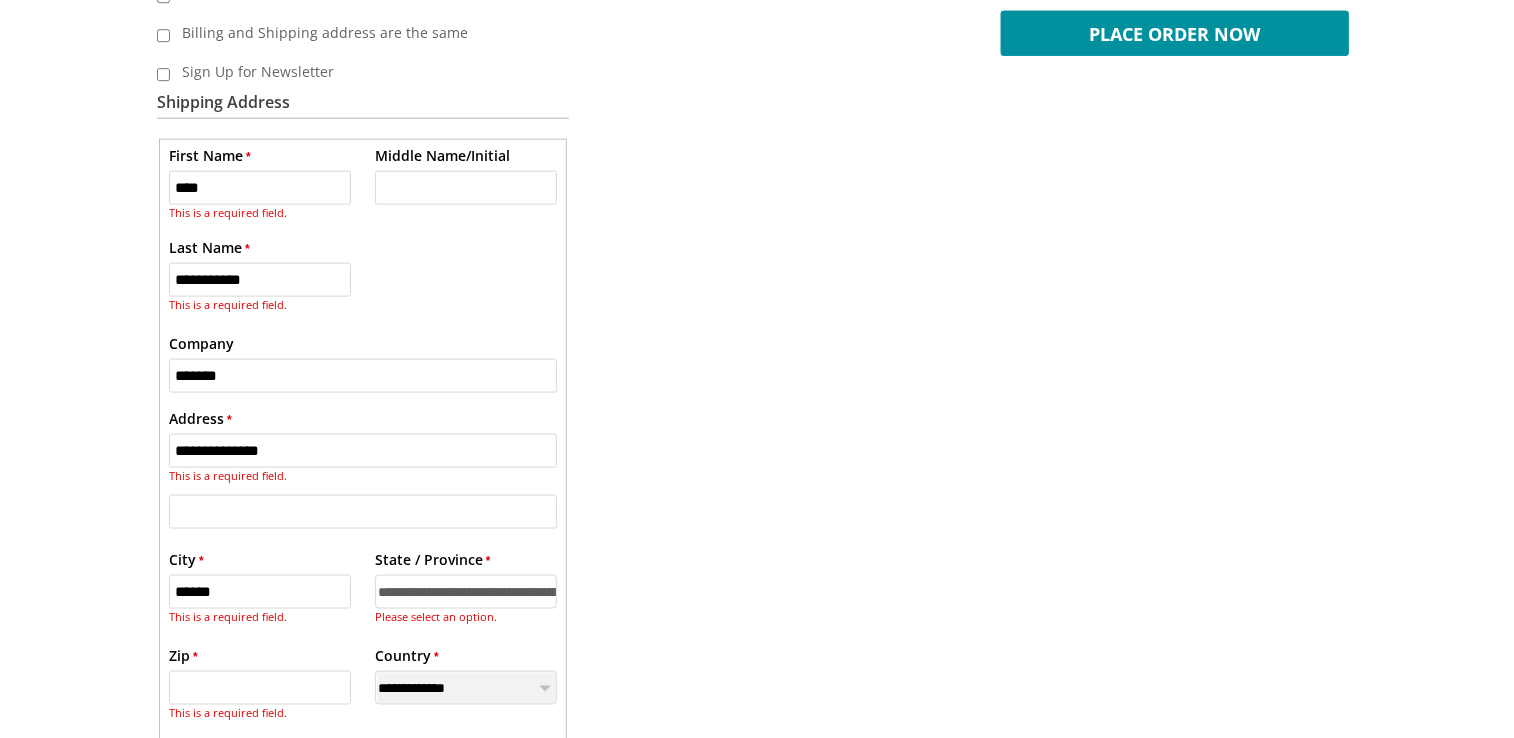 select on "*" 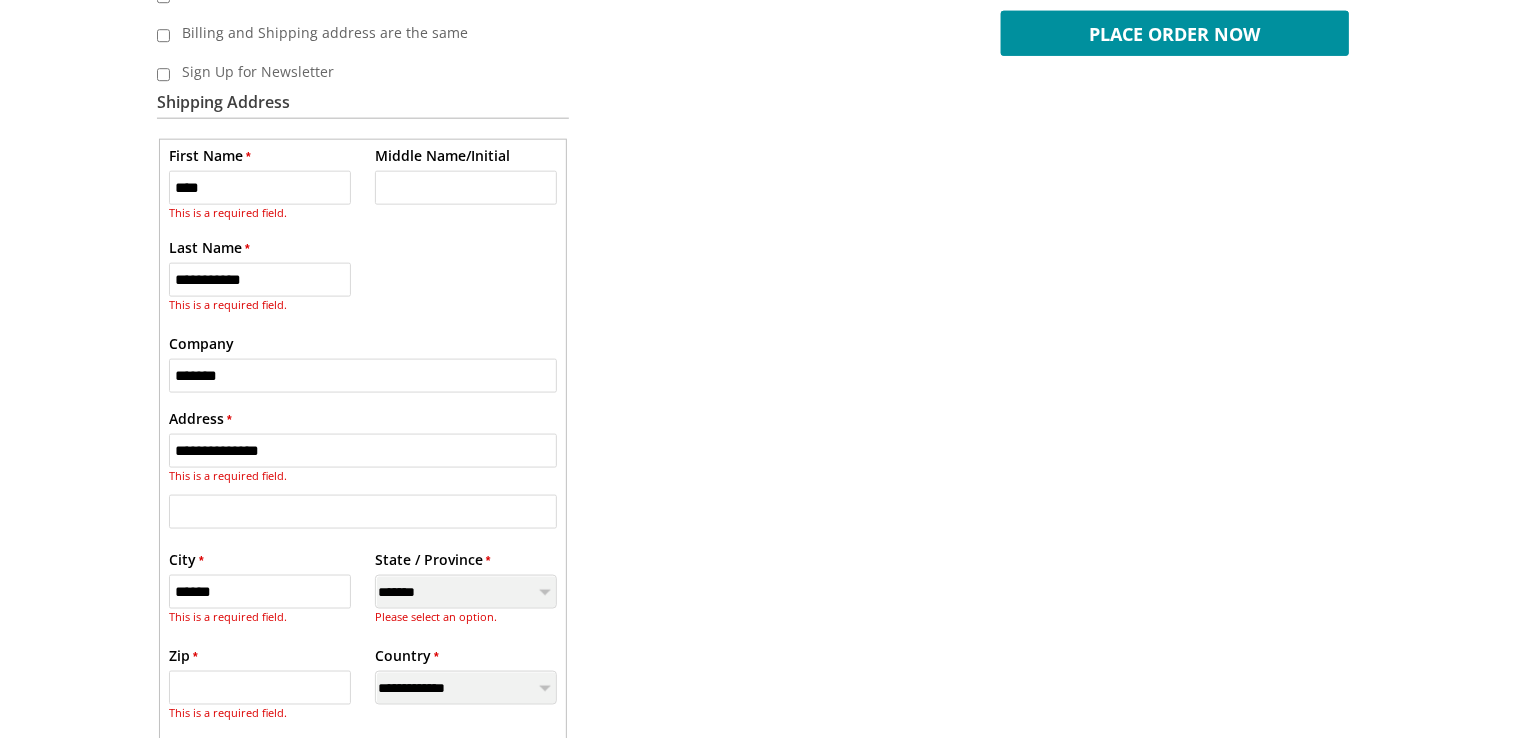 type on "*****" 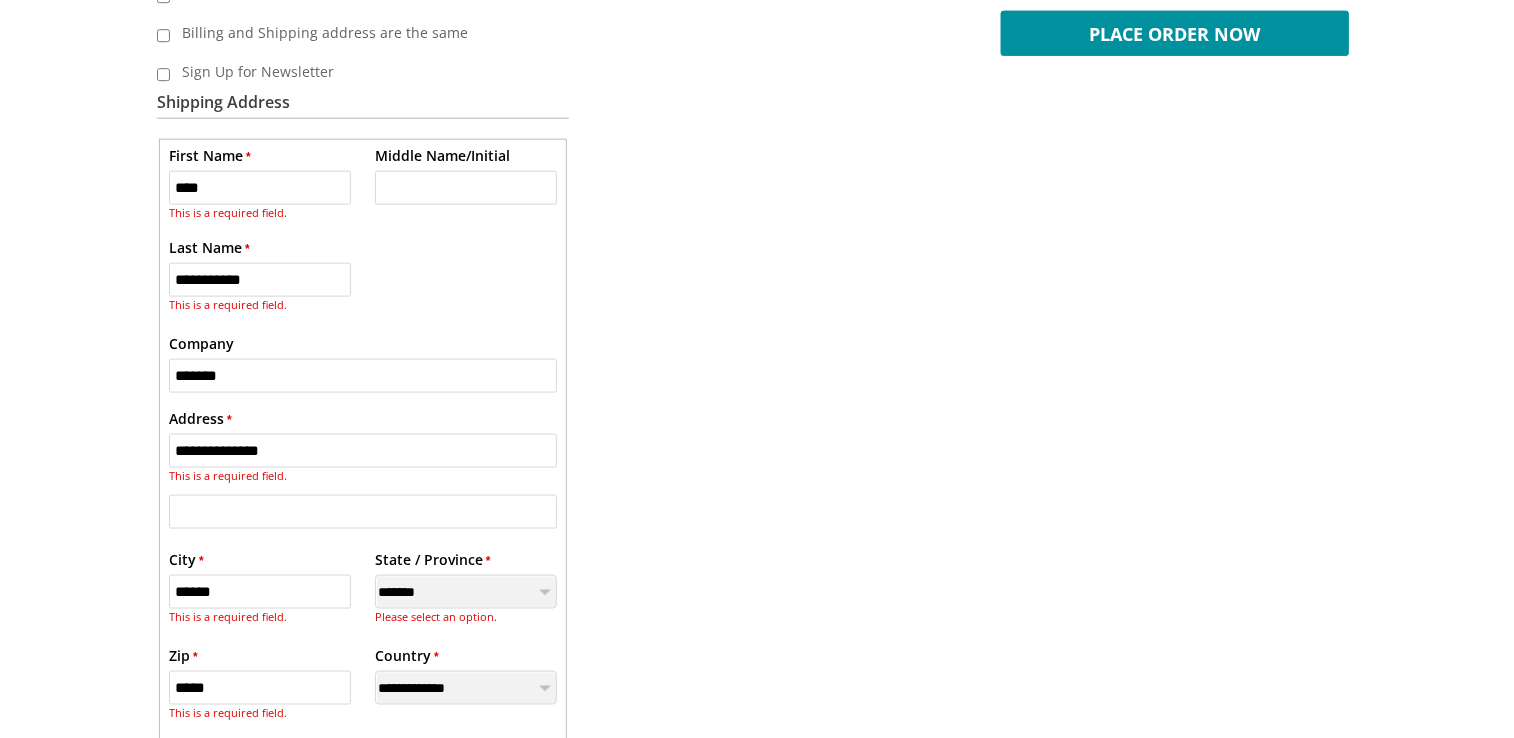 type on "**********" 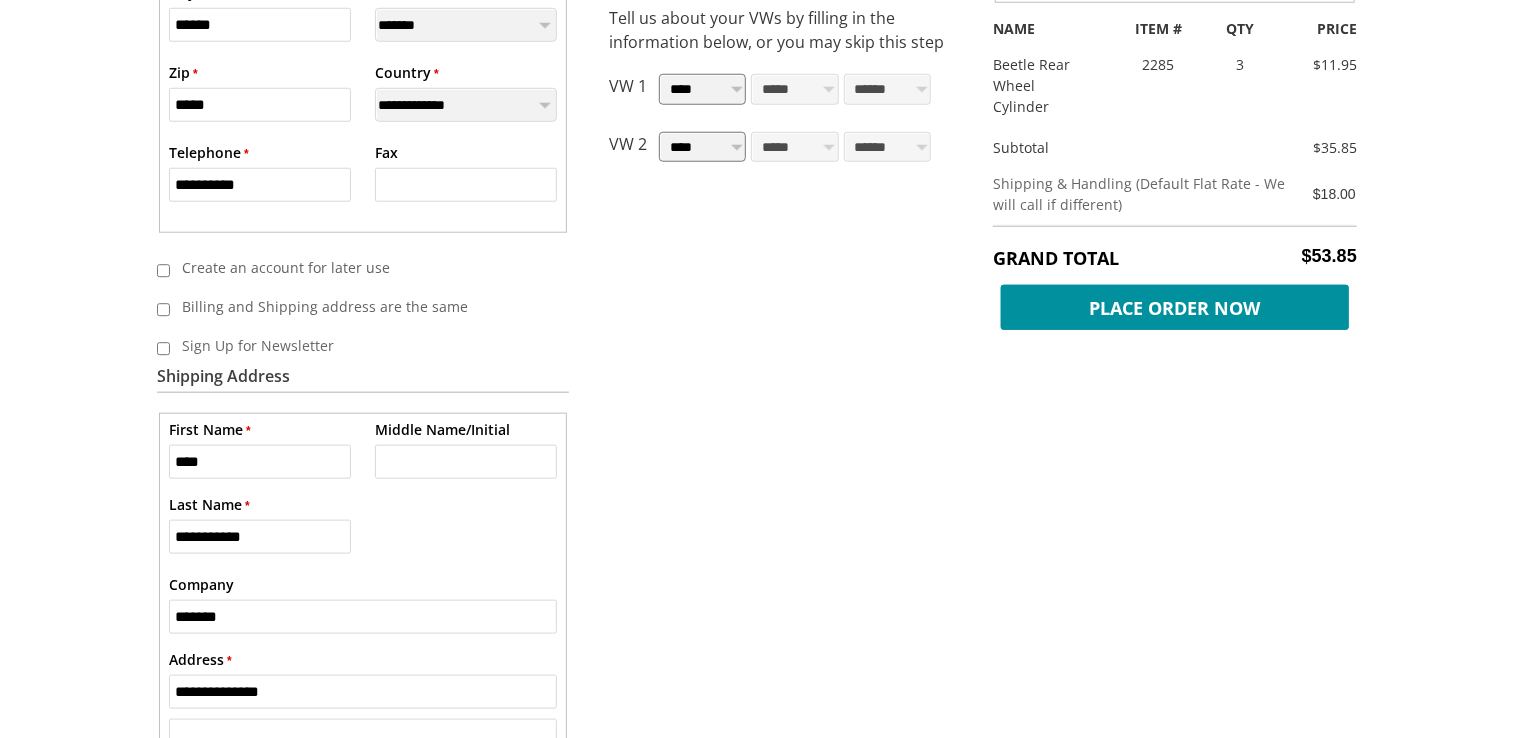 scroll, scrollTop: 742, scrollLeft: 0, axis: vertical 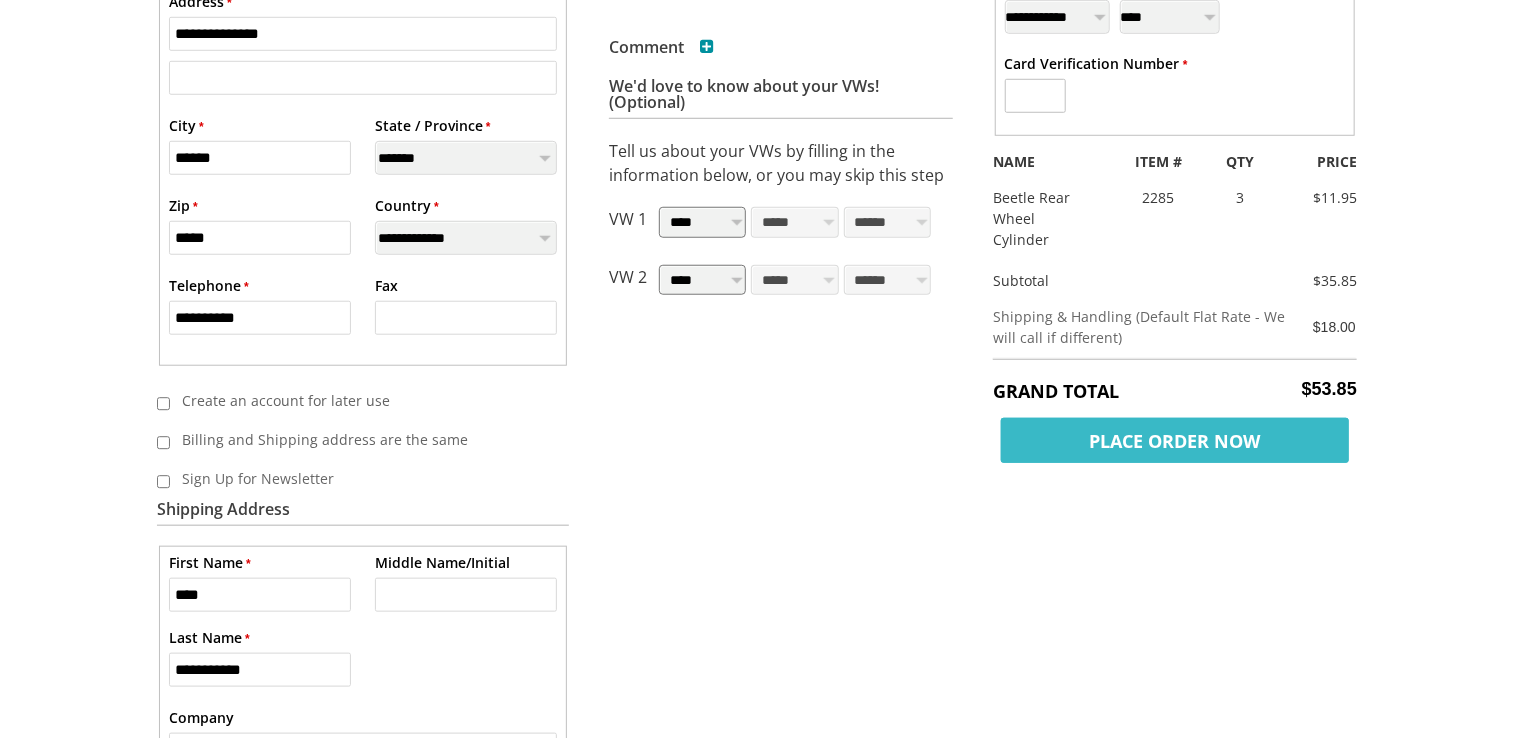 click on "Place Order Now" at bounding box center (1175, 440) 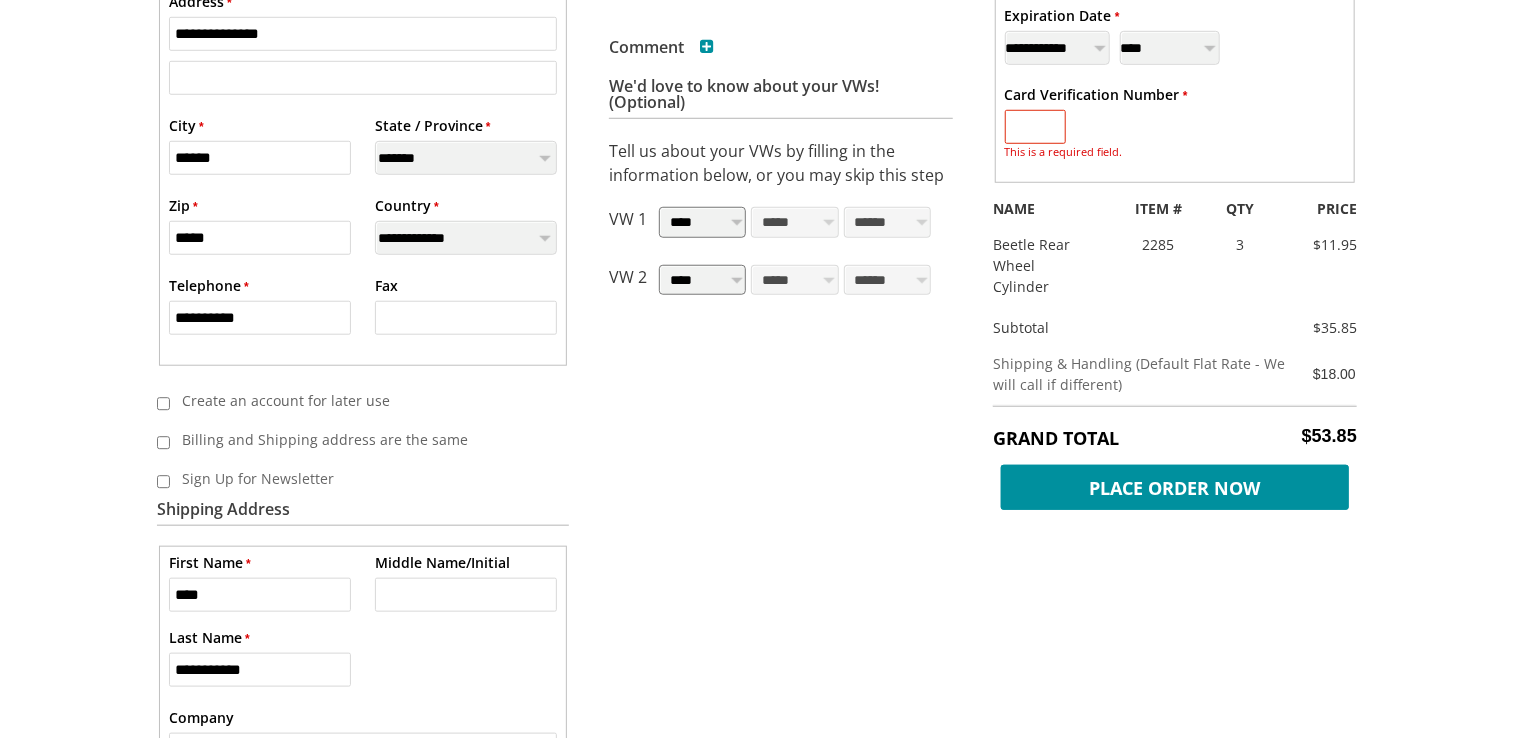 click on "* Card Verification Number" at bounding box center [1035, 127] 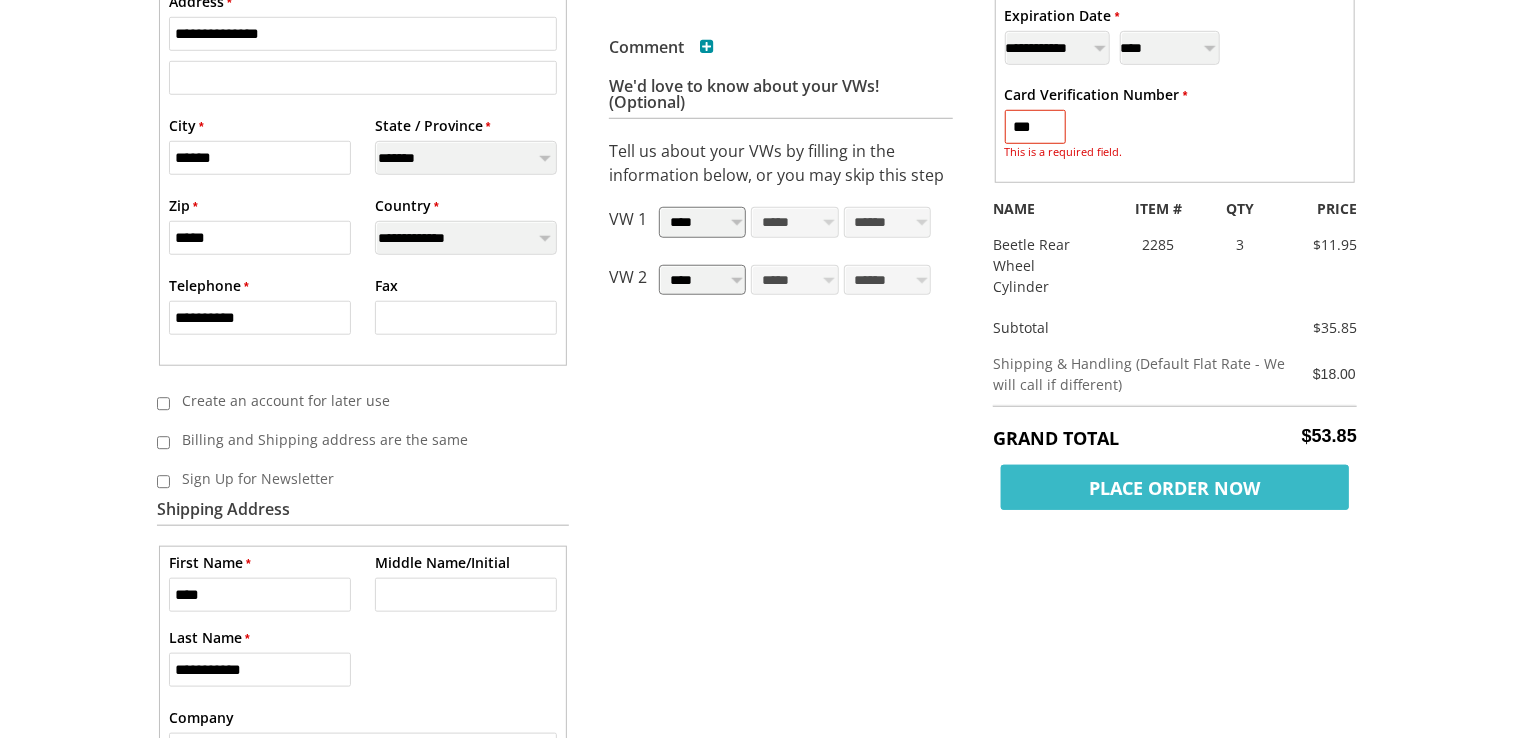 type on "***" 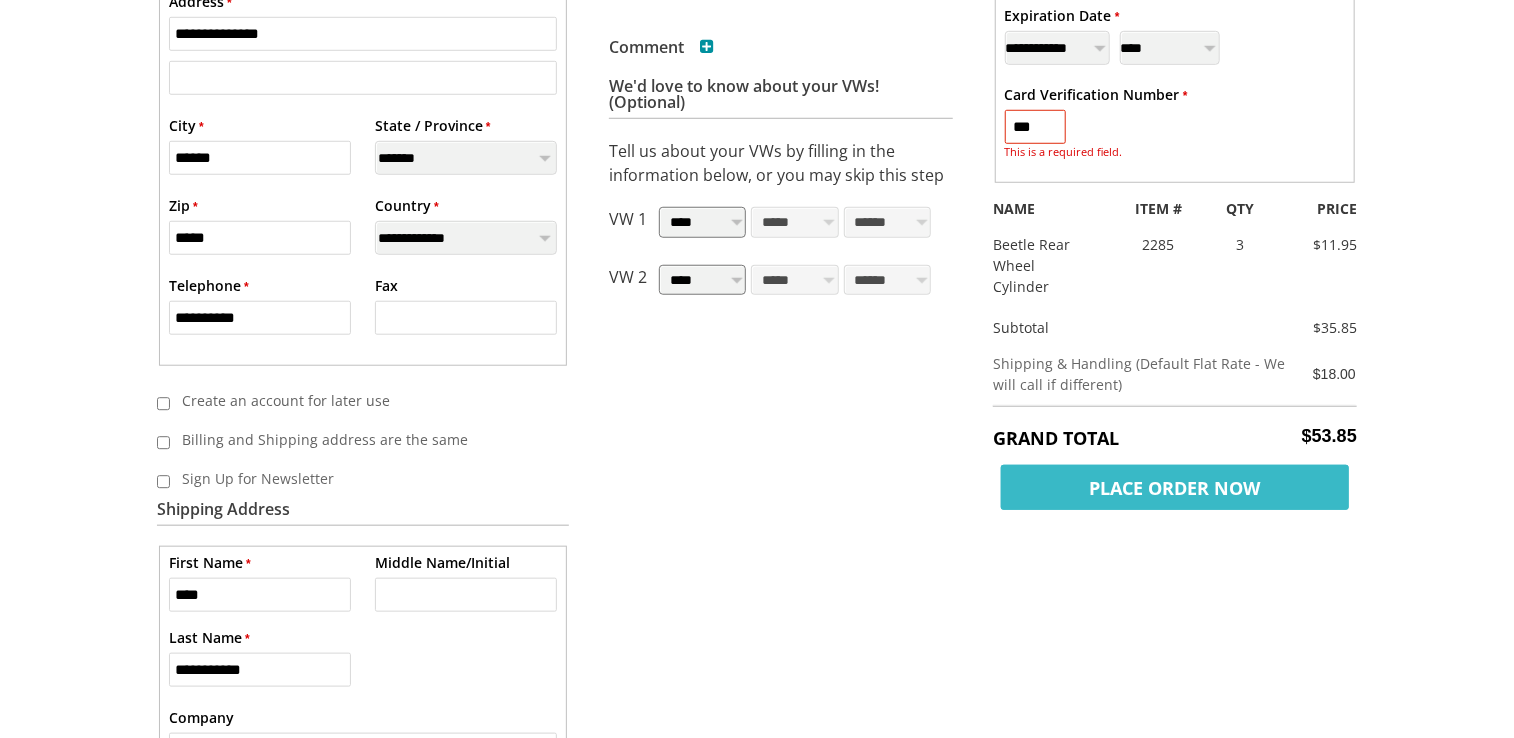 click on "Place Order Now" at bounding box center (1175, 487) 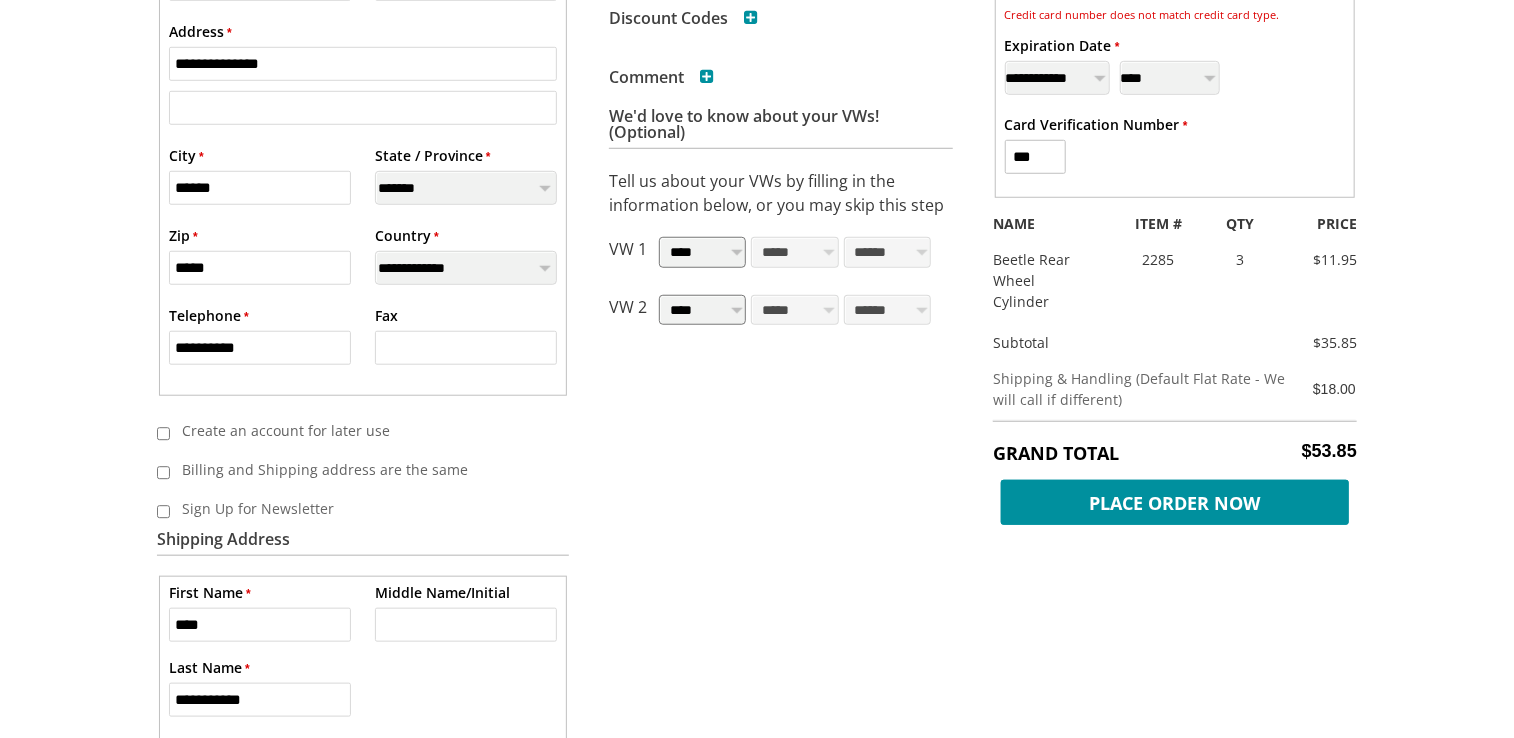 scroll, scrollTop: 742, scrollLeft: 0, axis: vertical 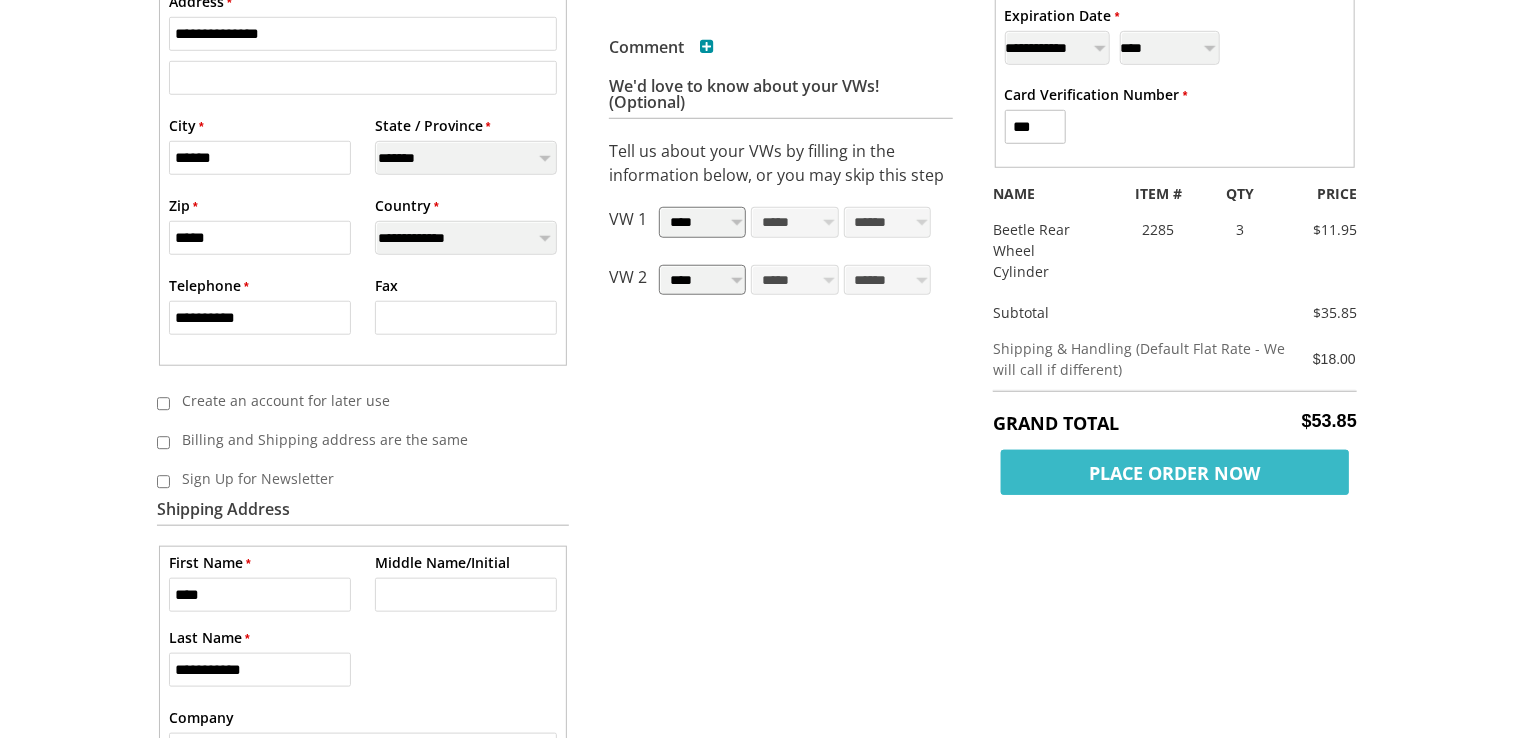 click on "Place Order Now" at bounding box center (1175, 472) 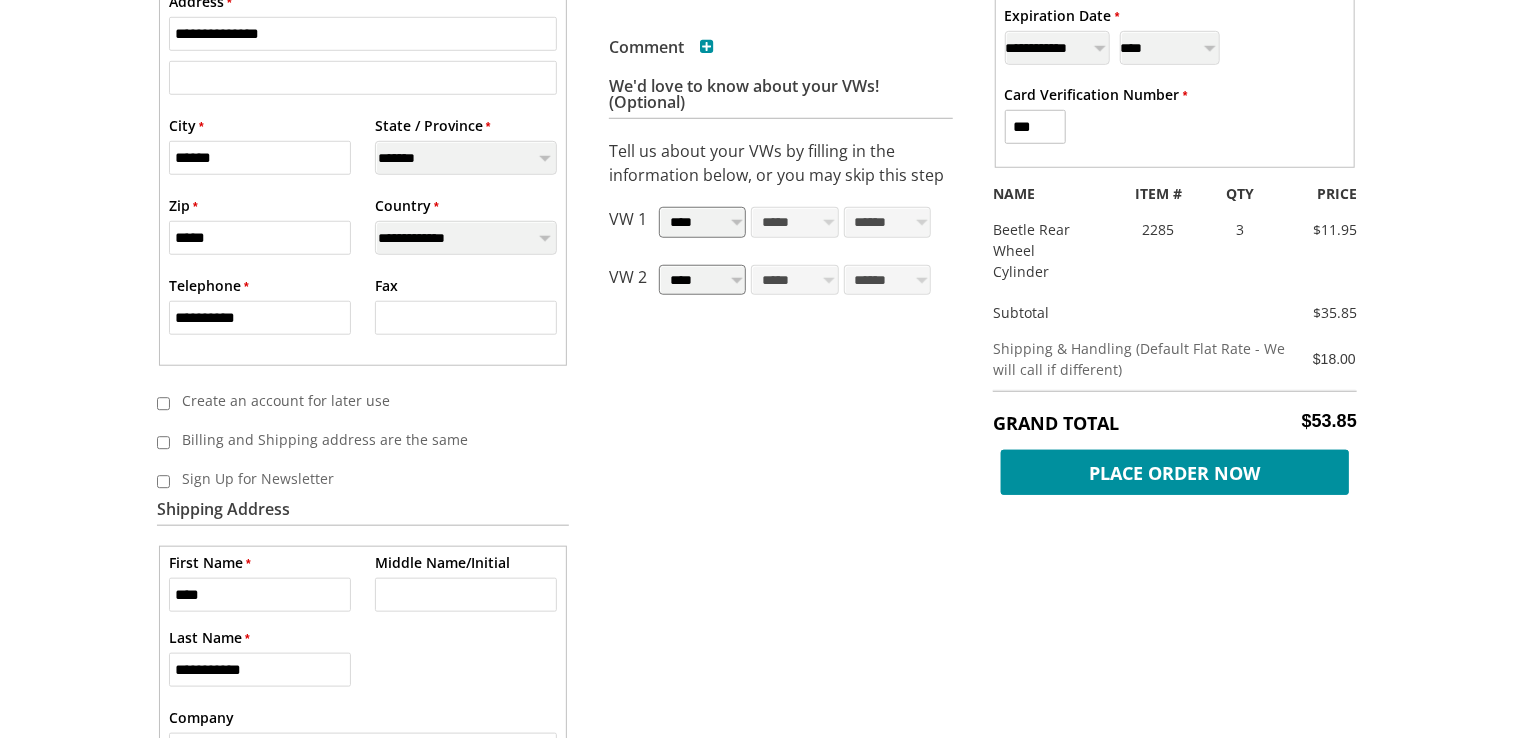 drag, startPoint x: 1512, startPoint y: 280, endPoint x: 1484, endPoint y: 214, distance: 71.693794 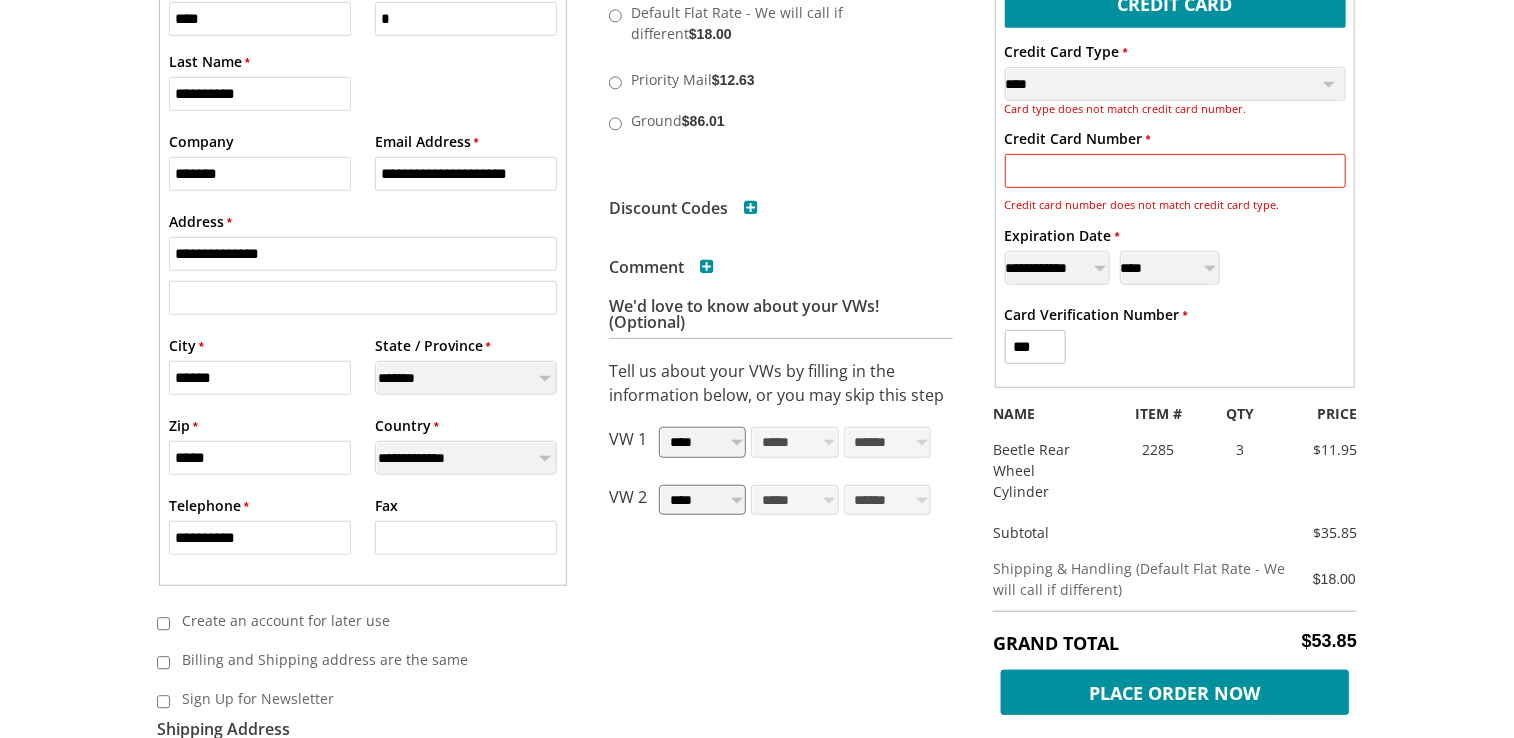 scroll, scrollTop: 477, scrollLeft: 0, axis: vertical 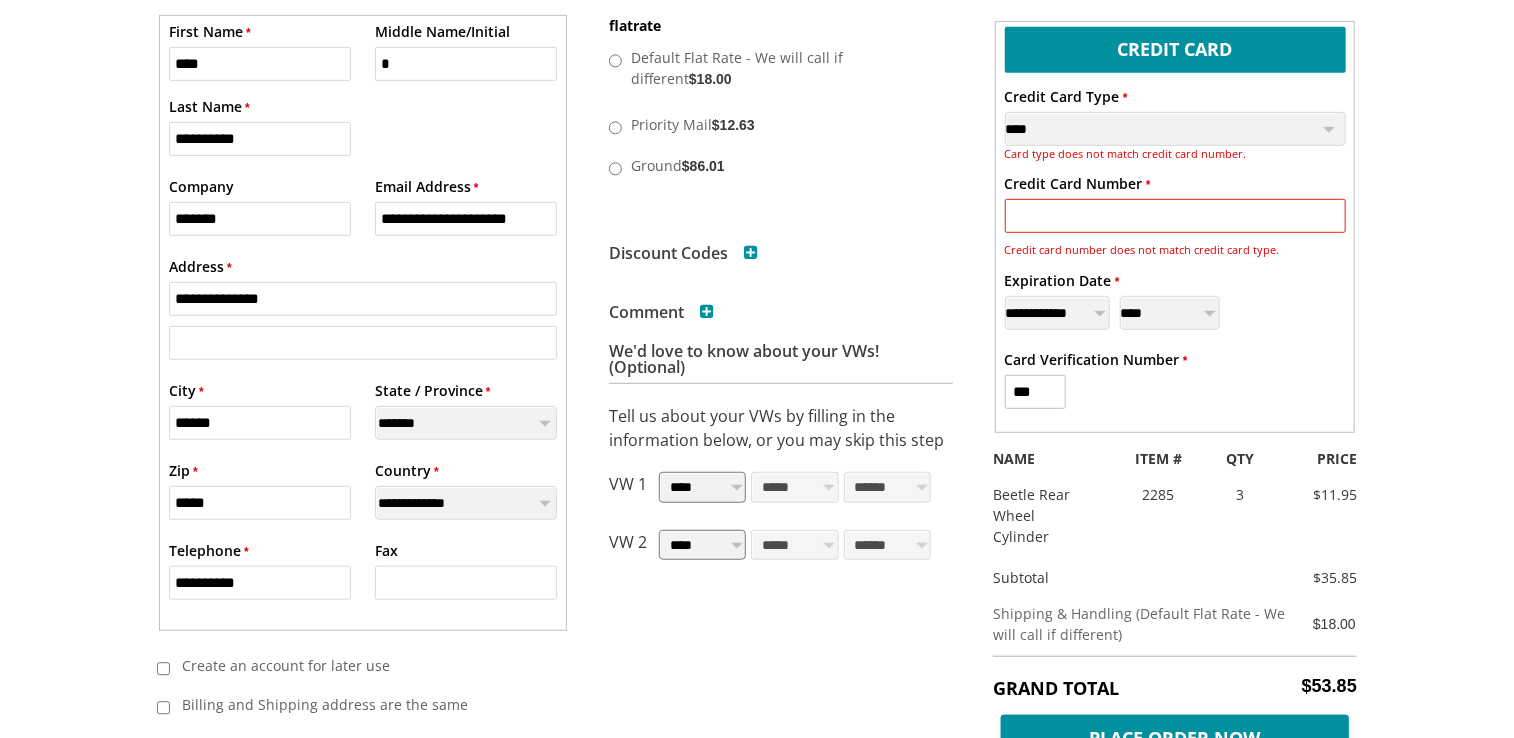click on "* Credit Card Number" at bounding box center (1175, 216) 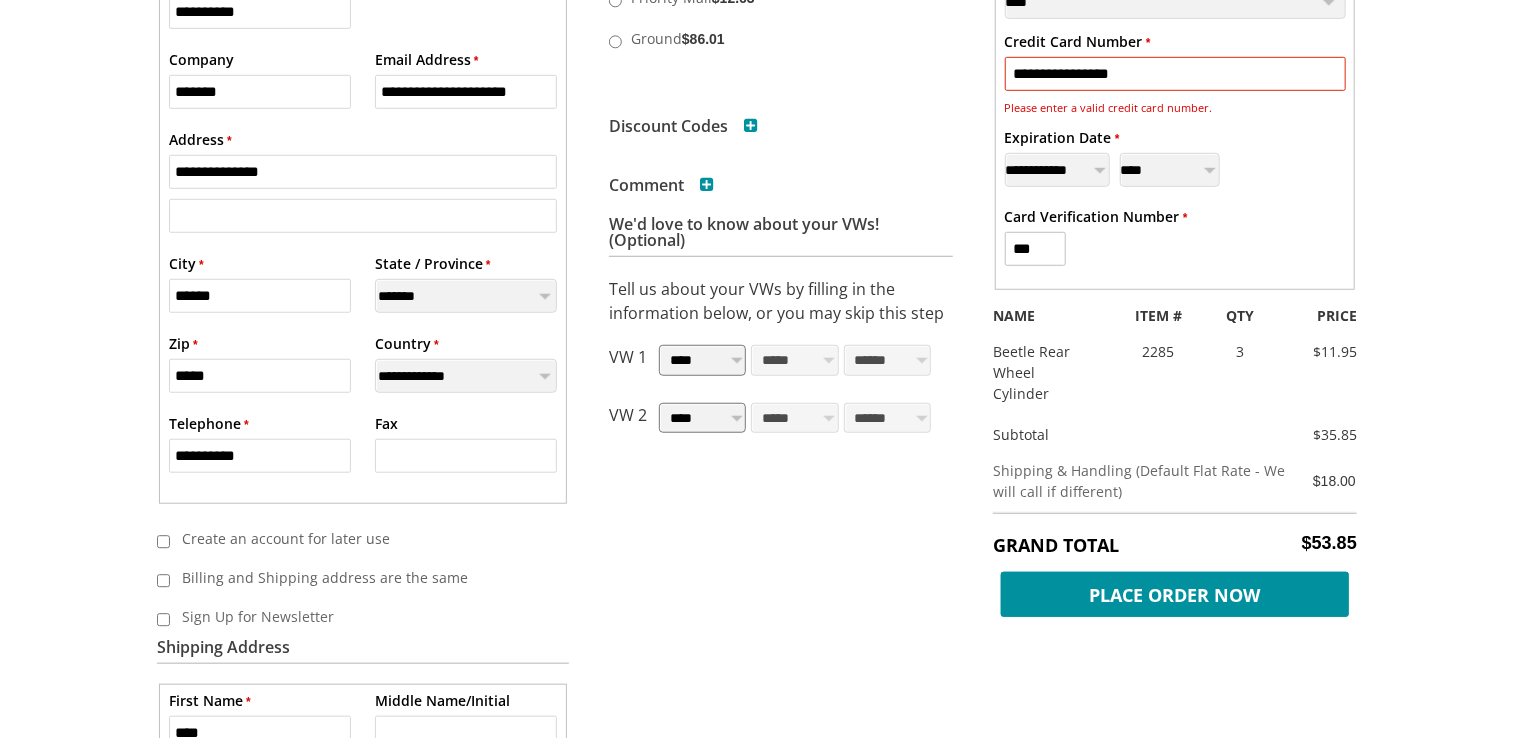 scroll, scrollTop: 617, scrollLeft: 0, axis: vertical 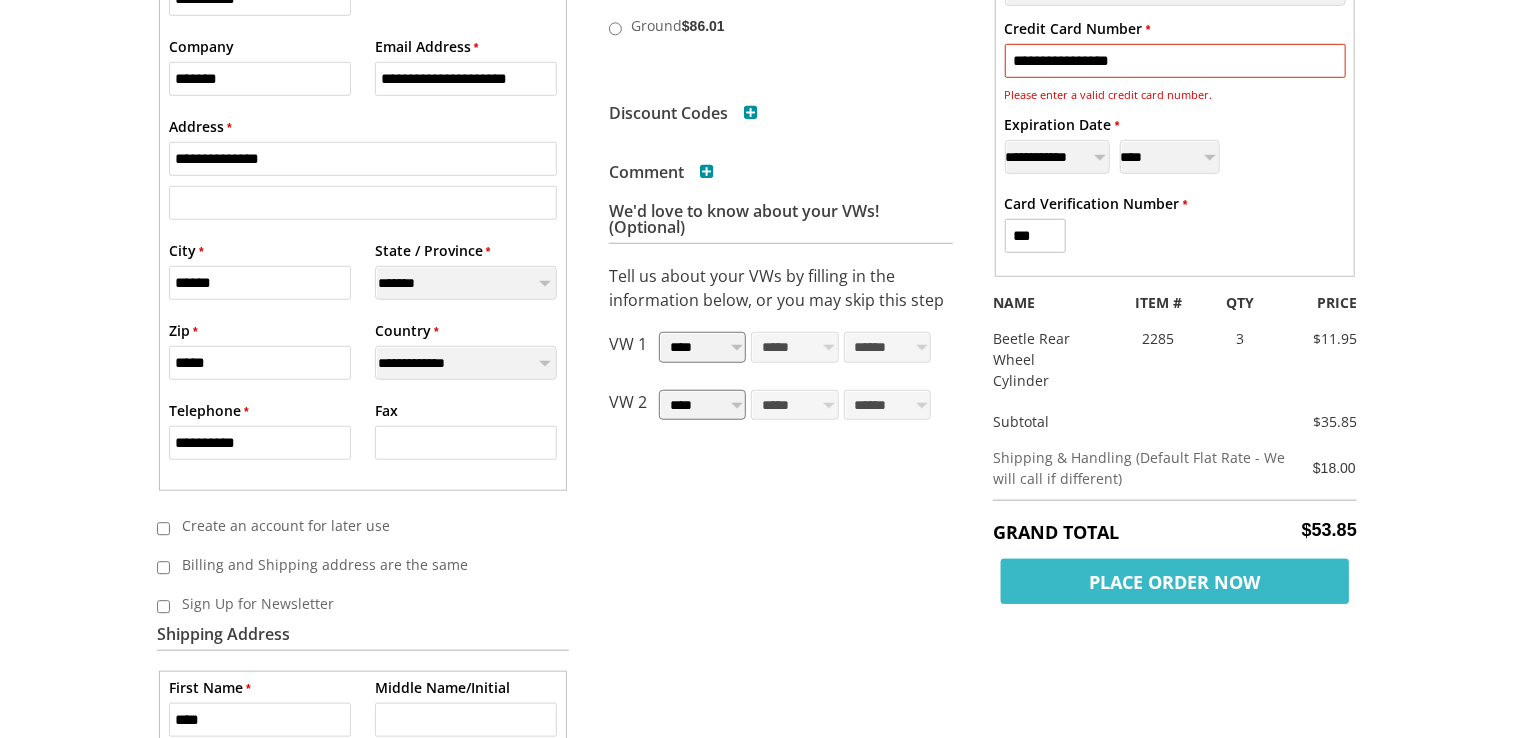 click on "Place Order Now" at bounding box center [1175, 581] 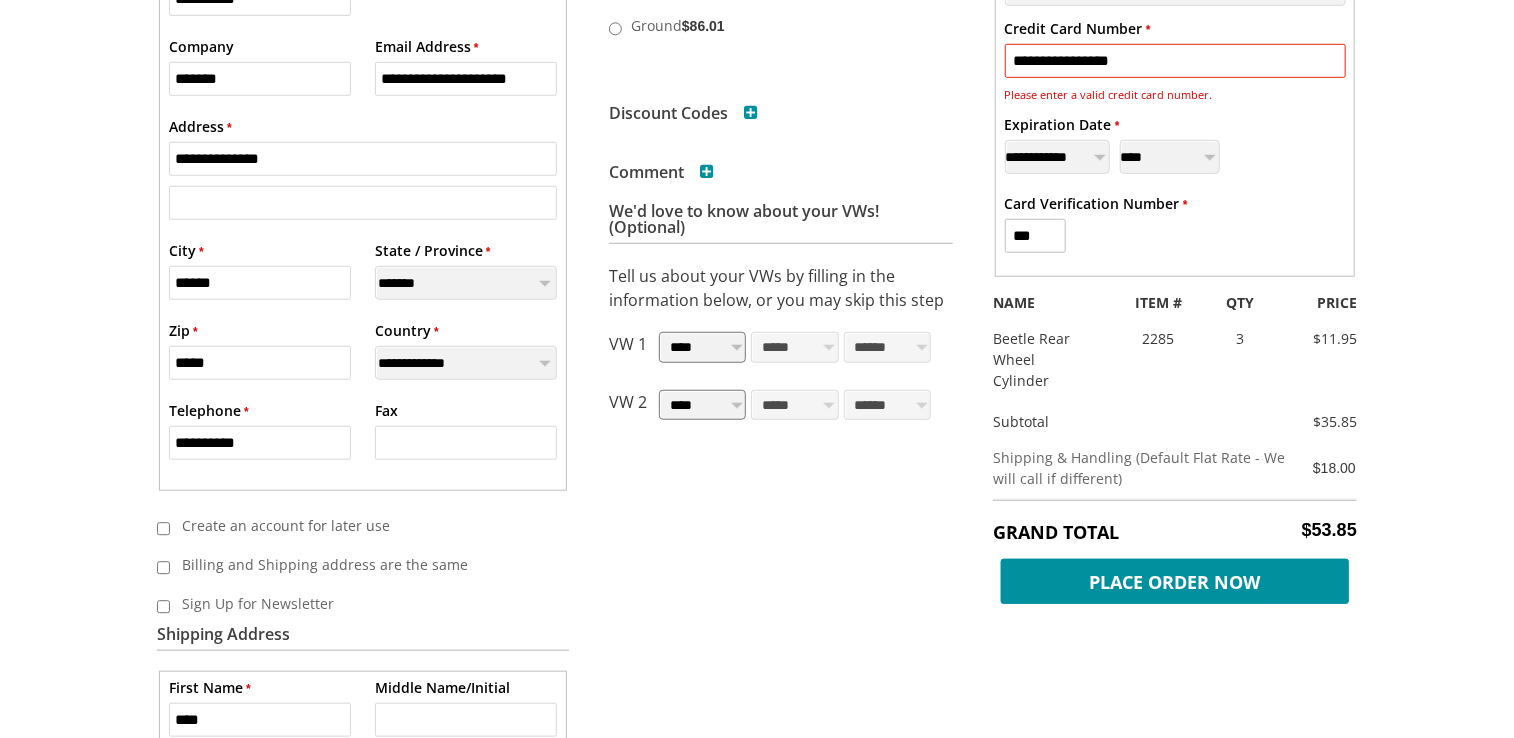 click on "**********" at bounding box center (1175, 61) 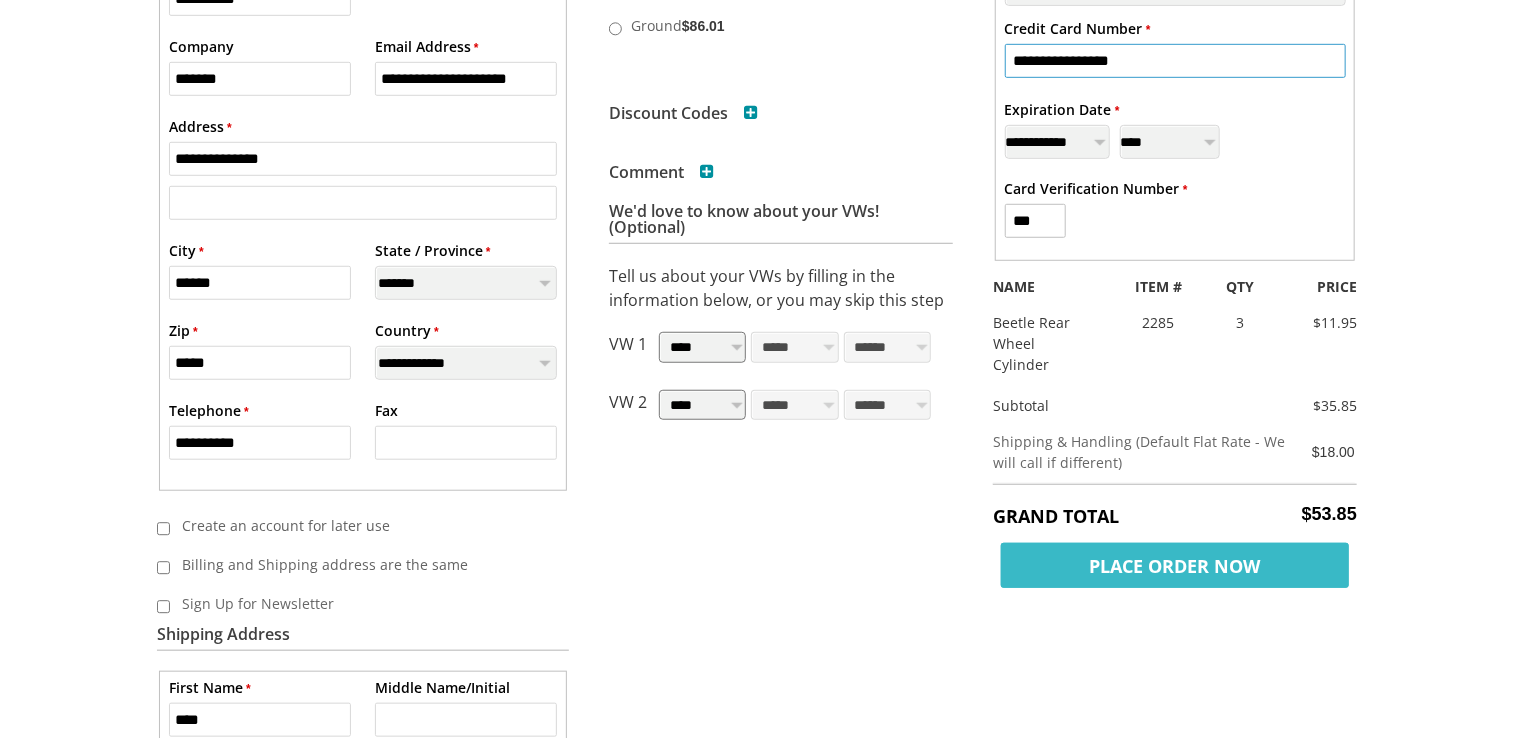 type on "**********" 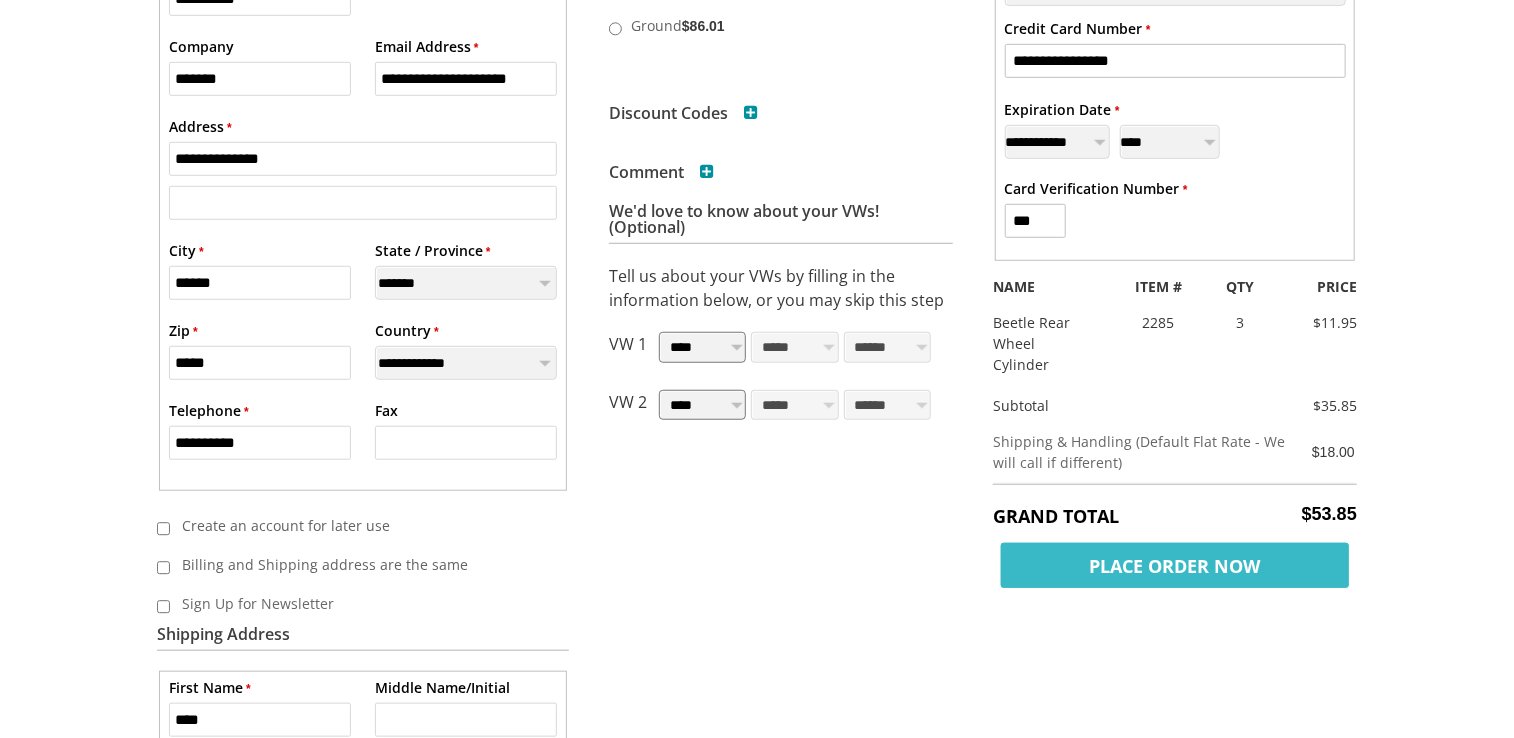 click on "Place Order Now" at bounding box center [1175, 565] 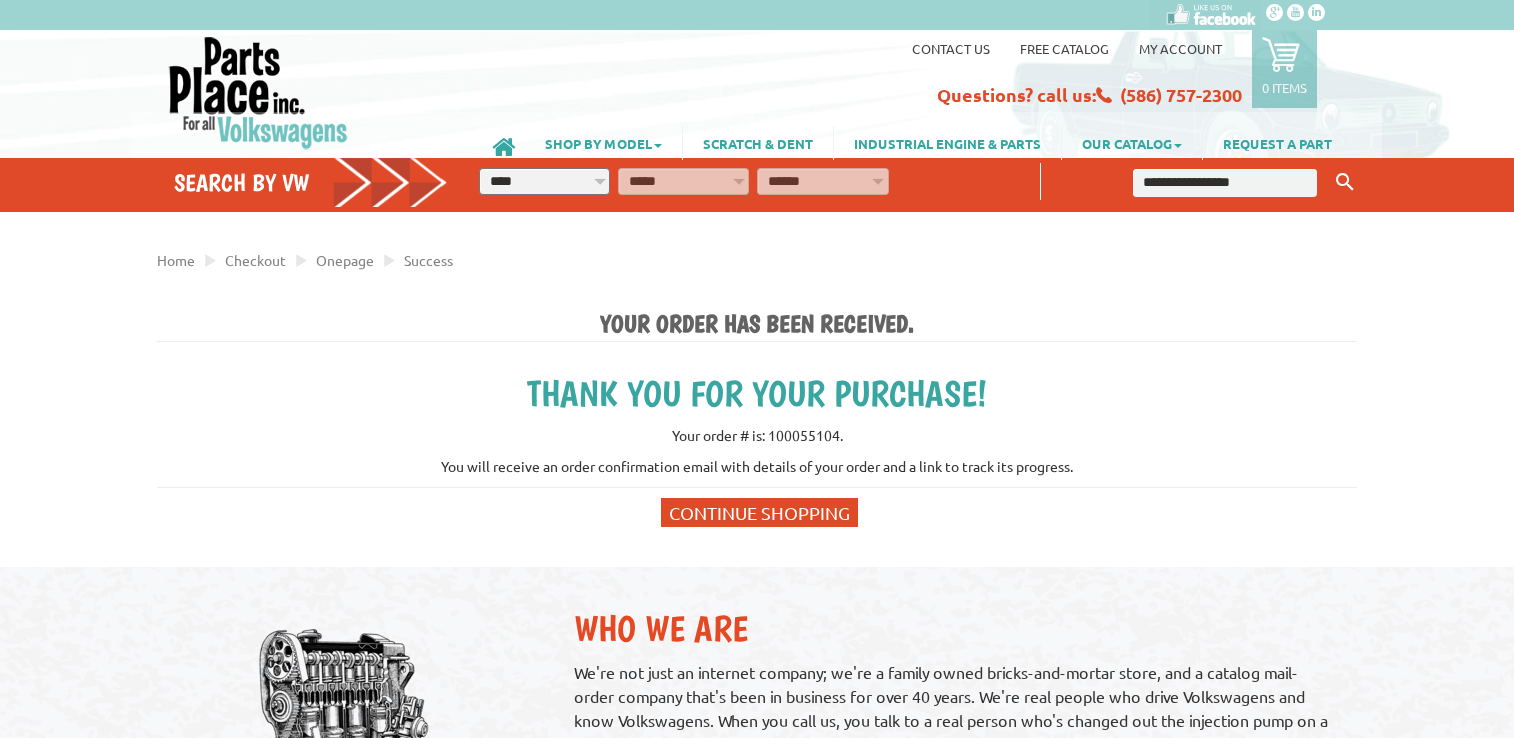 scroll, scrollTop: 0, scrollLeft: 0, axis: both 